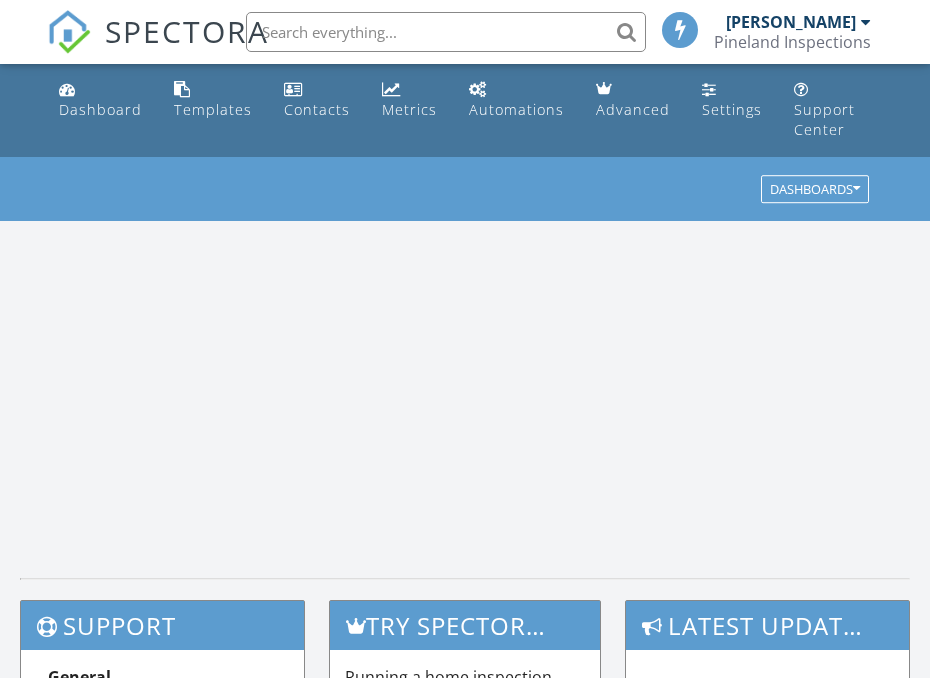 scroll, scrollTop: 0, scrollLeft: 0, axis: both 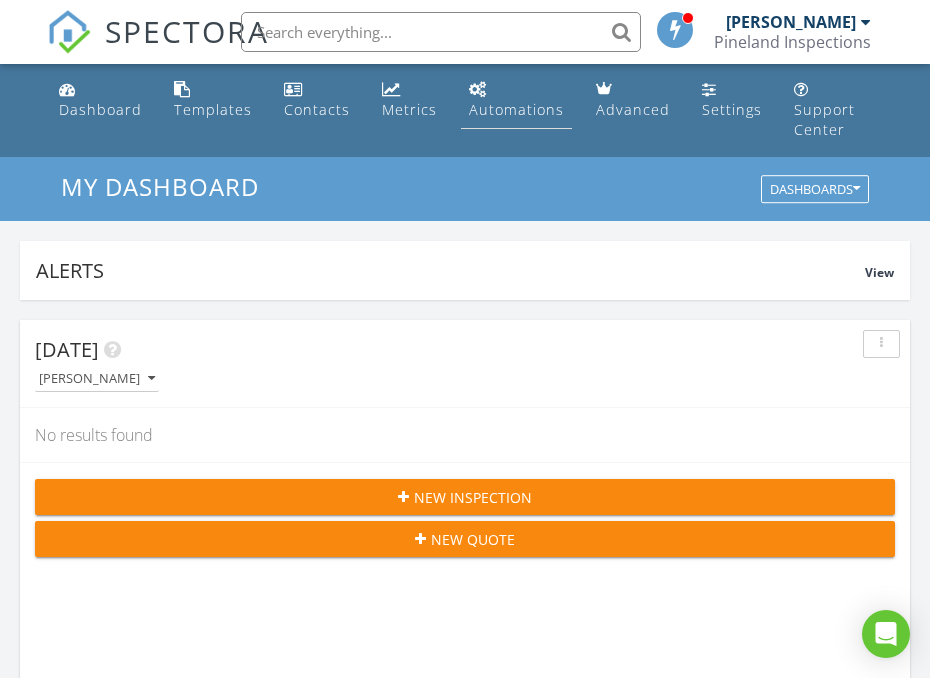 click on "Automations" at bounding box center (516, 100) 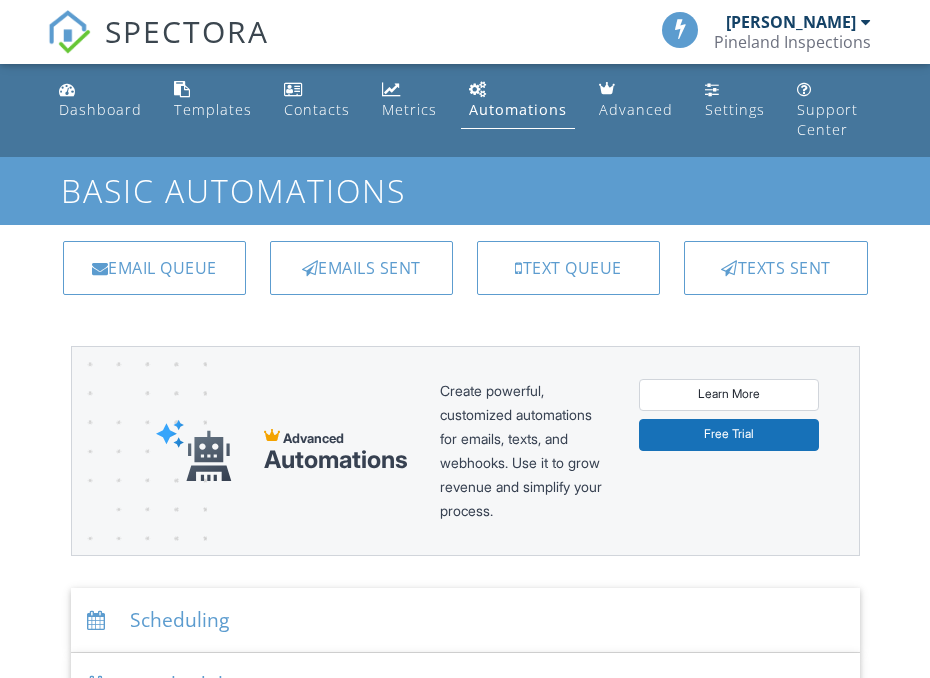scroll, scrollTop: 0, scrollLeft: 0, axis: both 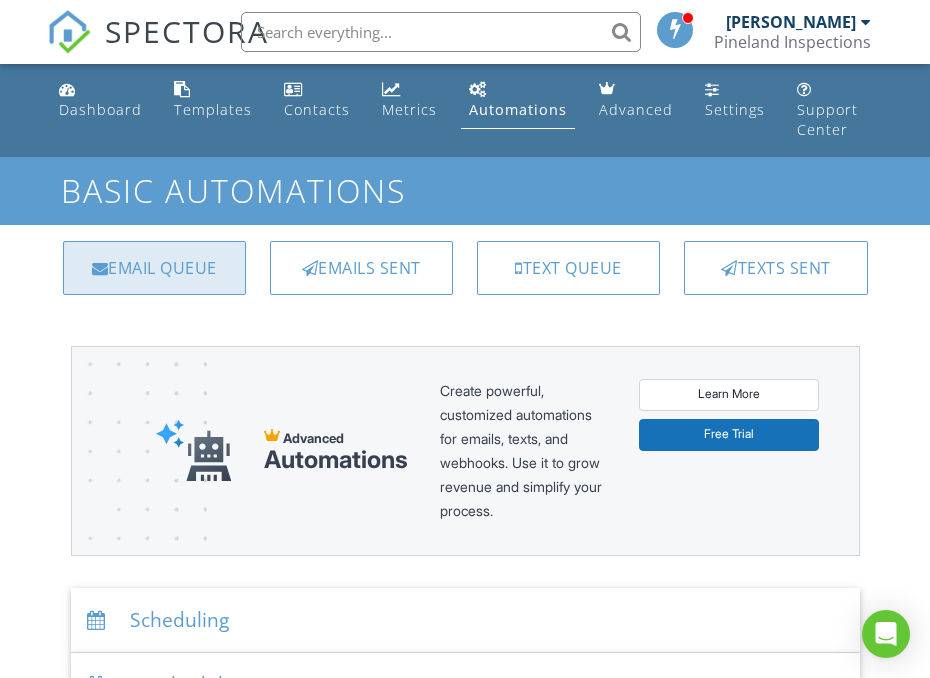 click on "Email Queue" at bounding box center (154, 268) 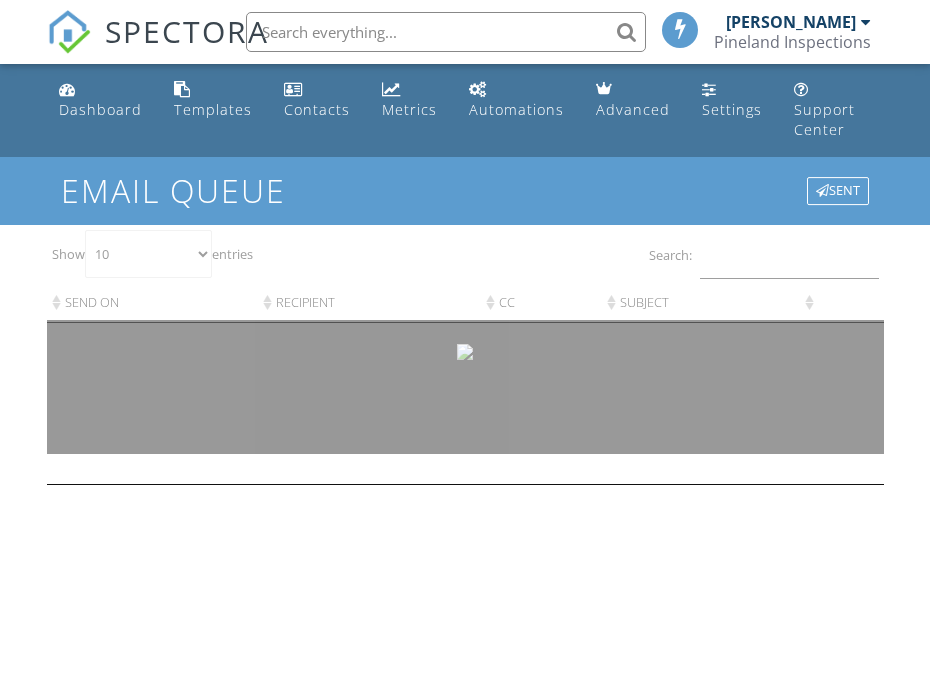 scroll, scrollTop: 0, scrollLeft: 0, axis: both 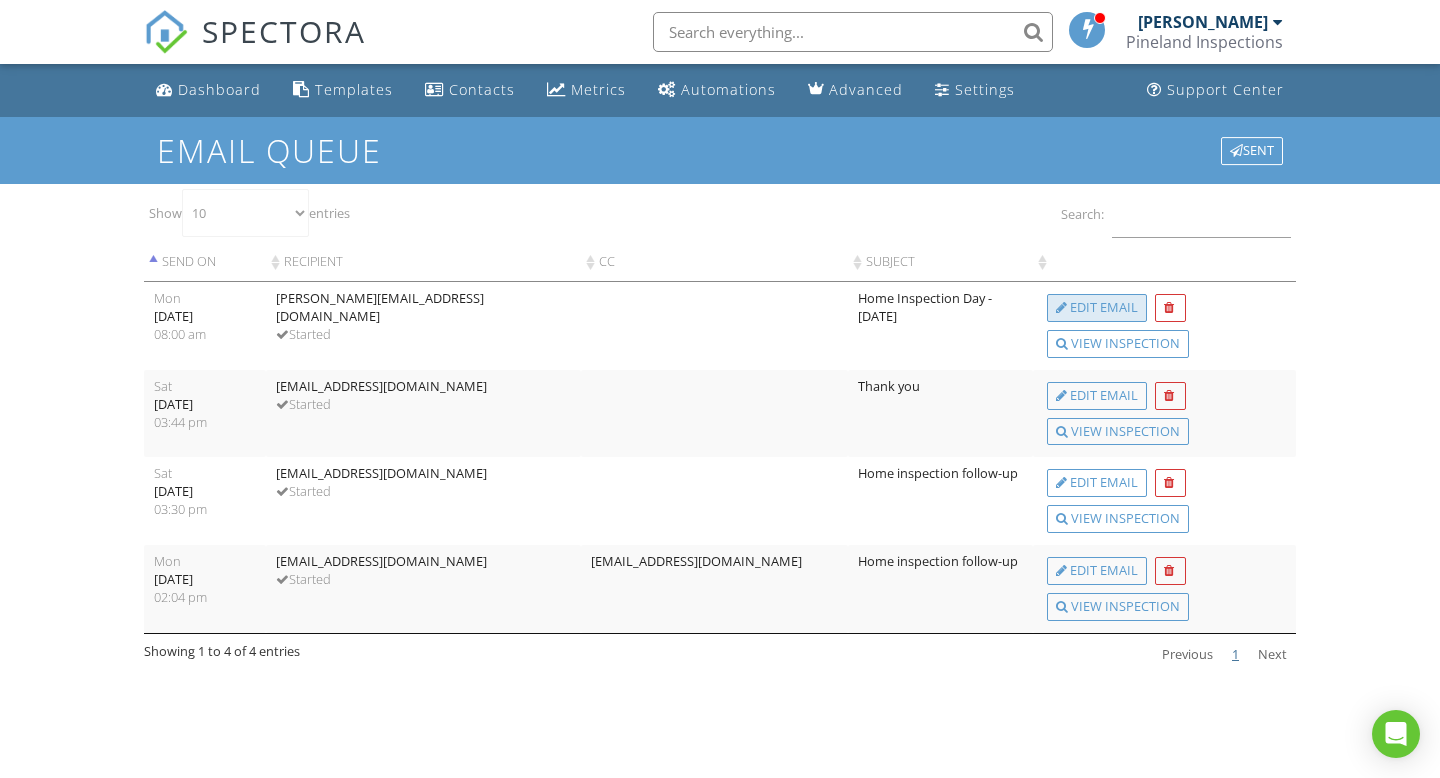click on "Edit Email" at bounding box center (1097, 308) 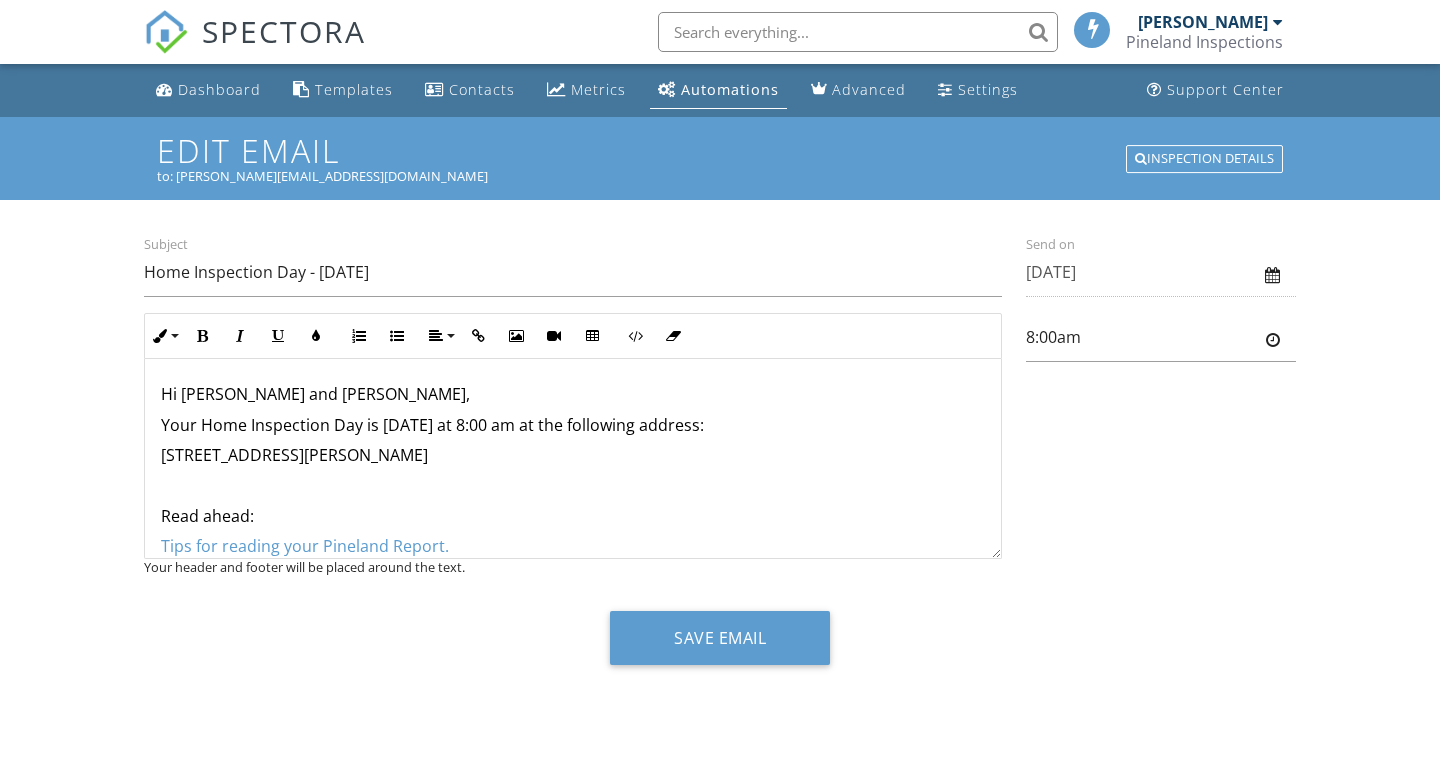 scroll, scrollTop: 0, scrollLeft: 0, axis: both 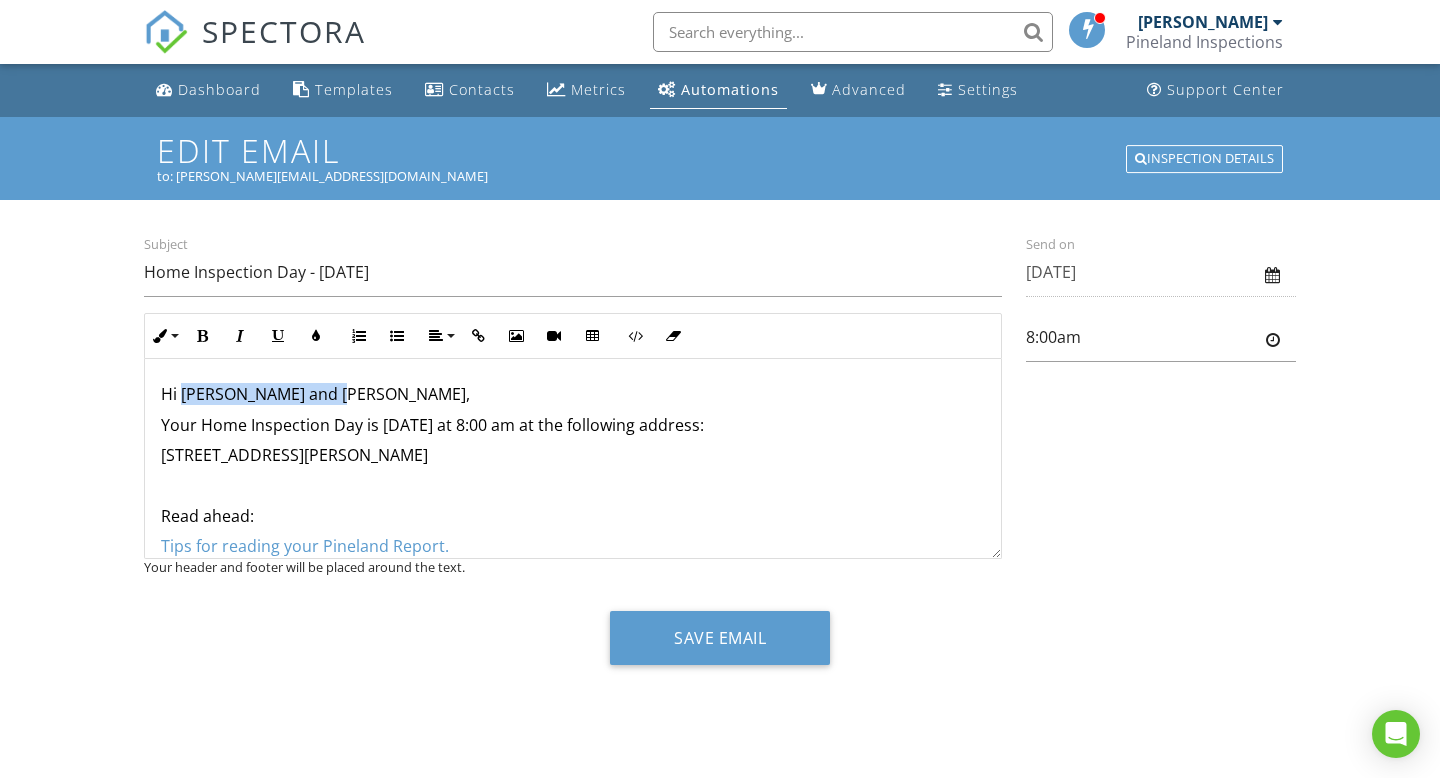 drag, startPoint x: 343, startPoint y: 396, endPoint x: 194, endPoint y: 390, distance: 149.12076 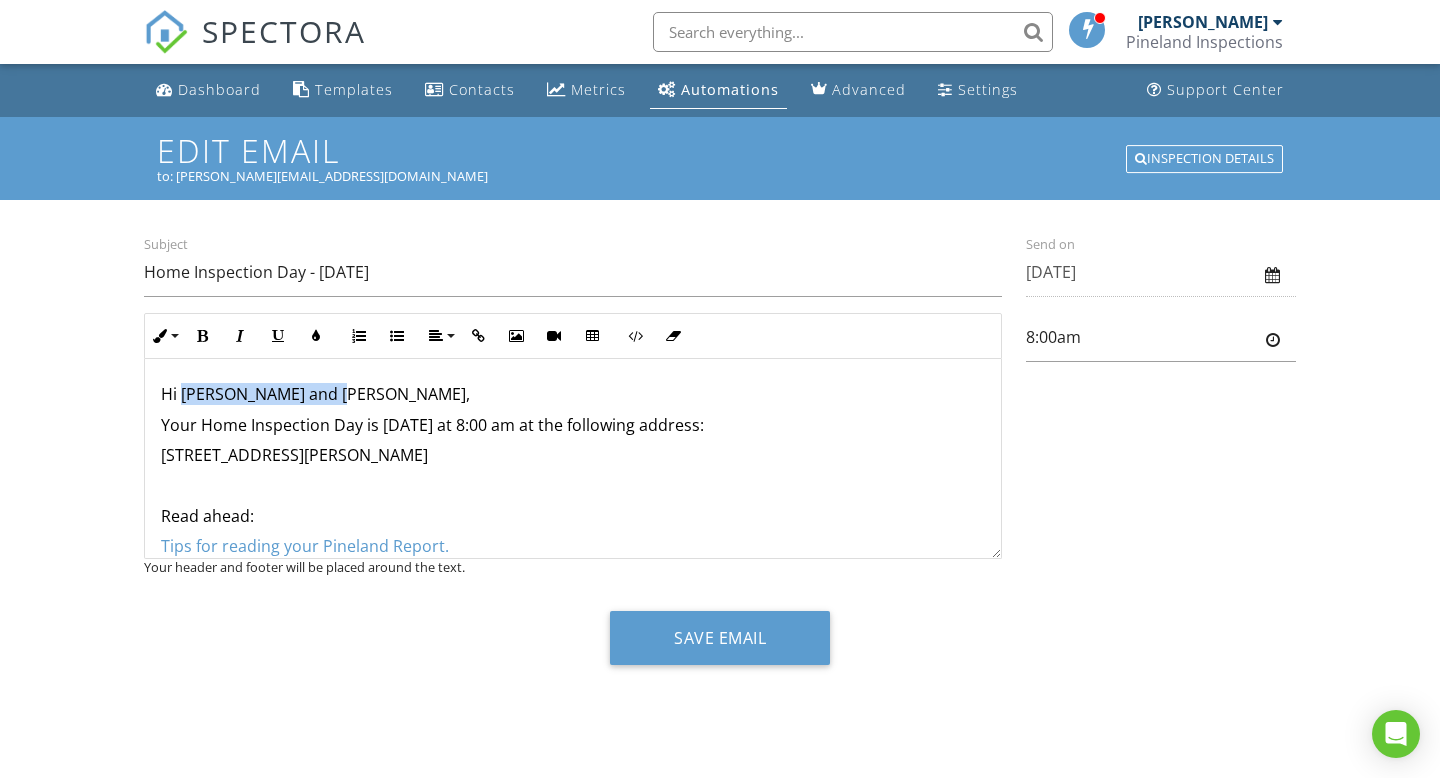 click on "Hi James and Kishanna," at bounding box center (573, 394) 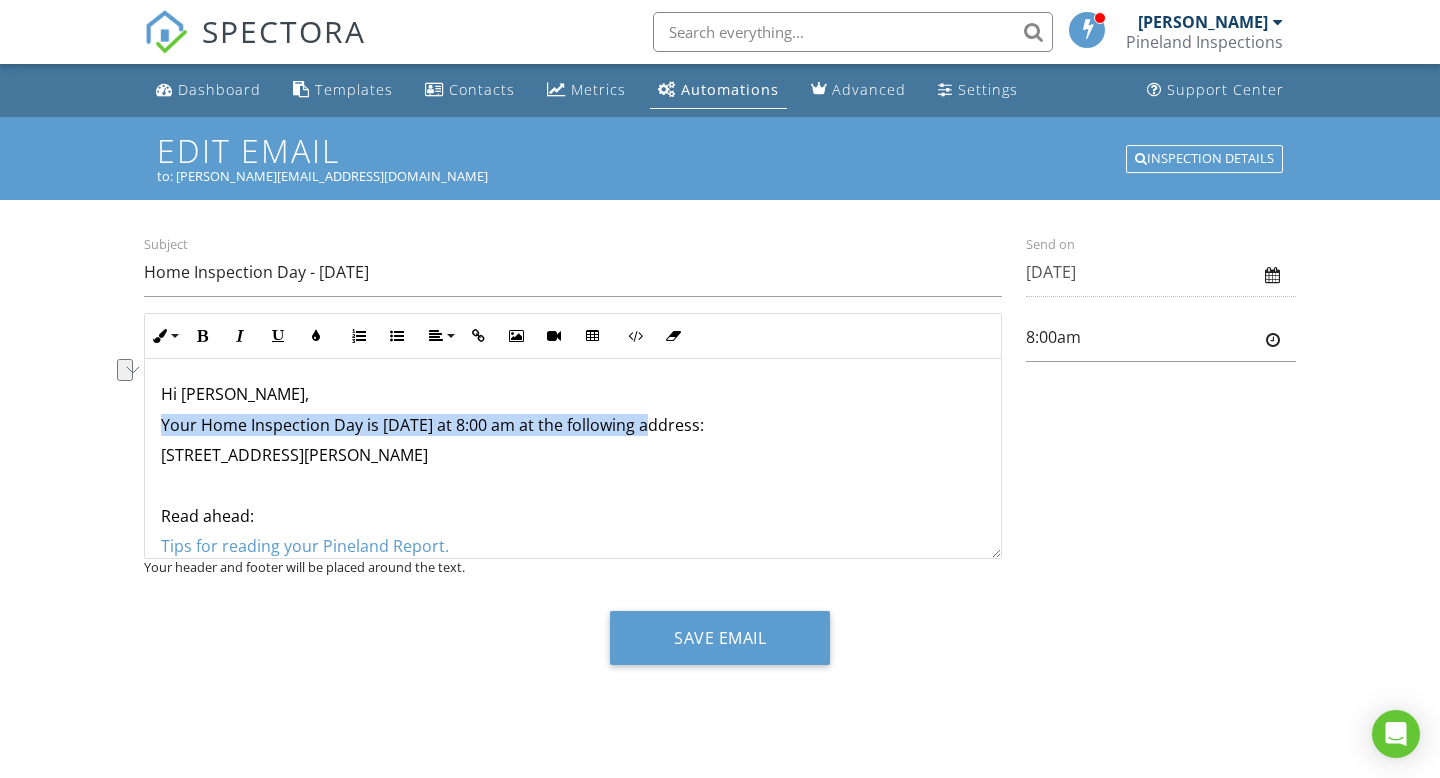 drag, startPoint x: 658, startPoint y: 424, endPoint x: 162, endPoint y: 424, distance: 496 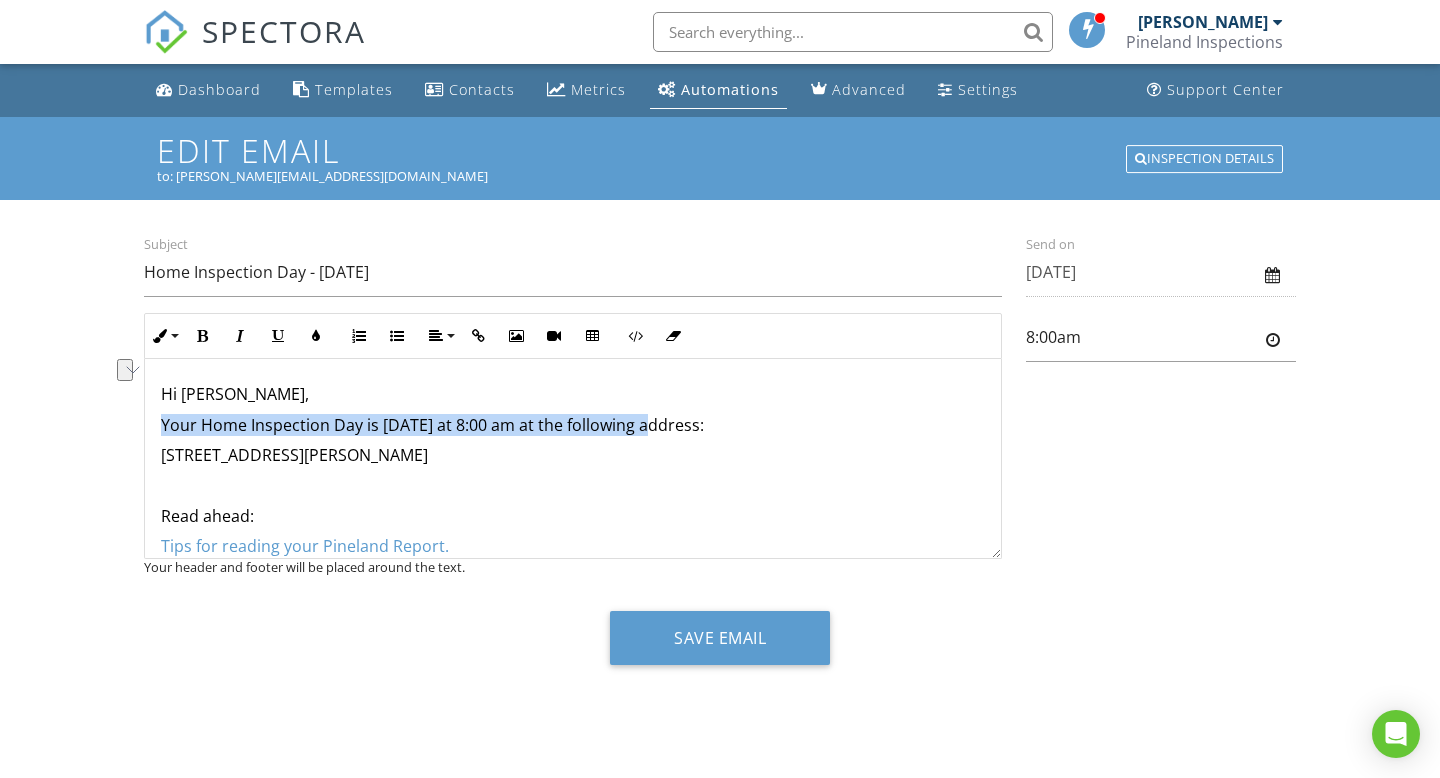 click on "Your Home Inspection Day is tomorrow at 8:00 am at the following address:" at bounding box center [573, 425] 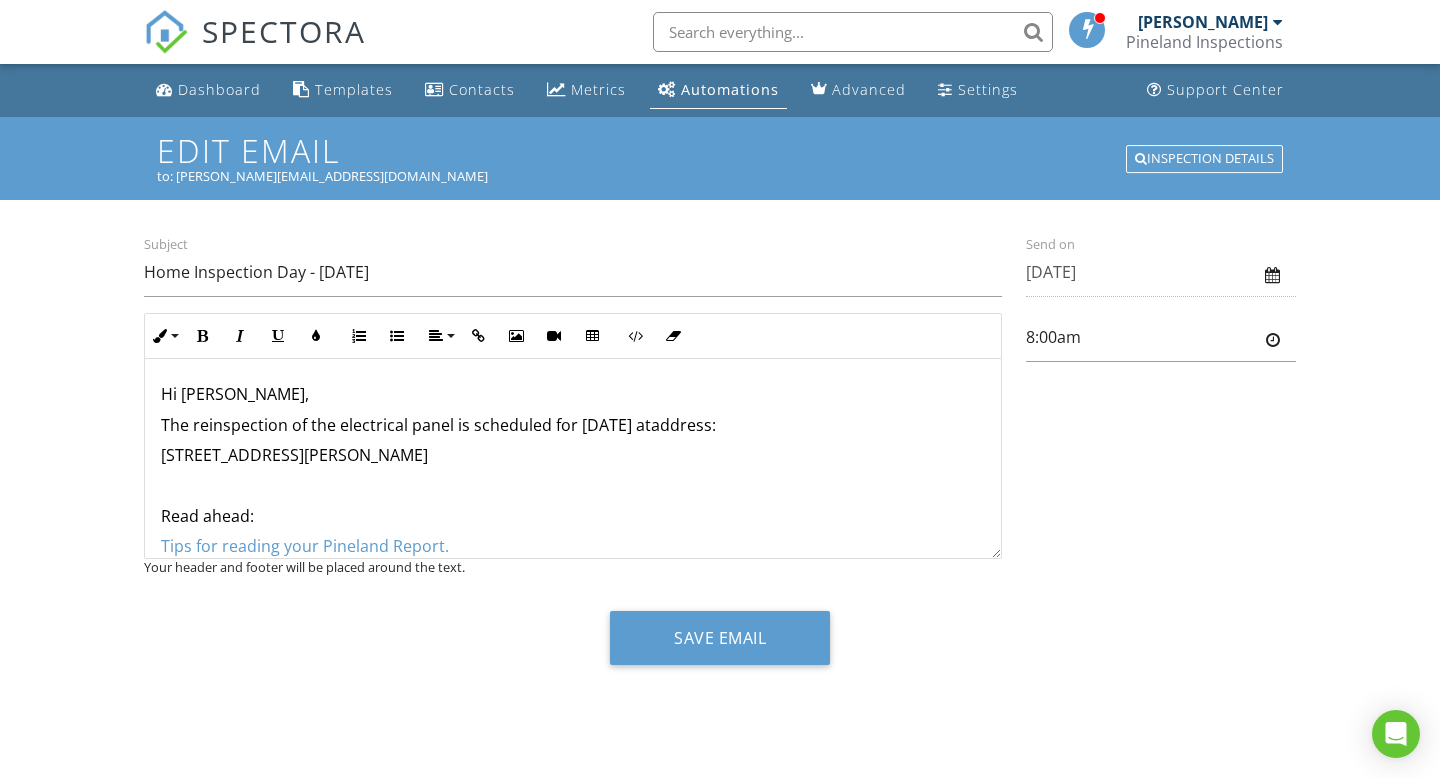 click on "Hi Kaitlin, The reinspection of the electrical panel is scheduled for tomorrow at ​ ​  address: 2532 Allsbrook Dr, Fayetteville, NC 28301 Read ahead: Tips for reading your Pineland Report. I'm happy to answer questions regarding the inspection or the home.  Respectfully," at bounding box center (573, 546) 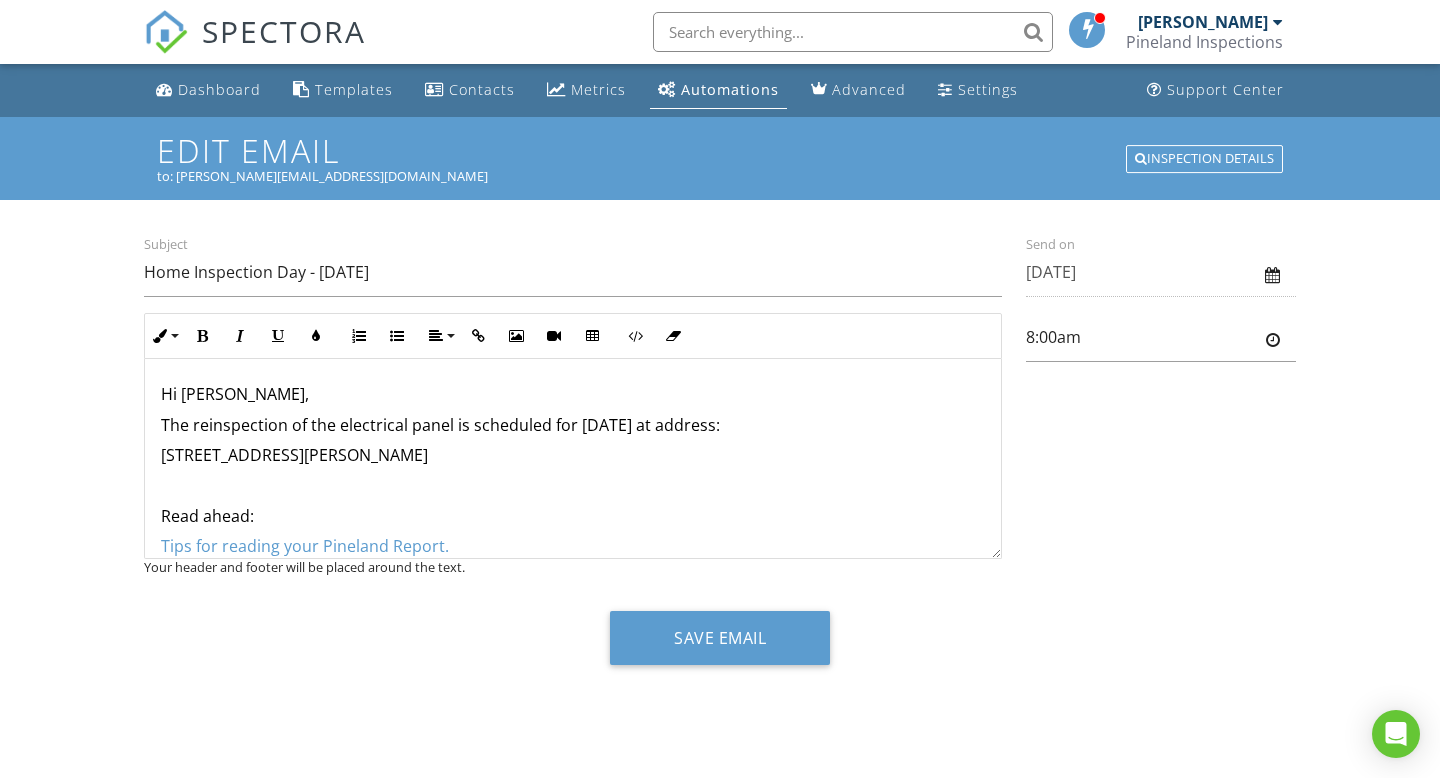 click at bounding box center (573, 486) 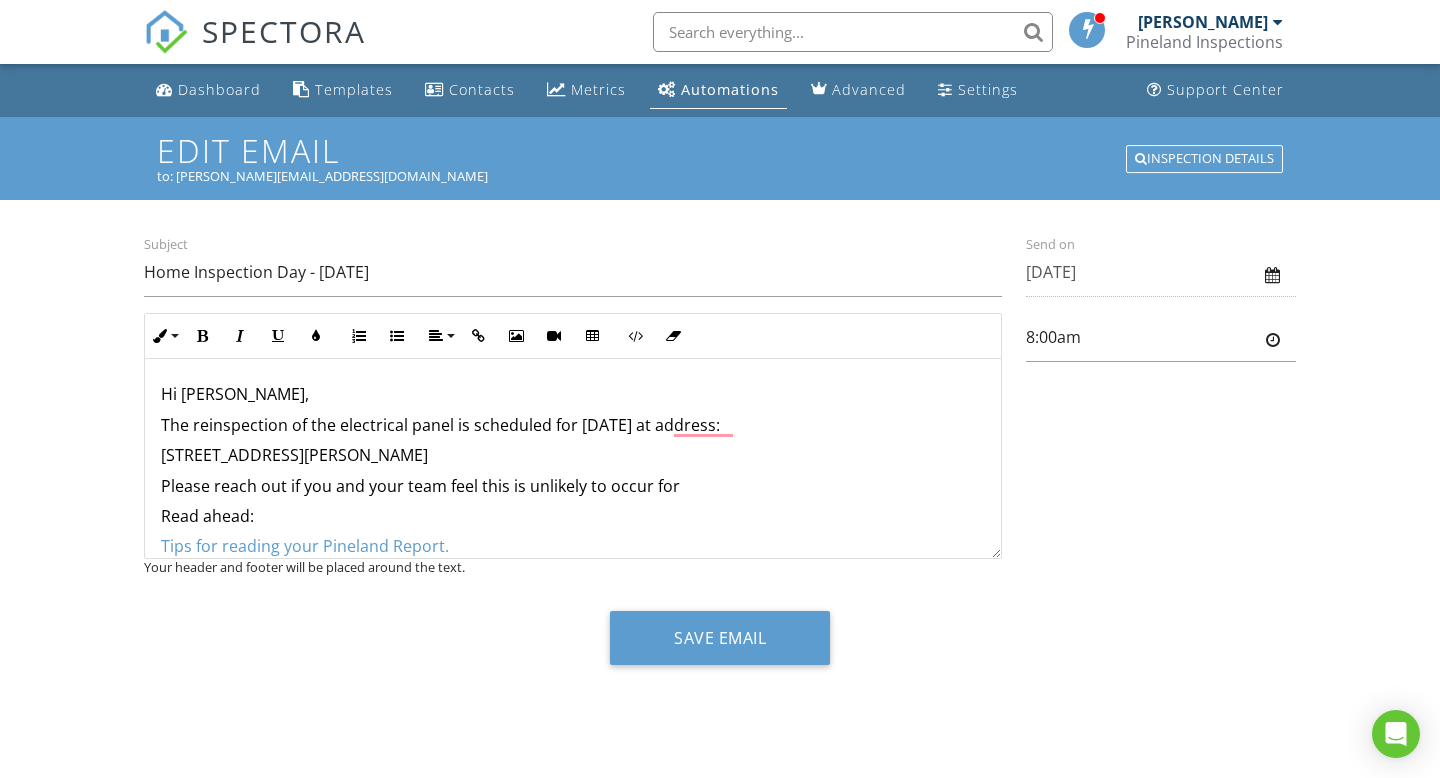 click on "Please reach out if you and your team feel this is unlikely to occur for" at bounding box center (573, 486) 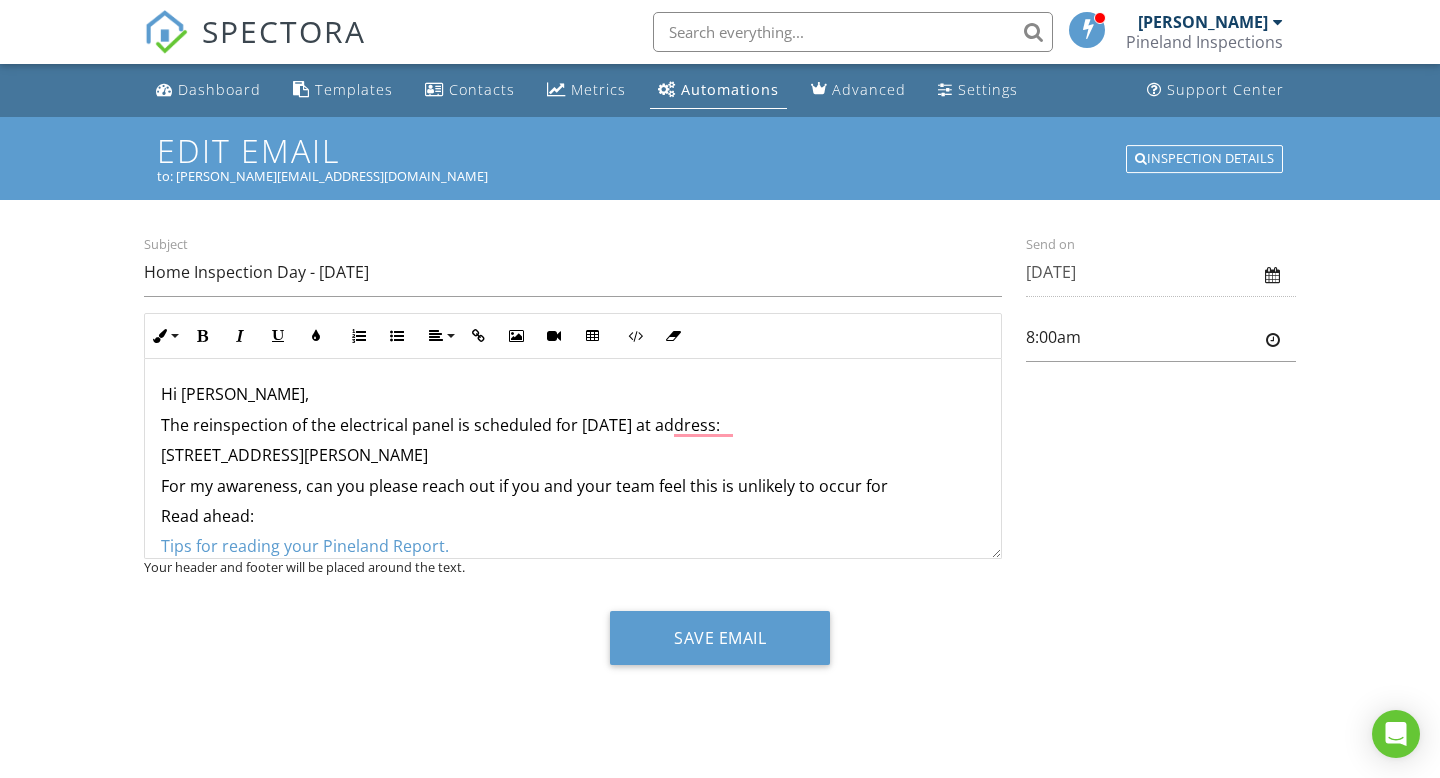 click on "For my awareness, can you please reach out if you and your team feel this is unlikely to occur for" at bounding box center (573, 486) 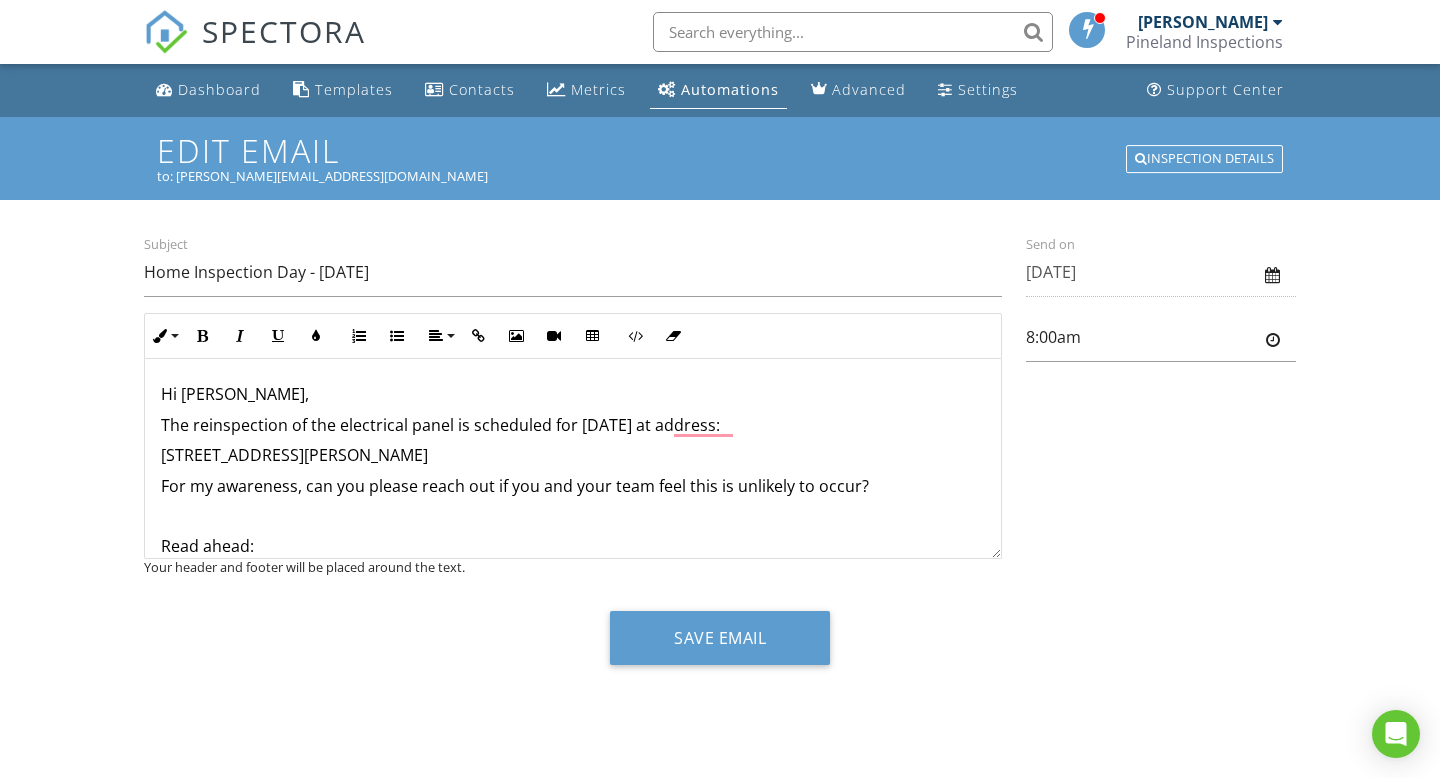scroll, scrollTop: 55, scrollLeft: 0, axis: vertical 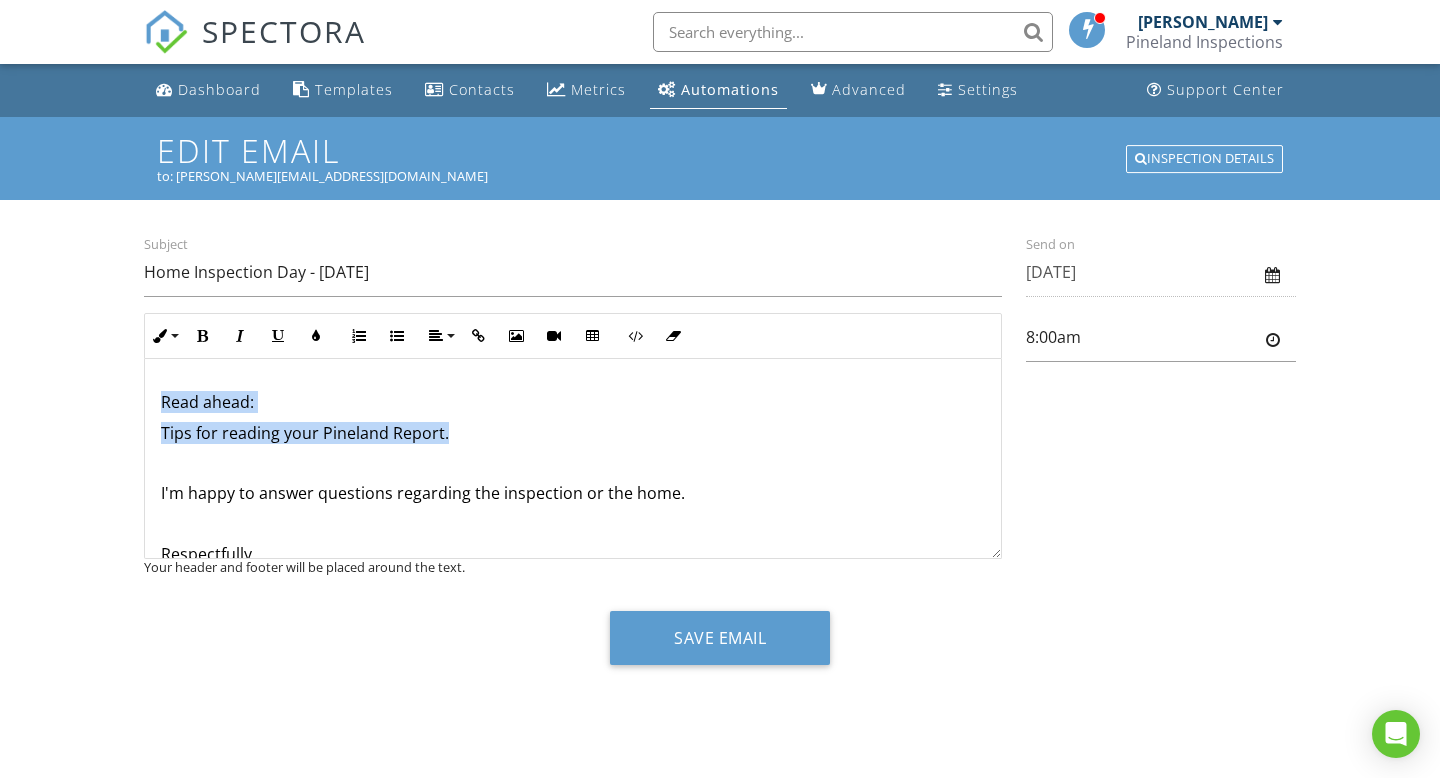 drag, startPoint x: 487, startPoint y: 436, endPoint x: 145, endPoint y: 395, distance: 344.44882 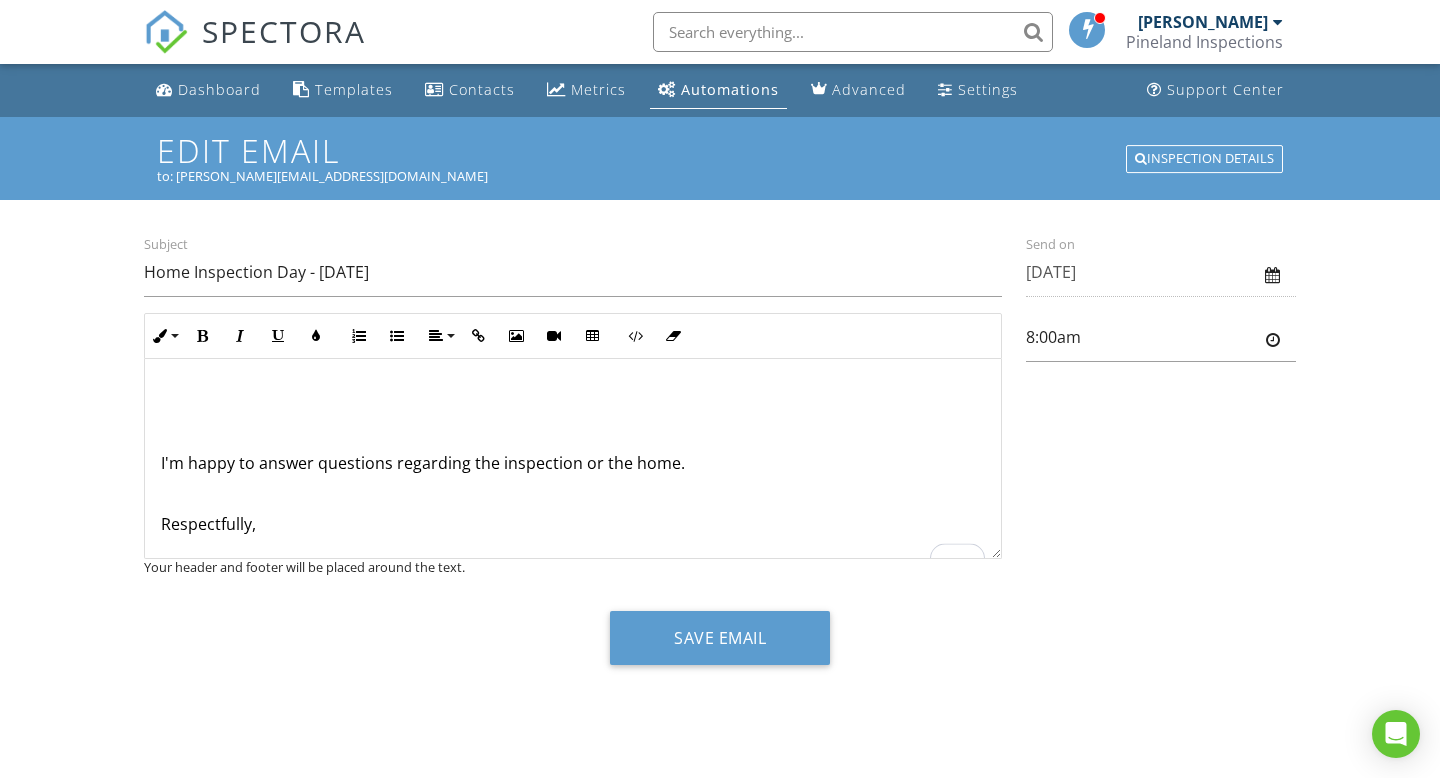 click on "Hi Kaitlin, The reinspection of the electrical panel is scheduled for tomorrow at address: 2532 Allsbrook Dr, Fayetteville, NC 28301 For my awareness, can you please reach out if you and your team feel this is unlikely to occur? I'm happy to answer questions regarding the inspection or the home.  Respectfully," at bounding box center [573, 402] 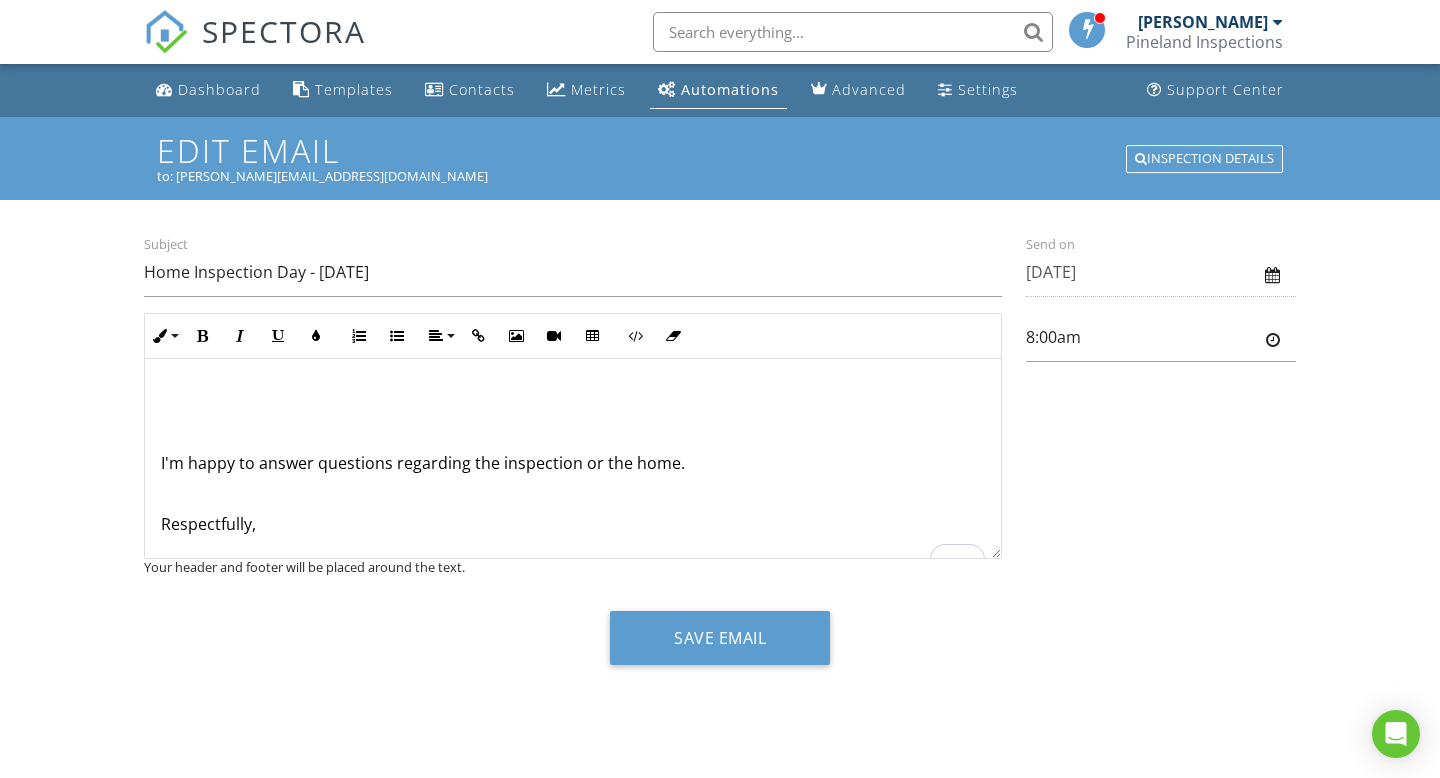 scroll, scrollTop: 148, scrollLeft: 0, axis: vertical 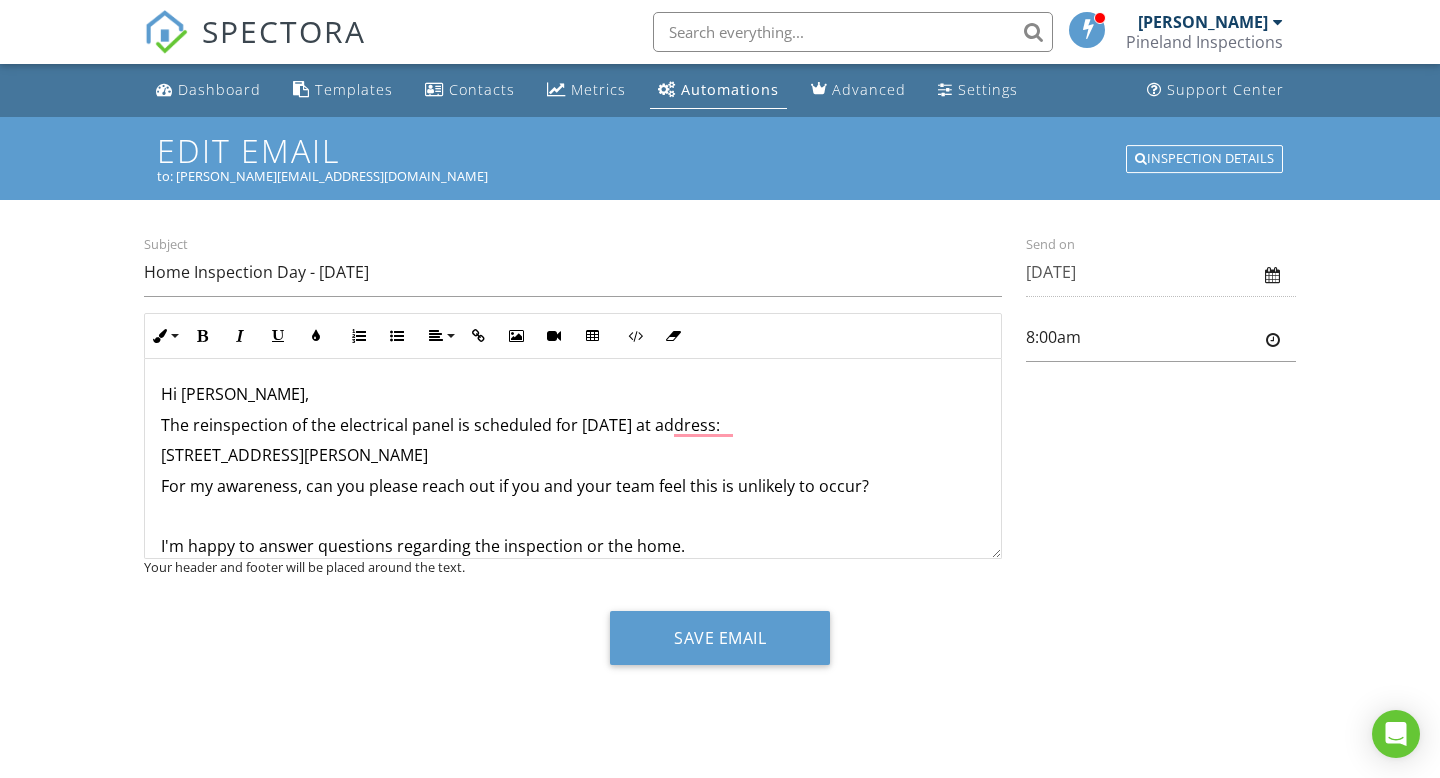 click on "Hi Kaitlin, The reinspection of the electrical panel is scheduled for tomorrow at address: 2532 Allsbrook Dr, Fayetteville, NC 28301 For my awareness, can you please reach out if you and your team feel this is unlikely to occur? I'm happy to answer questions regarding the inspection or the home.  Respectfully," at bounding box center (573, 516) 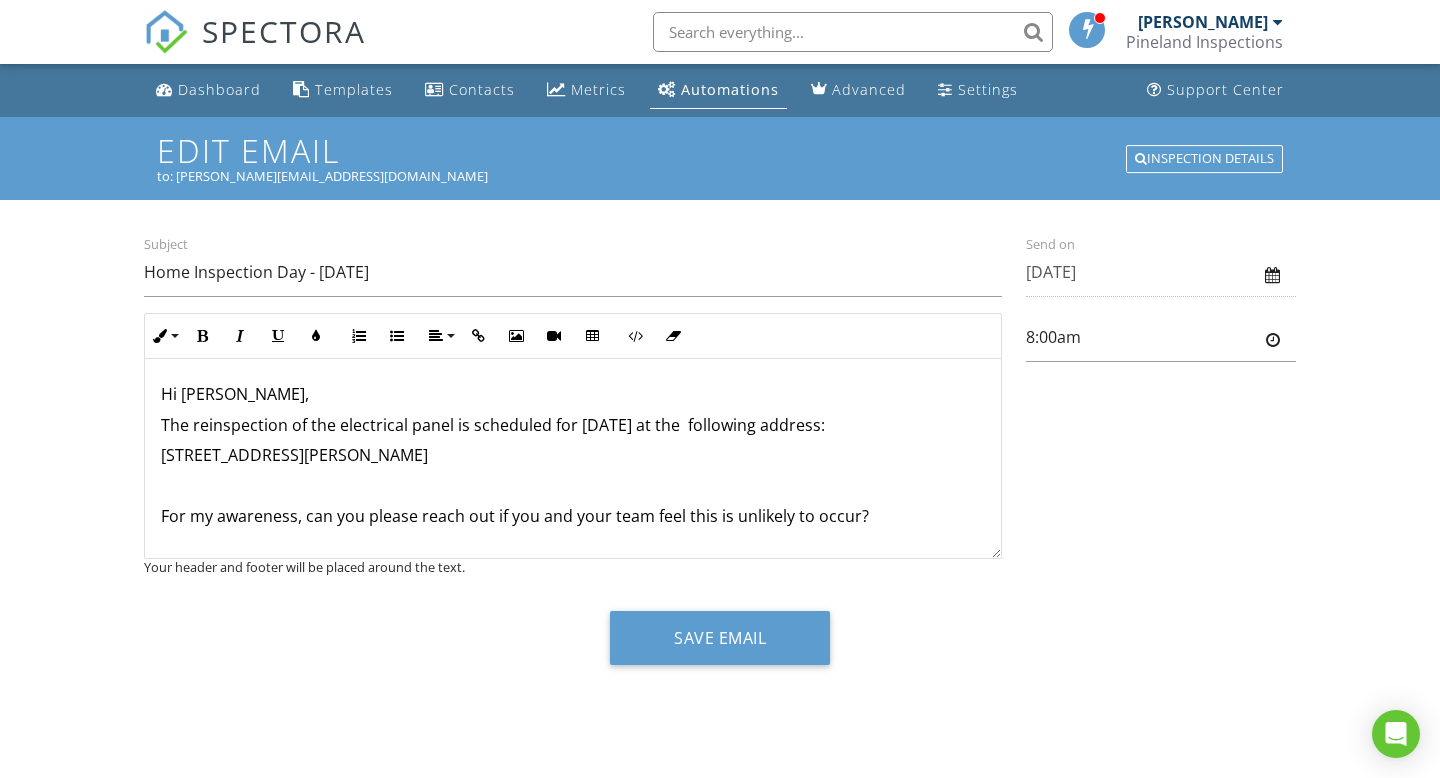 scroll, scrollTop: 41, scrollLeft: 0, axis: vertical 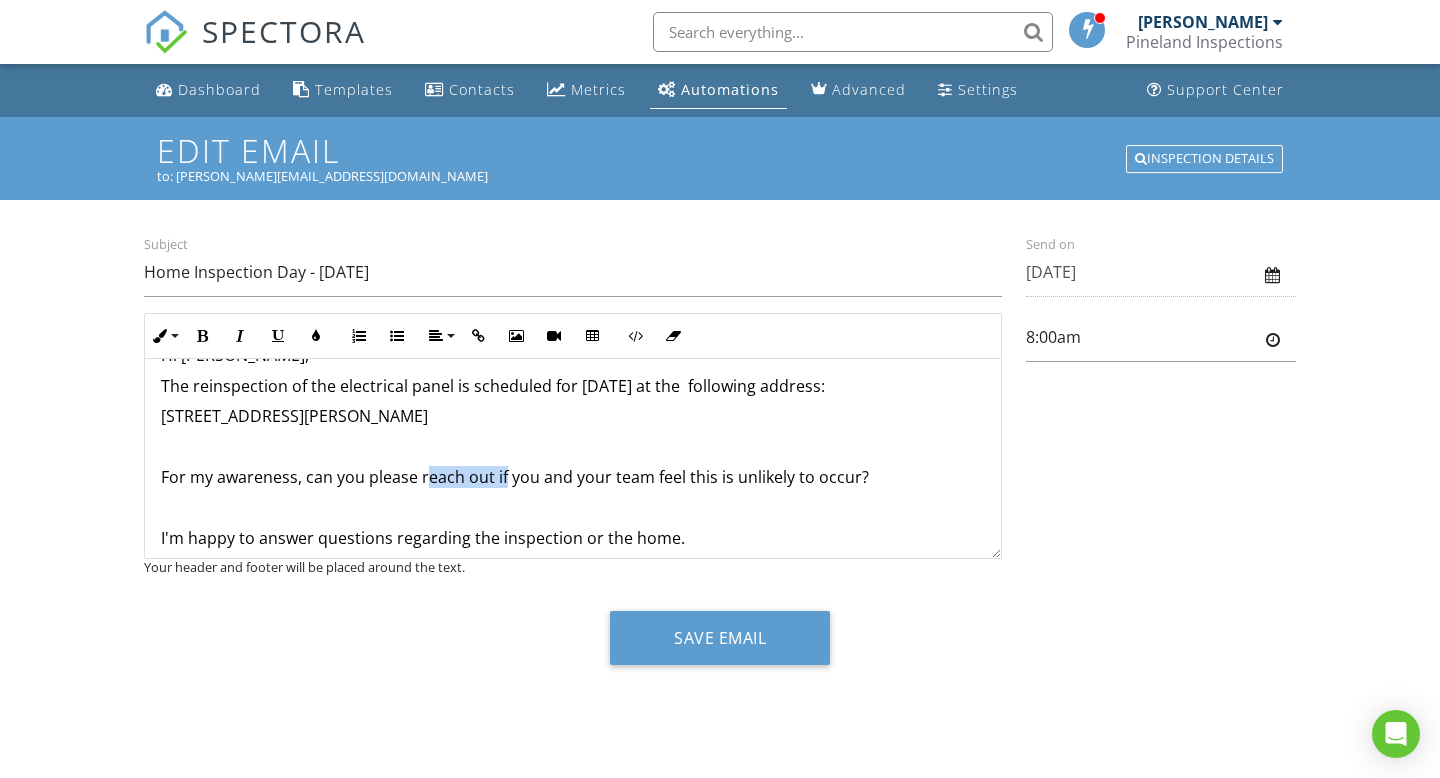 drag, startPoint x: 506, startPoint y: 474, endPoint x: 422, endPoint y: 477, distance: 84.05355 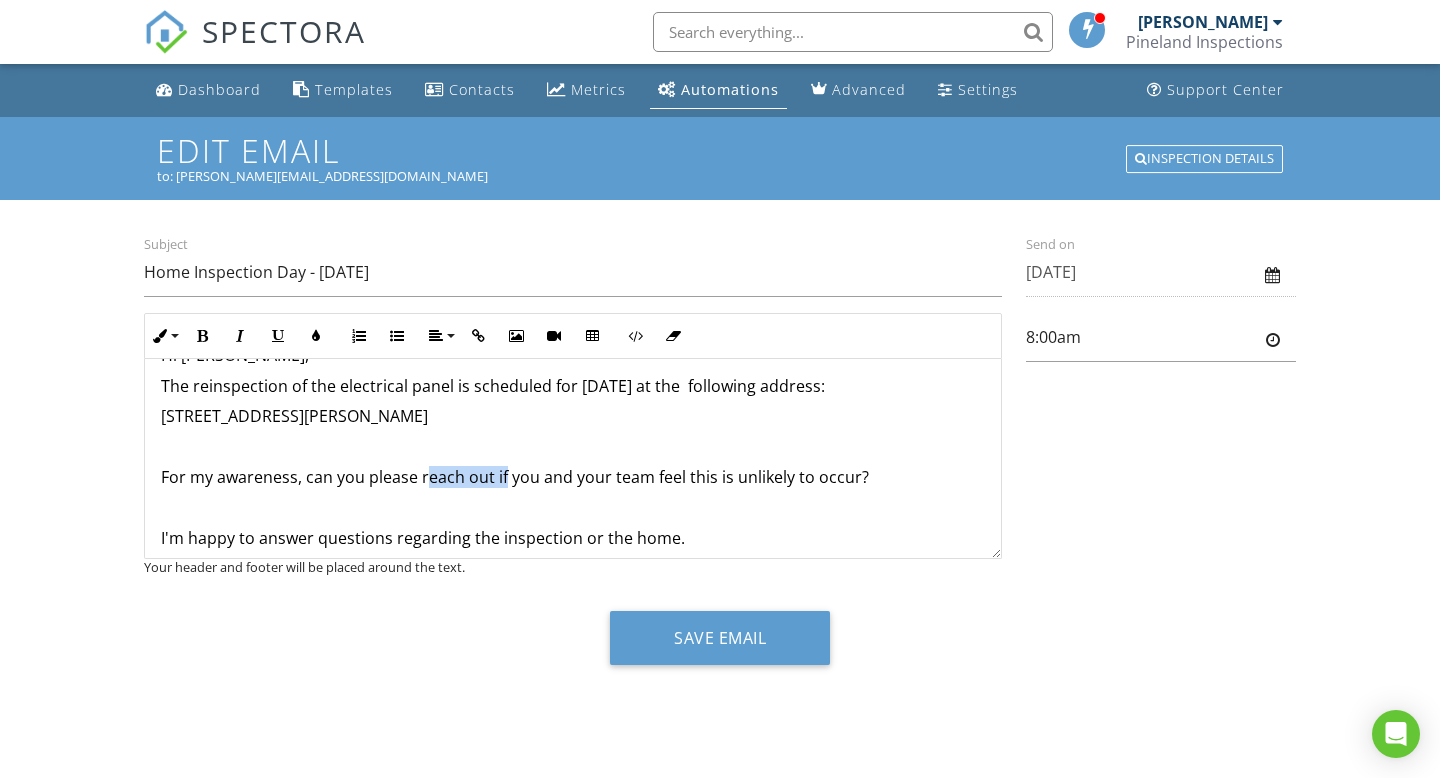 click on "​ ​ For my awareness, can you please reach out if you and your team feel this is unlikely to occur?" at bounding box center (573, 477) 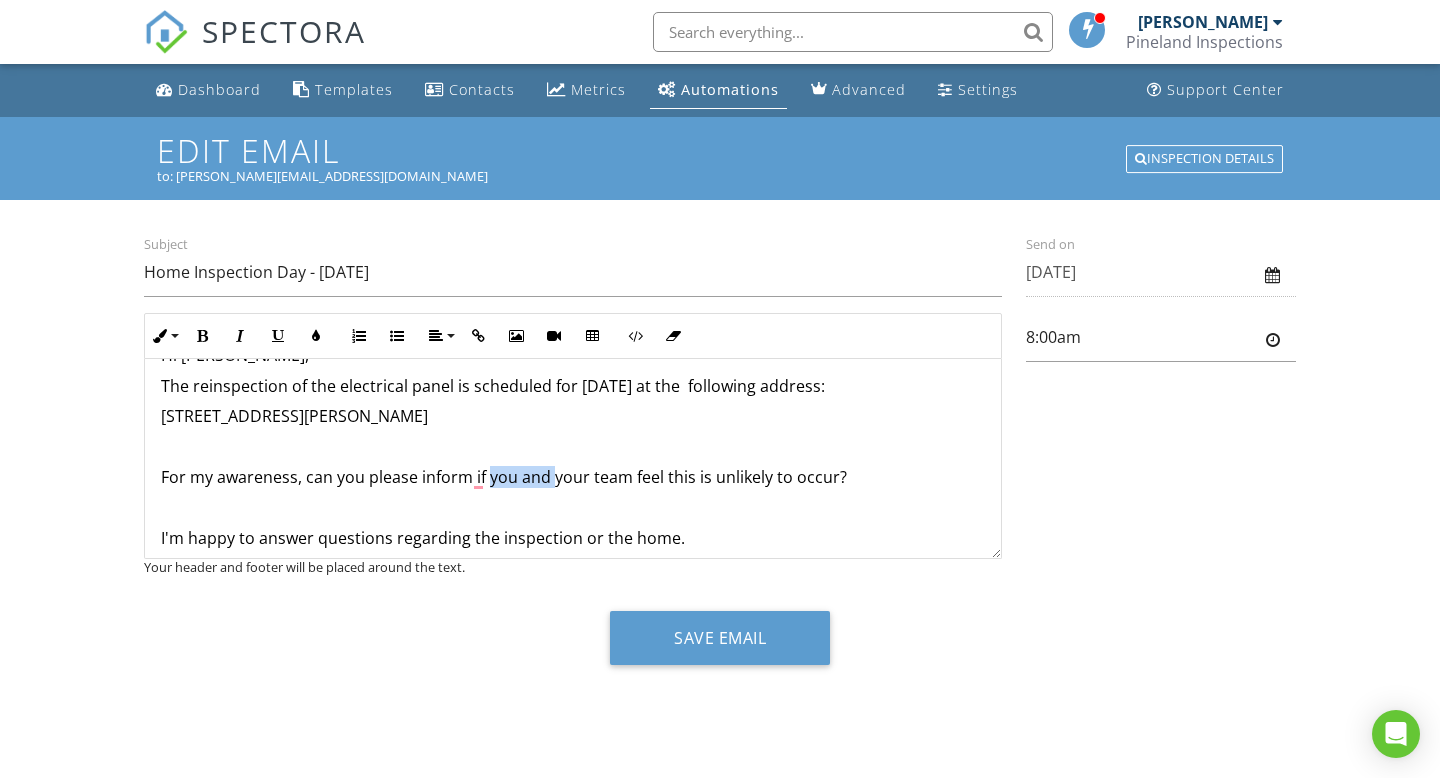 drag, startPoint x: 553, startPoint y: 475, endPoint x: 487, endPoint y: 475, distance: 66 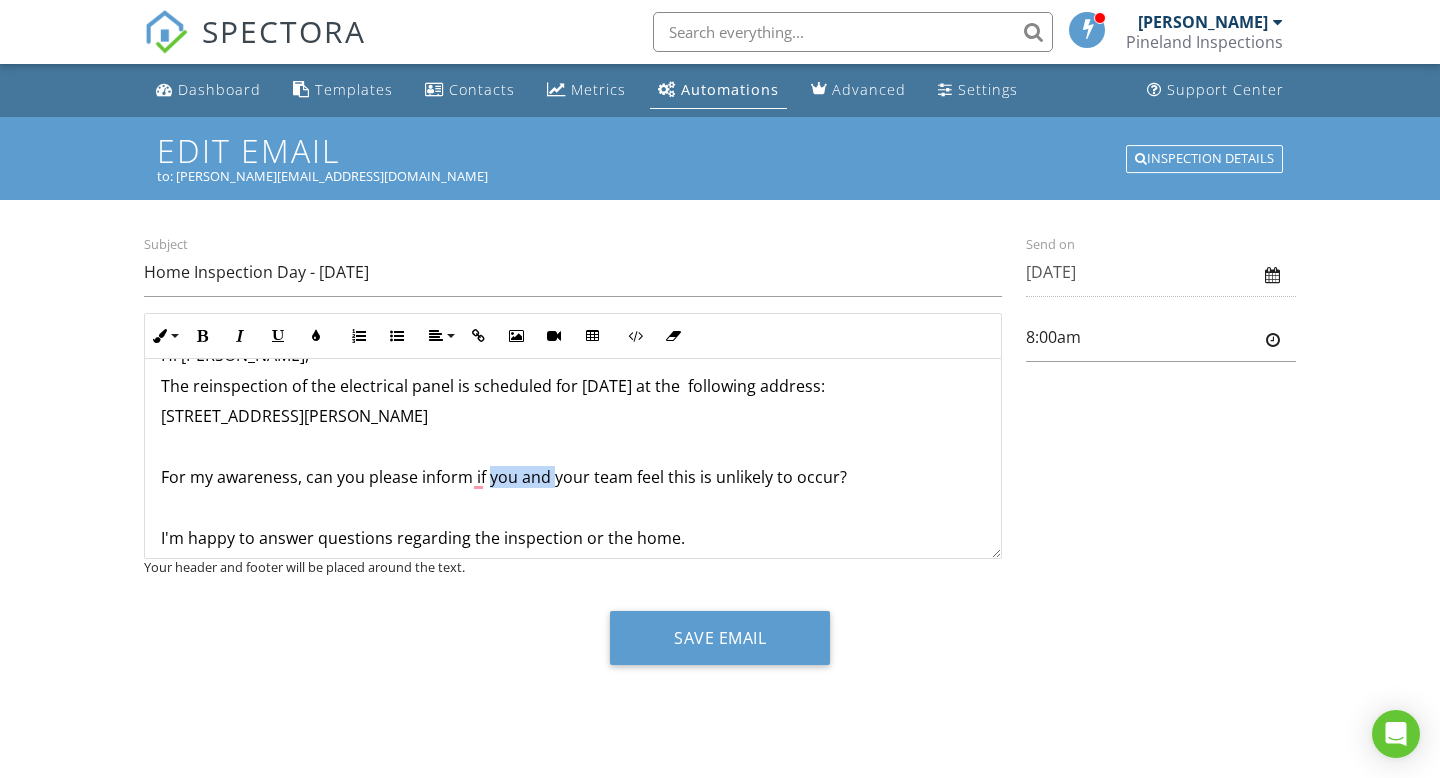 click on "For my awareness, can you please inform if you and your team feel this is unlikely to occur?" at bounding box center (573, 477) 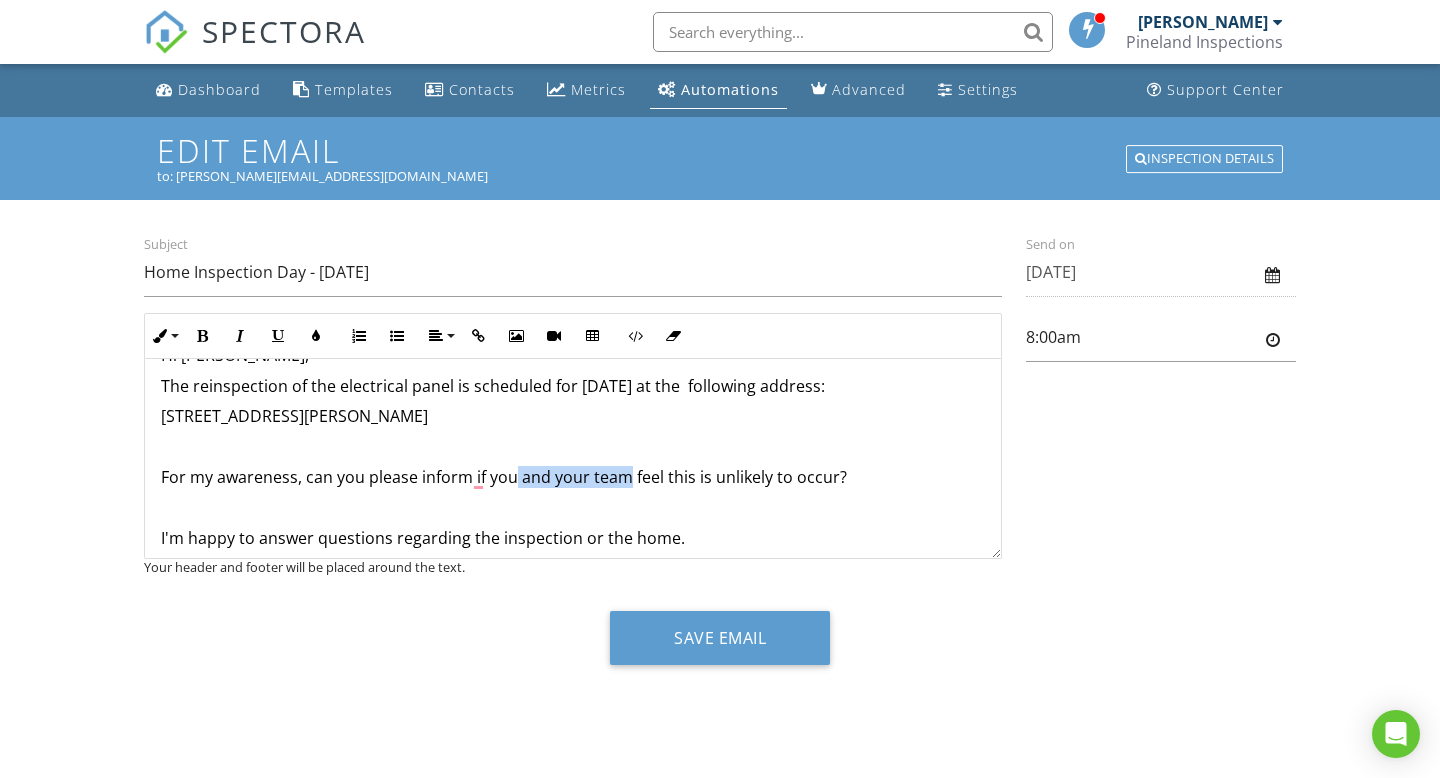 drag, startPoint x: 630, startPoint y: 477, endPoint x: 561, endPoint y: 466, distance: 69.87131 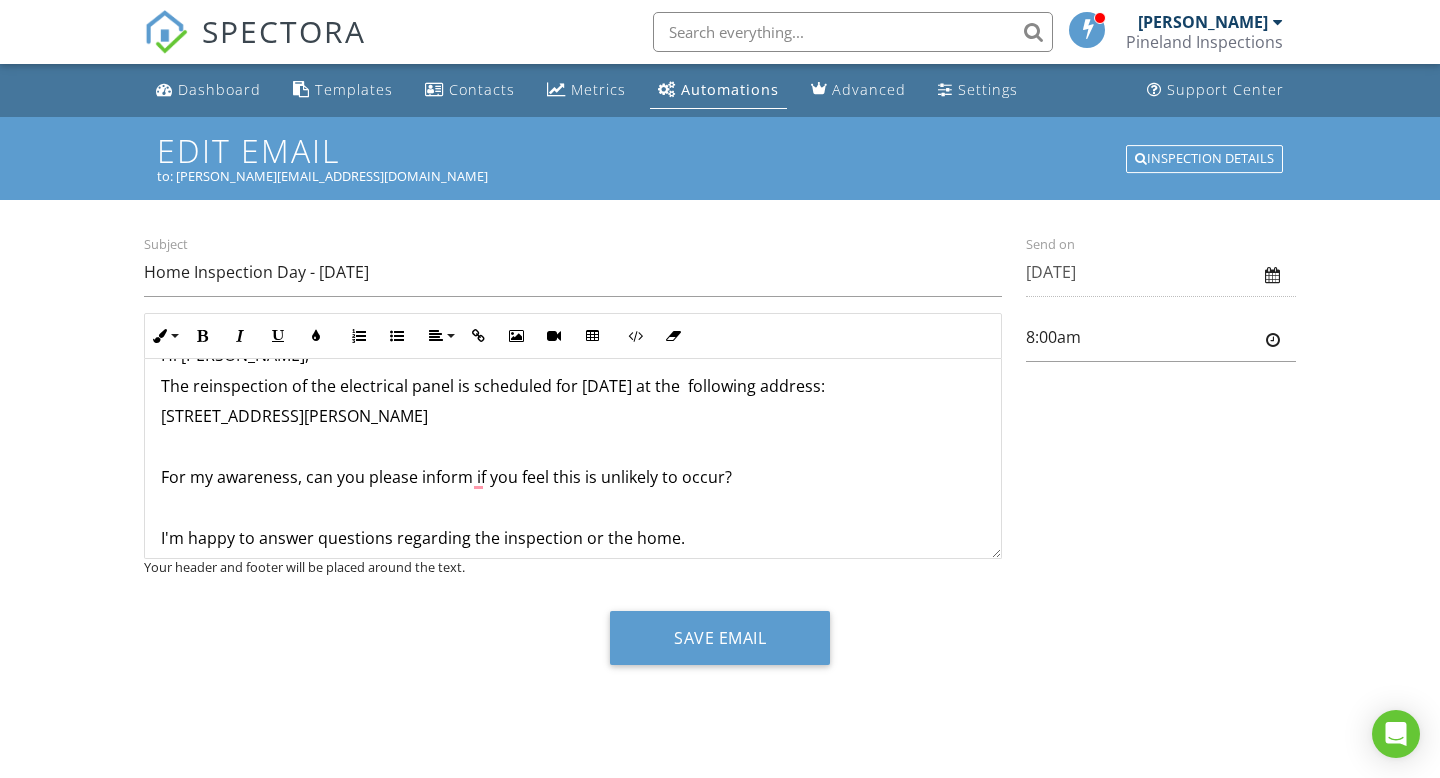 click on "For my awareness, can you please inform if you feel this is unlikely to occur?" at bounding box center (573, 477) 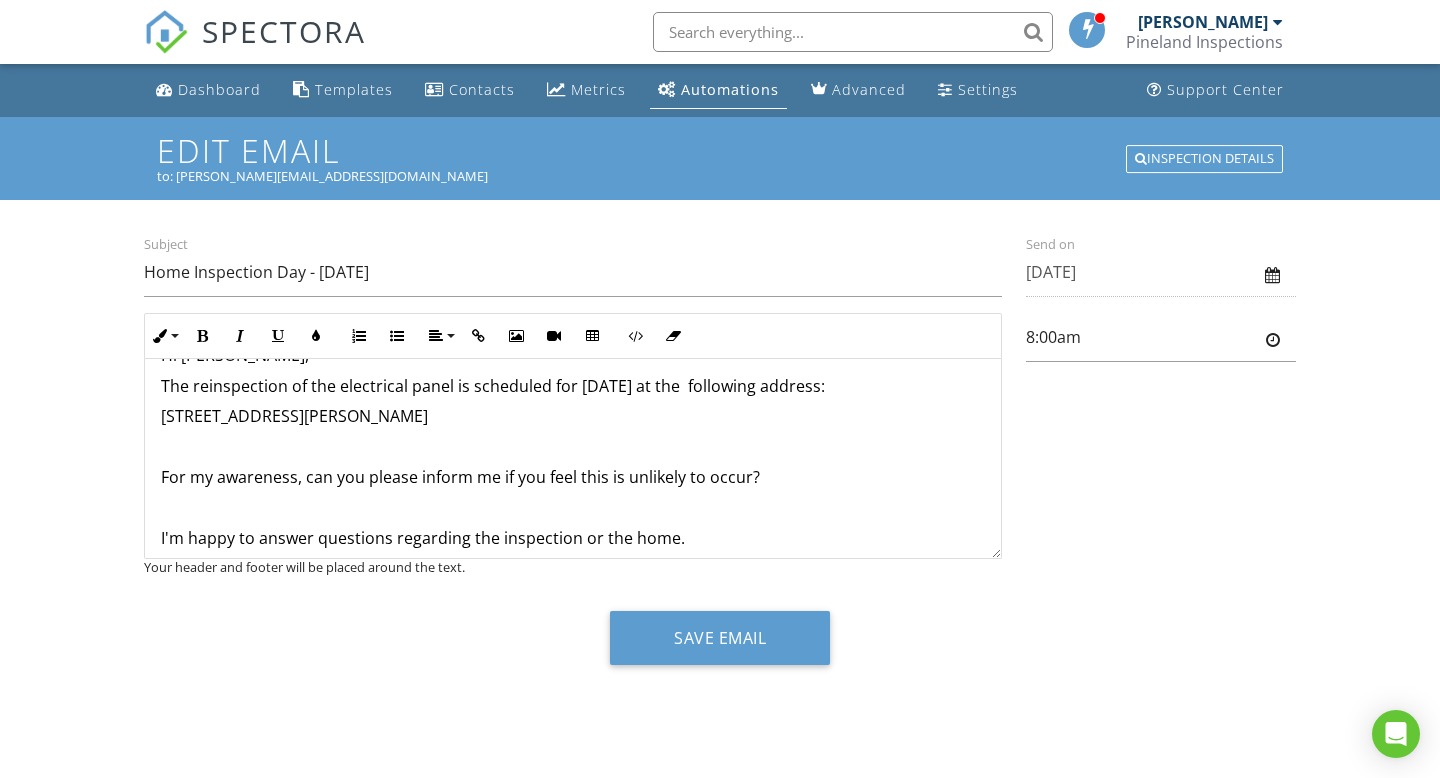 click on "For my awareness, can you please inform me if you feel this is unlikel ​ ​ y to occur?" at bounding box center (573, 477) 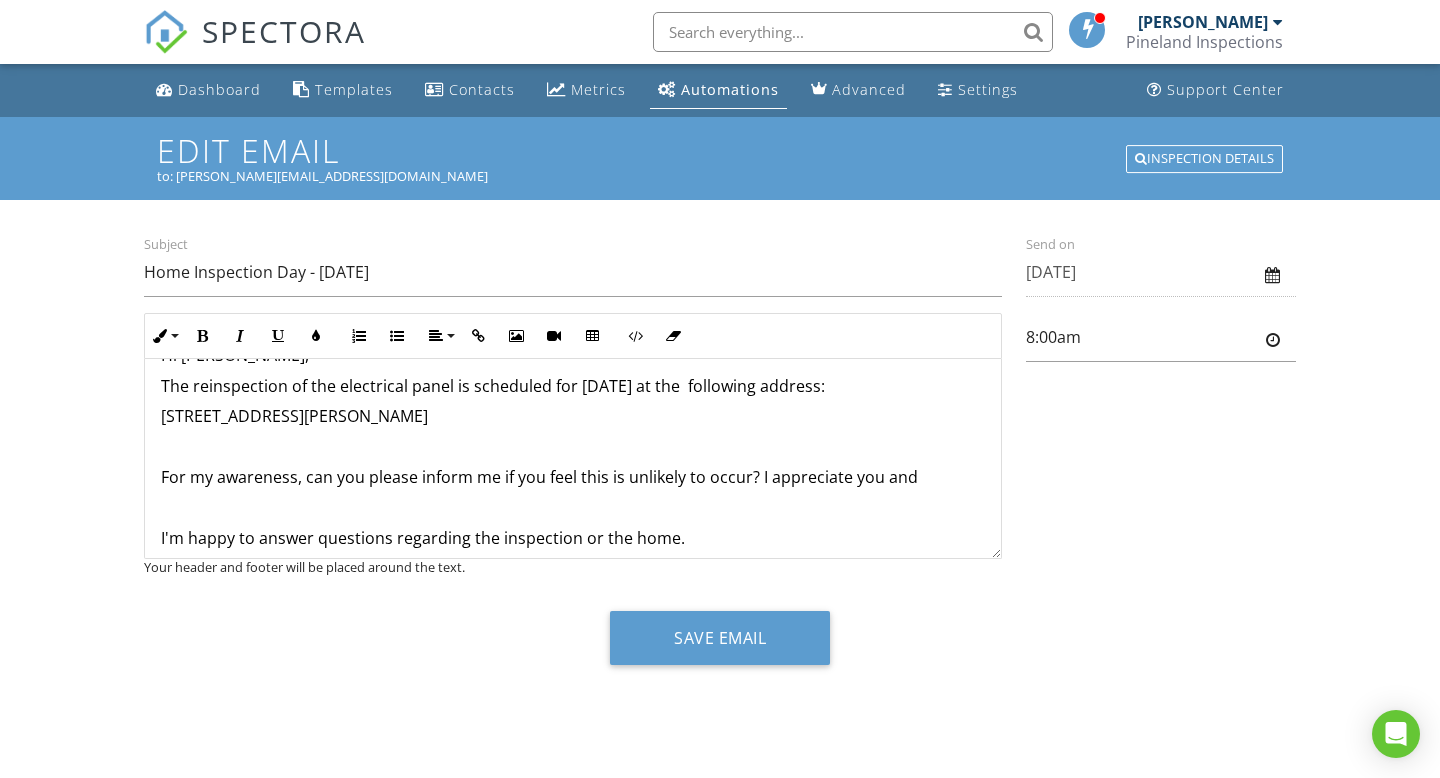 drag, startPoint x: 913, startPoint y: 475, endPoint x: 881, endPoint y: 473, distance: 32.06244 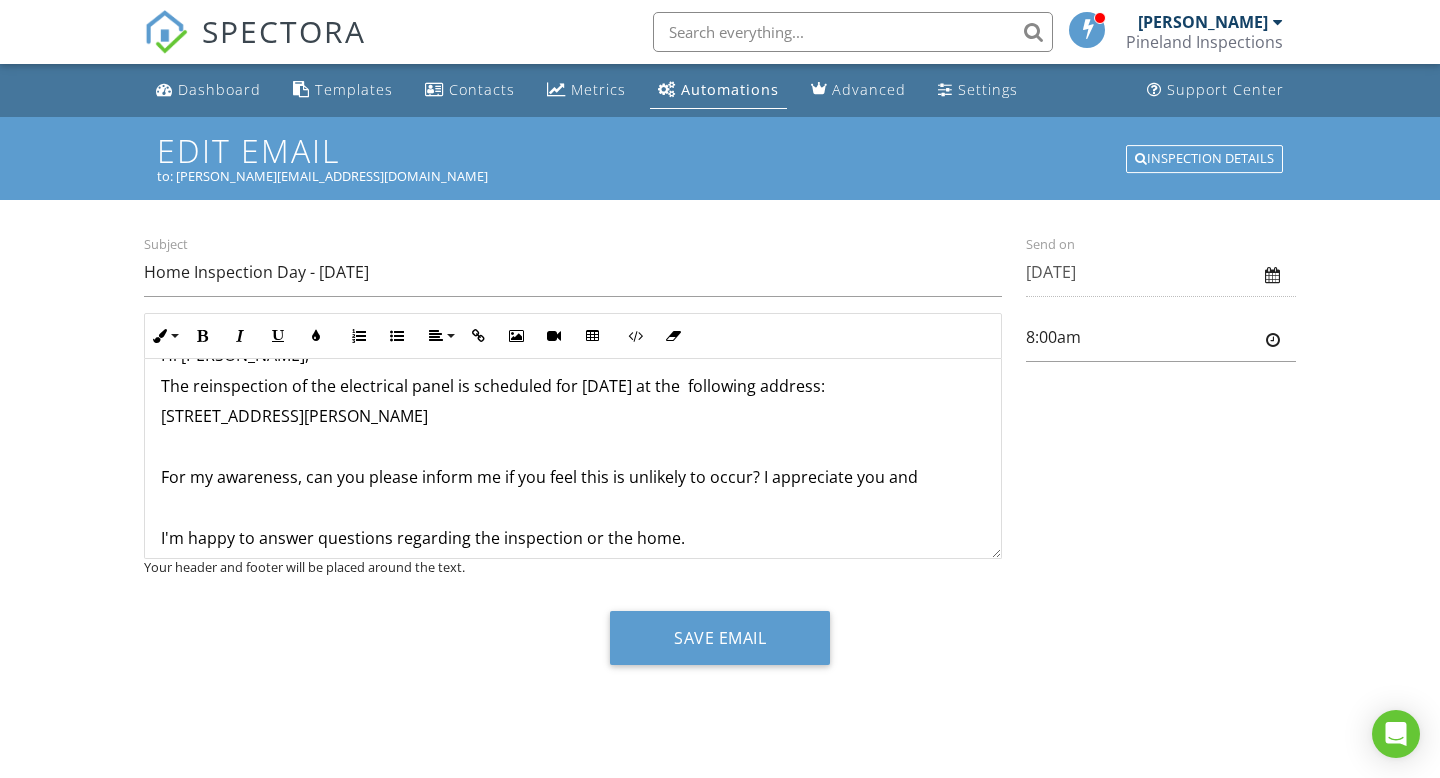 click on "For my awareness, can you please inform me if you feel this is unlikely to occur? I appreciate you and" at bounding box center [573, 477] 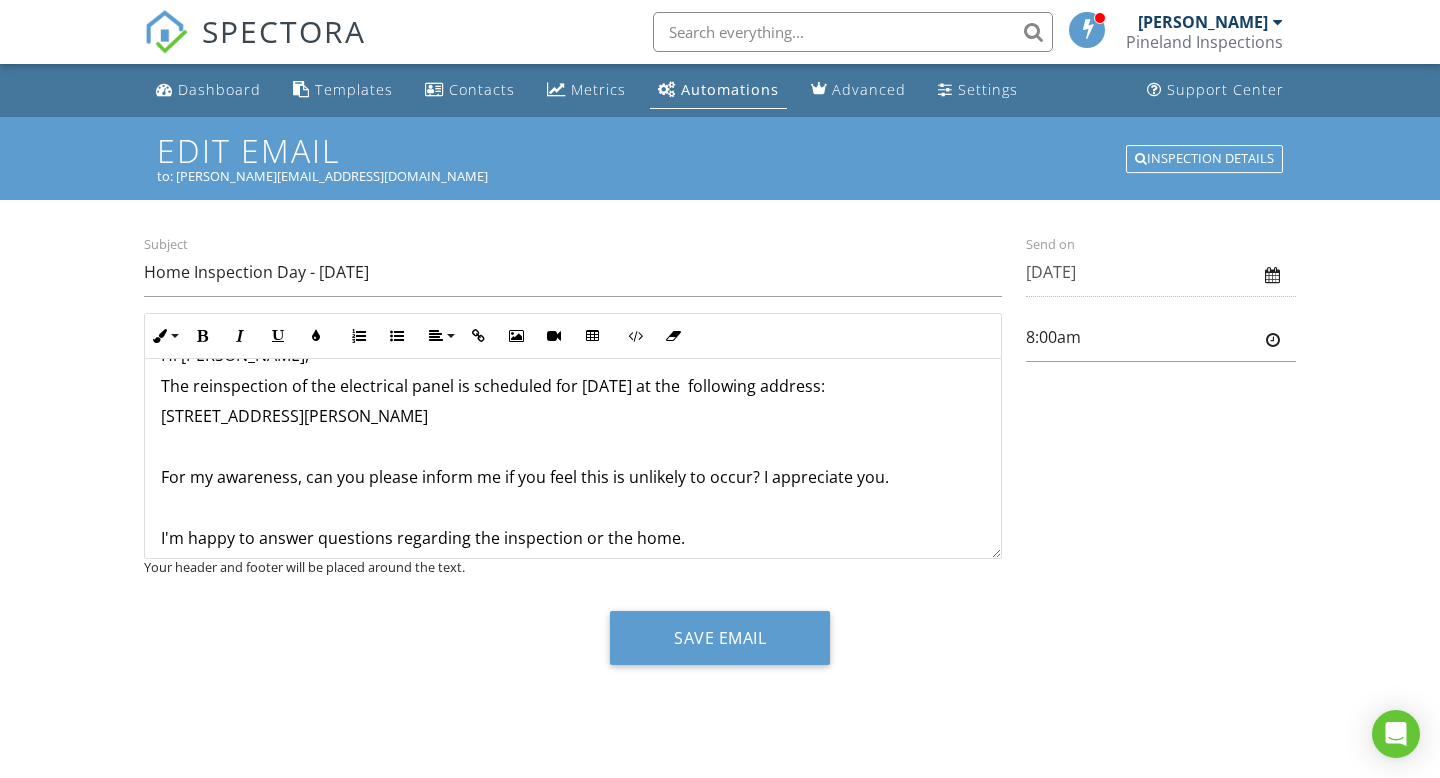 drag, startPoint x: 163, startPoint y: 536, endPoint x: 209, endPoint y: 521, distance: 48.38388 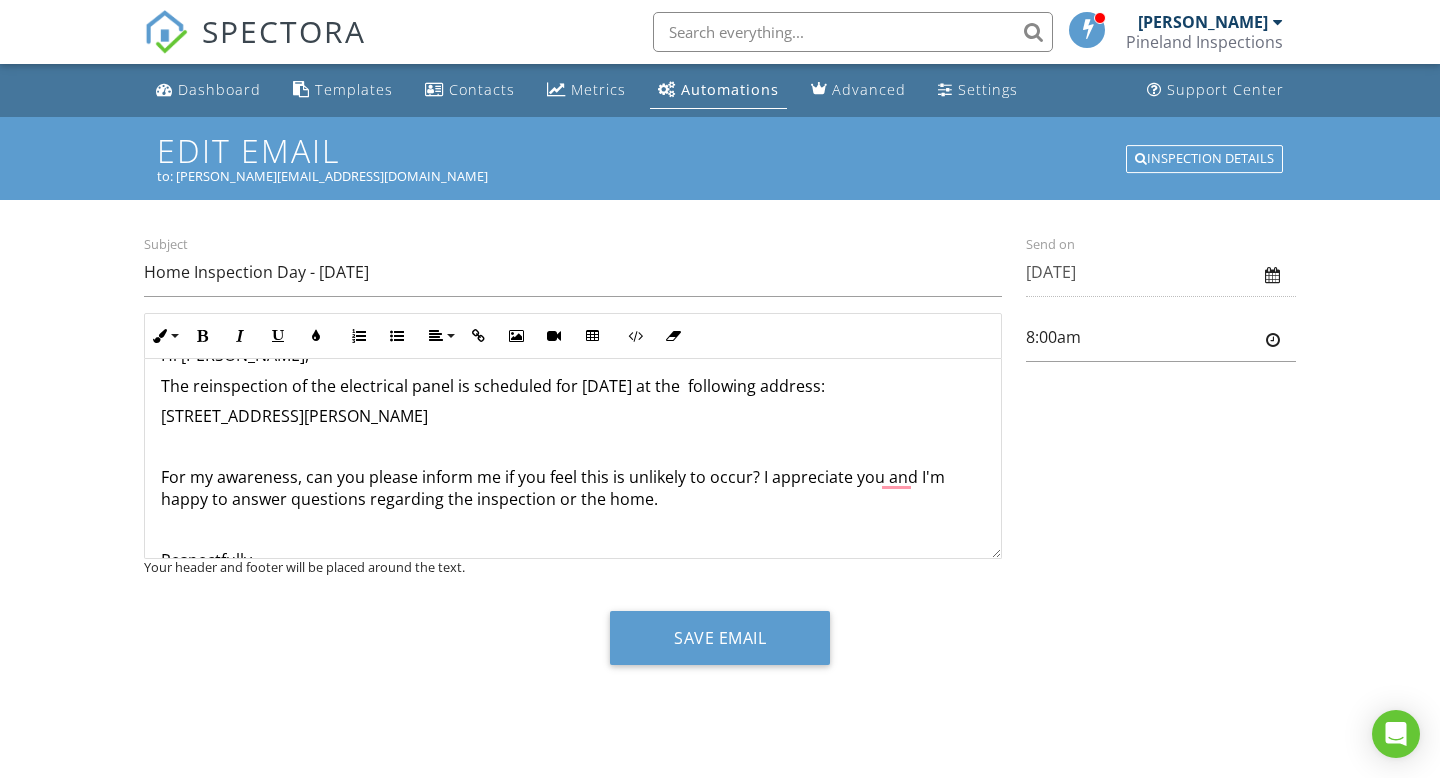 drag, startPoint x: 759, startPoint y: 479, endPoint x: 804, endPoint y: 472, distance: 45.54119 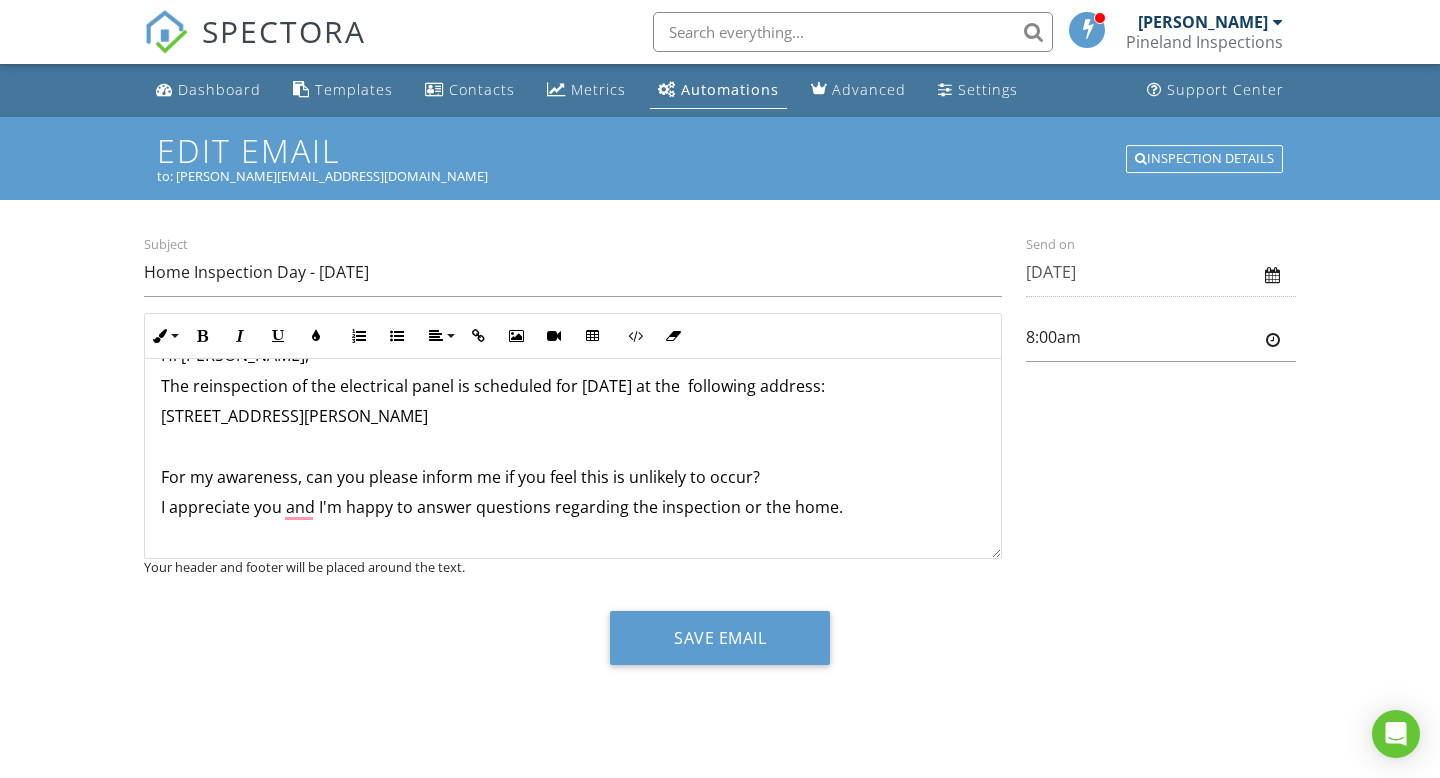 click on "For my awareness, can you please inform me if you feel this is unlikely to occur?" at bounding box center (573, 477) 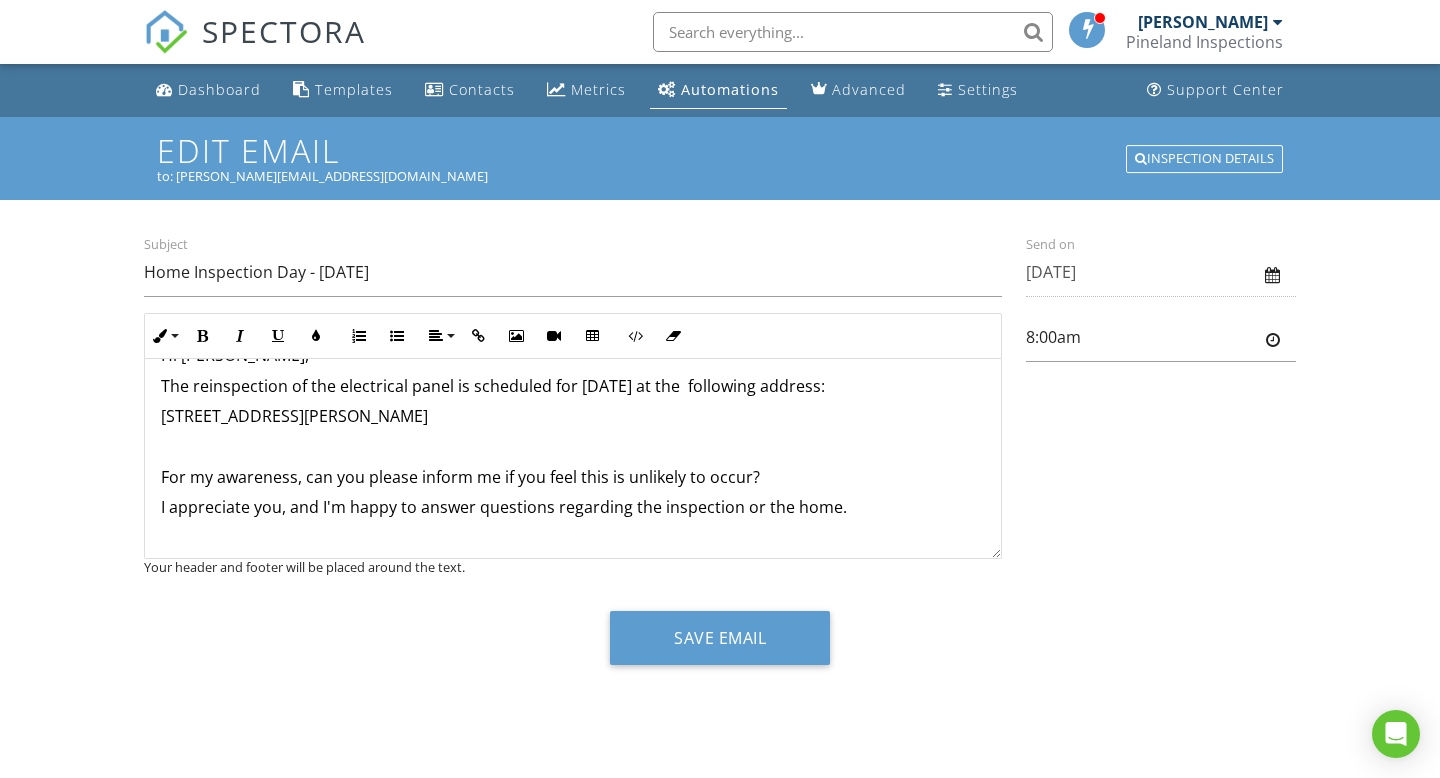 scroll, scrollTop: 89, scrollLeft: 0, axis: vertical 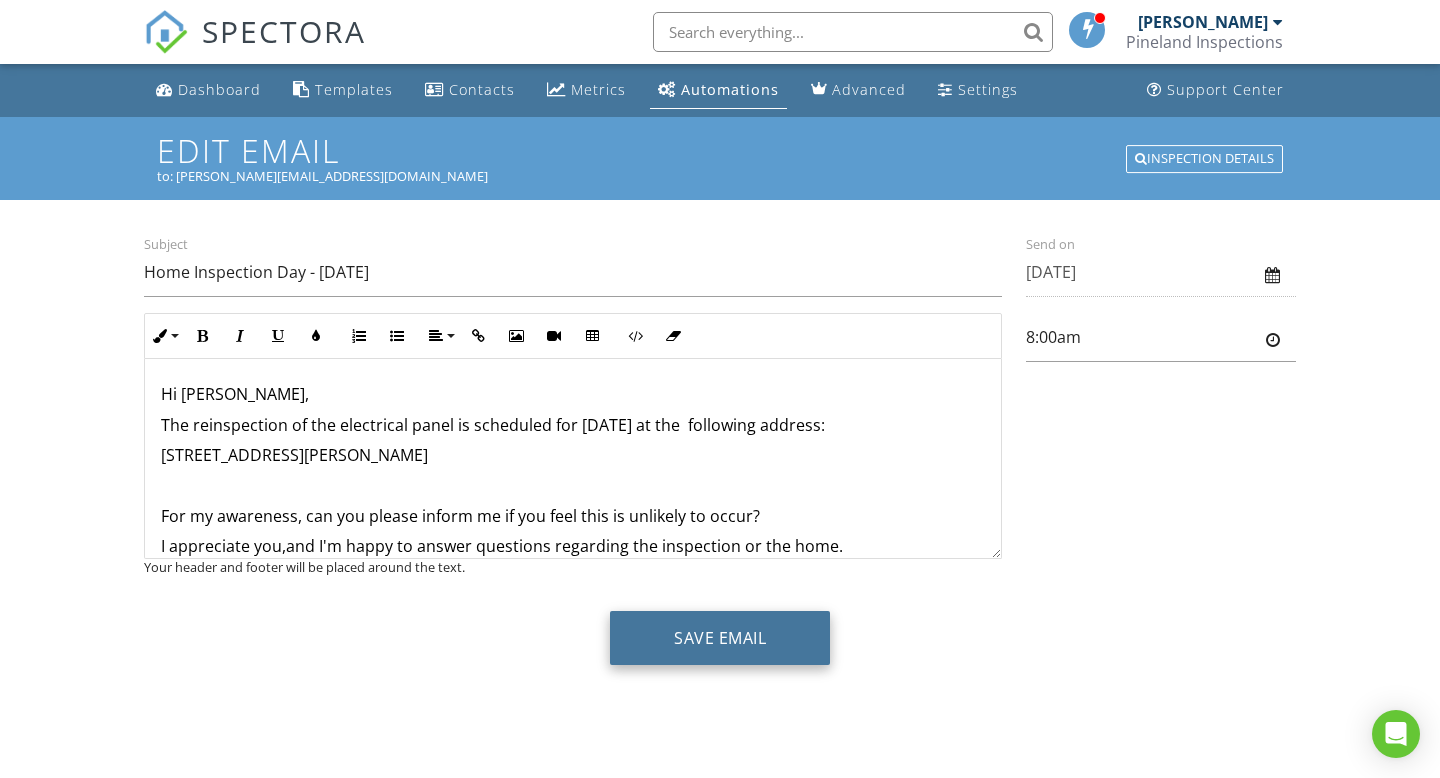click on "Save Email" at bounding box center [720, 638] 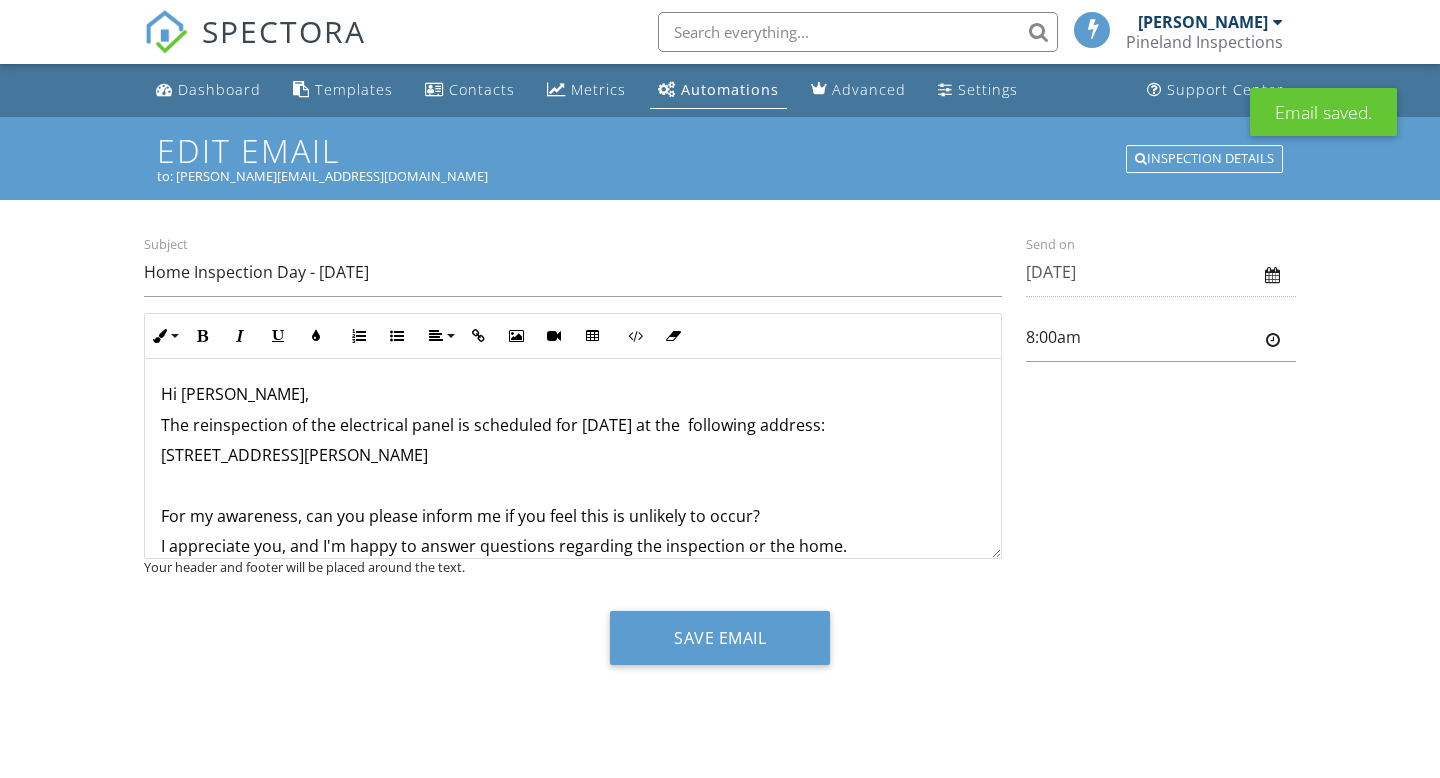 scroll, scrollTop: 0, scrollLeft: 0, axis: both 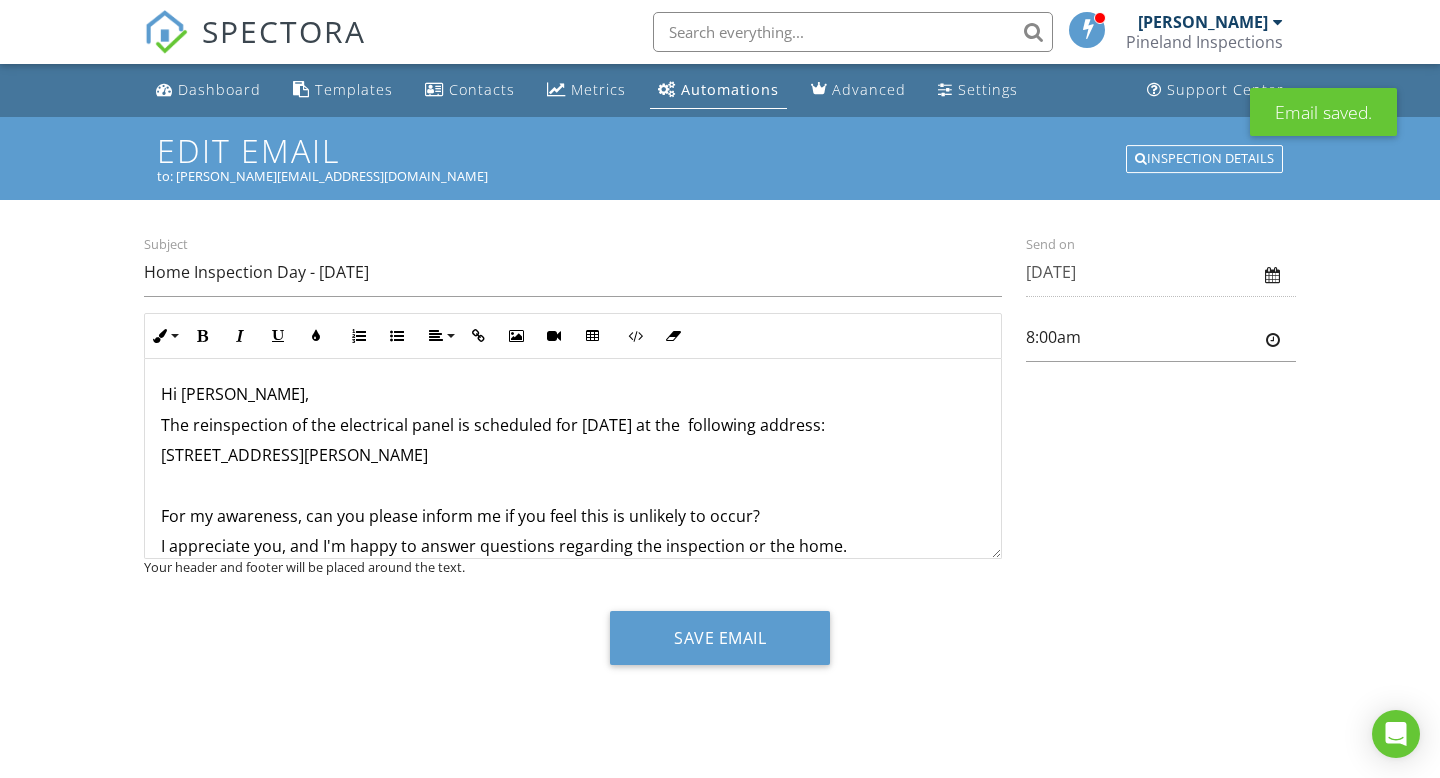 click on "Automations" at bounding box center (730, 89) 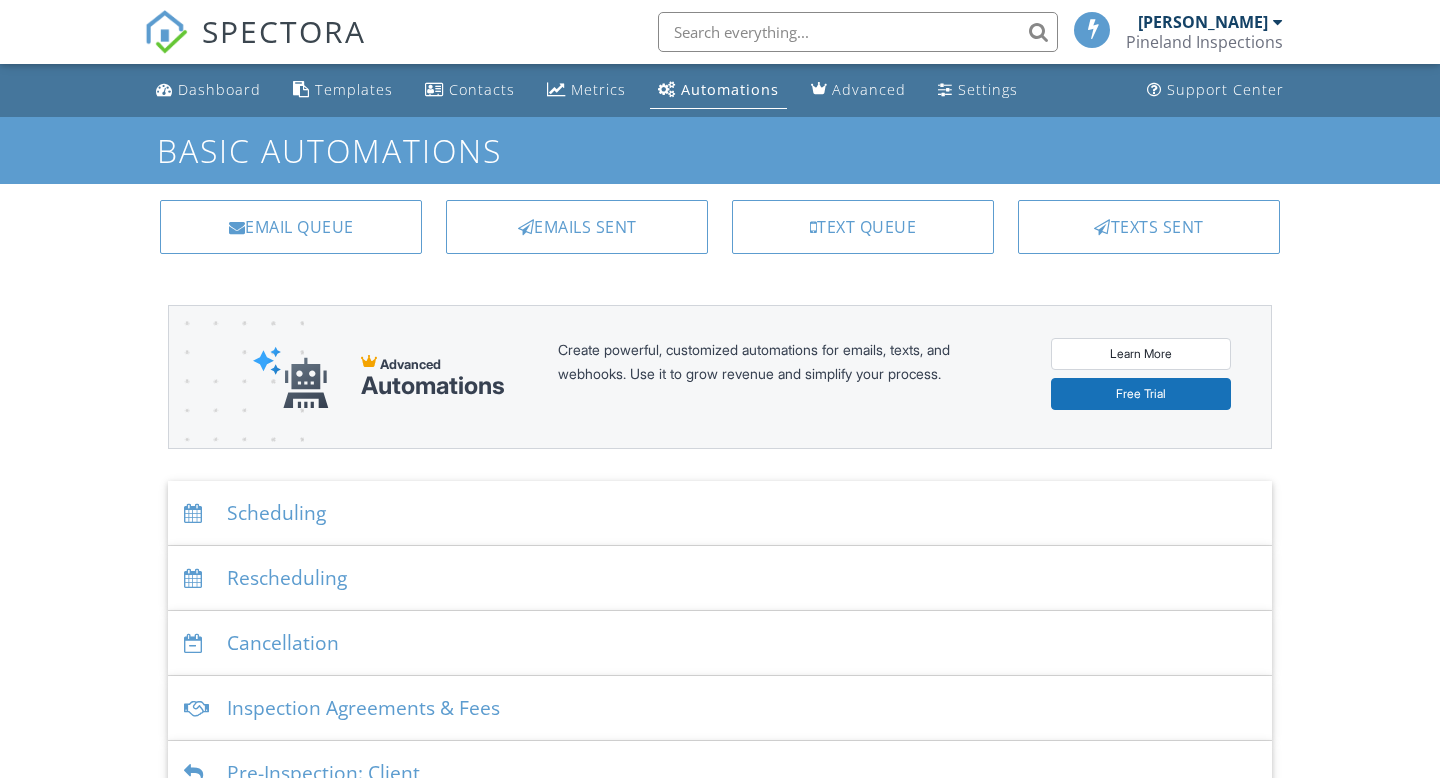 scroll, scrollTop: 0, scrollLeft: 0, axis: both 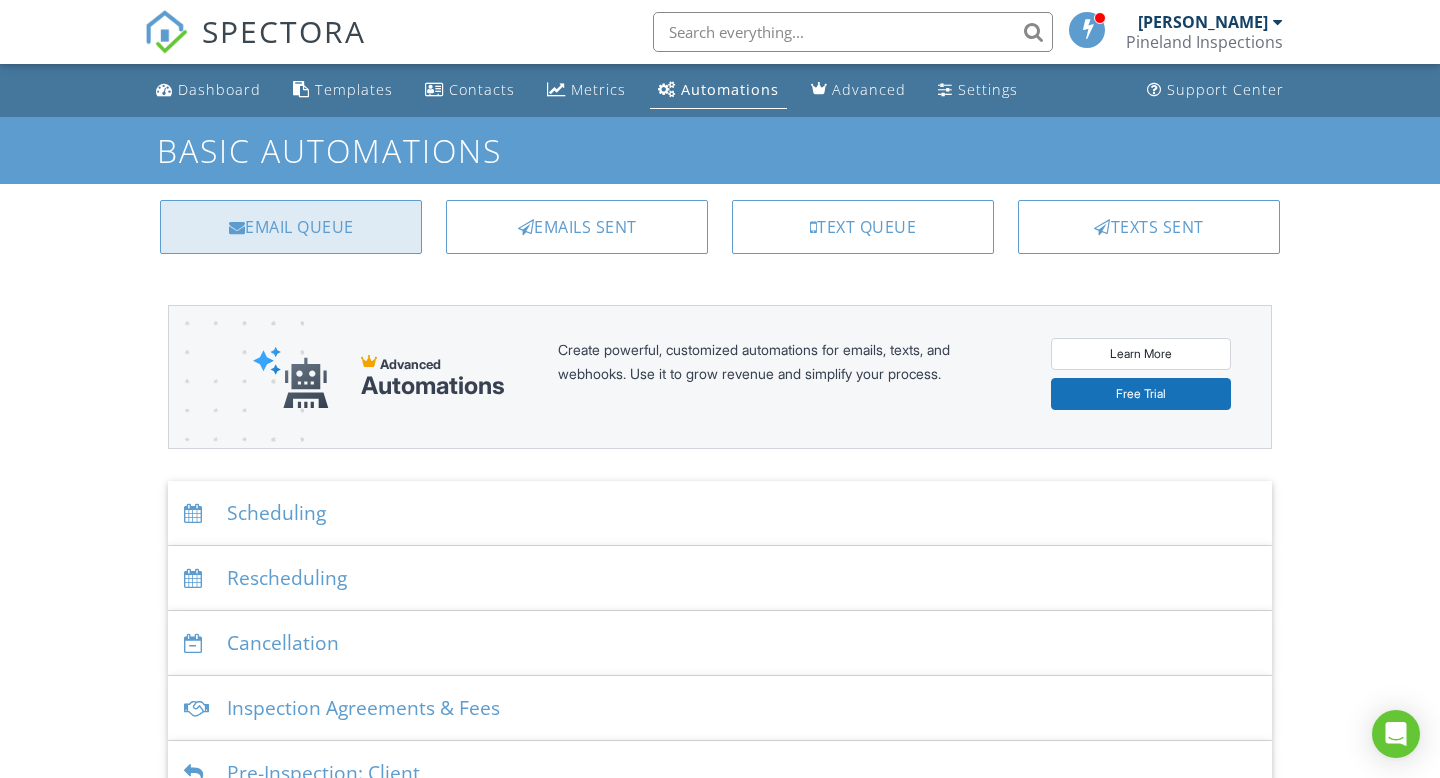 click on "Email Queue" at bounding box center (291, 227) 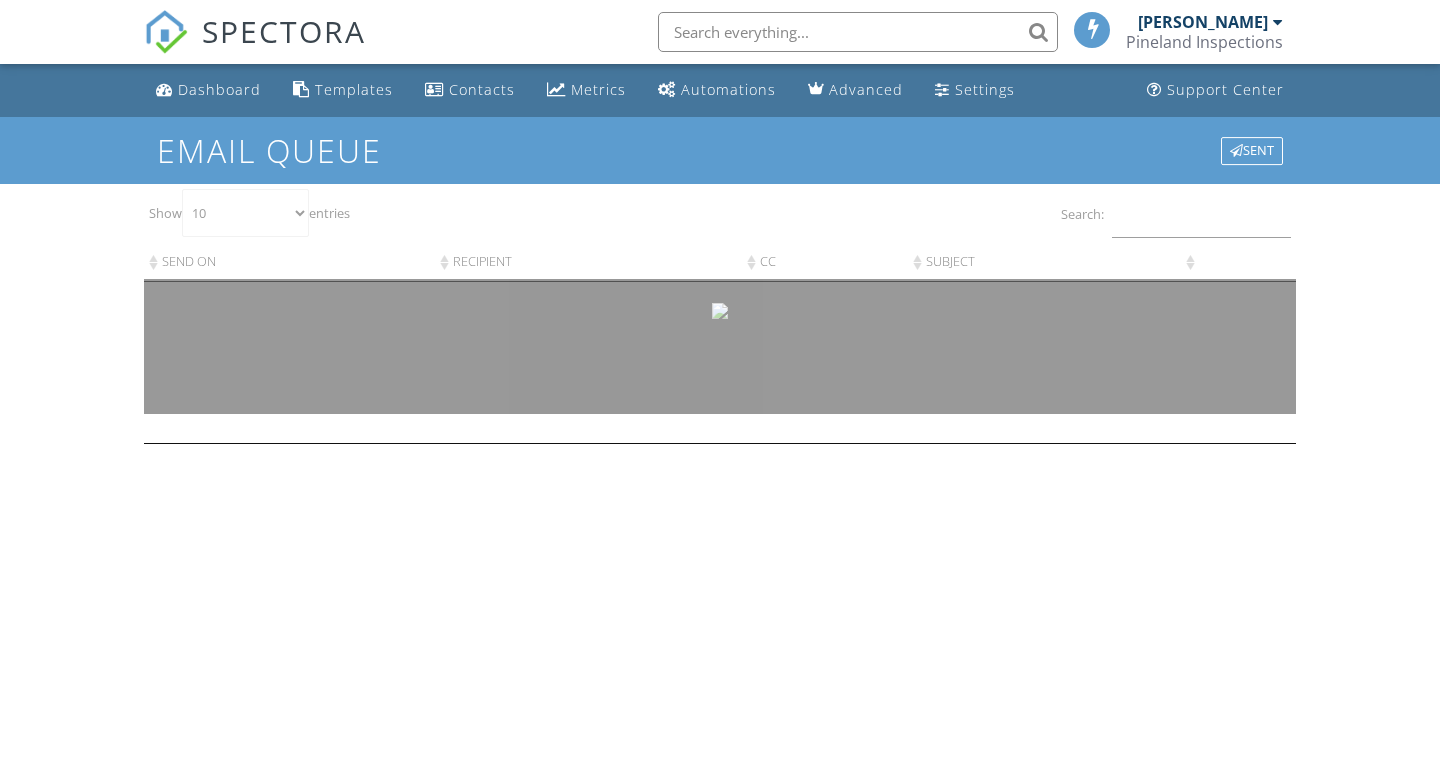 scroll, scrollTop: 0, scrollLeft: 0, axis: both 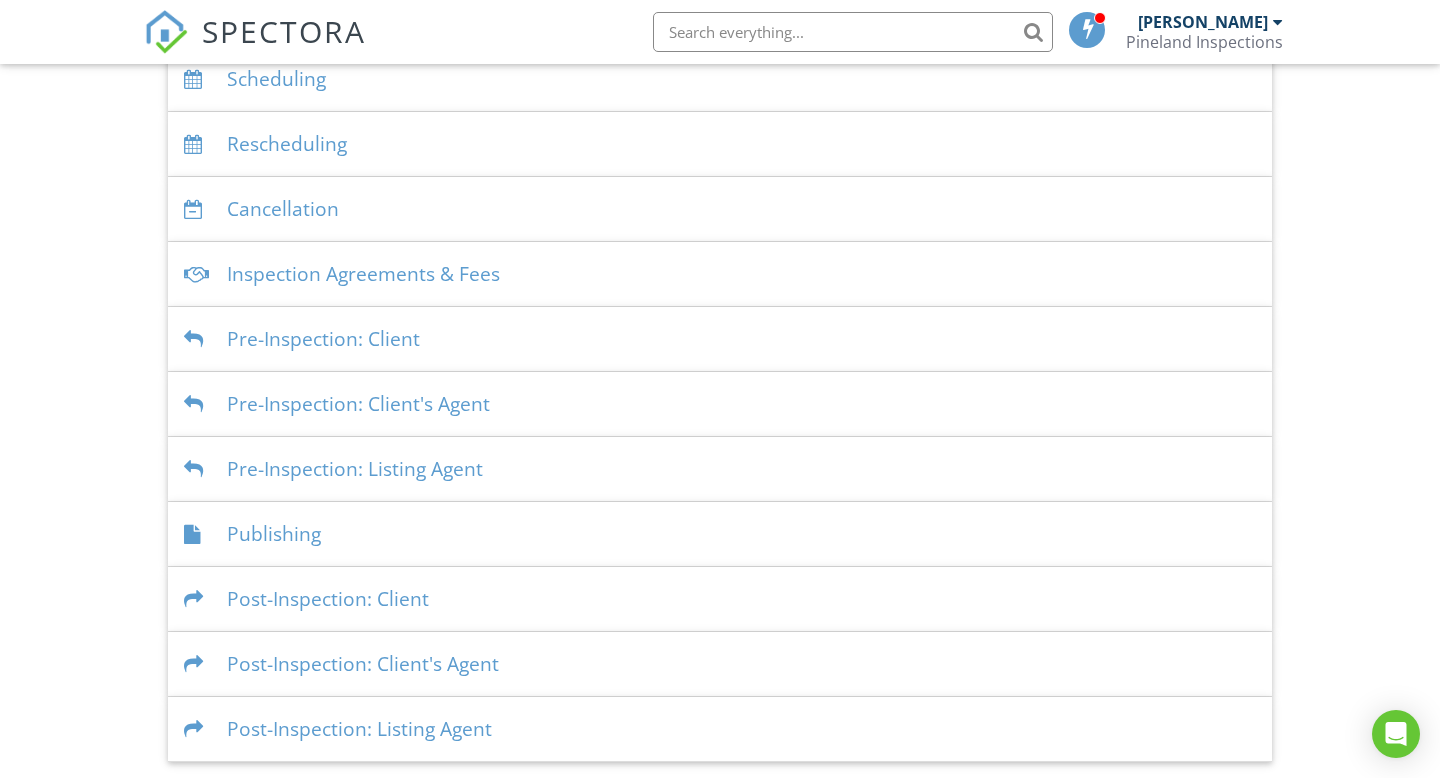 click on "Pre-Inspection: Client" at bounding box center (720, 339) 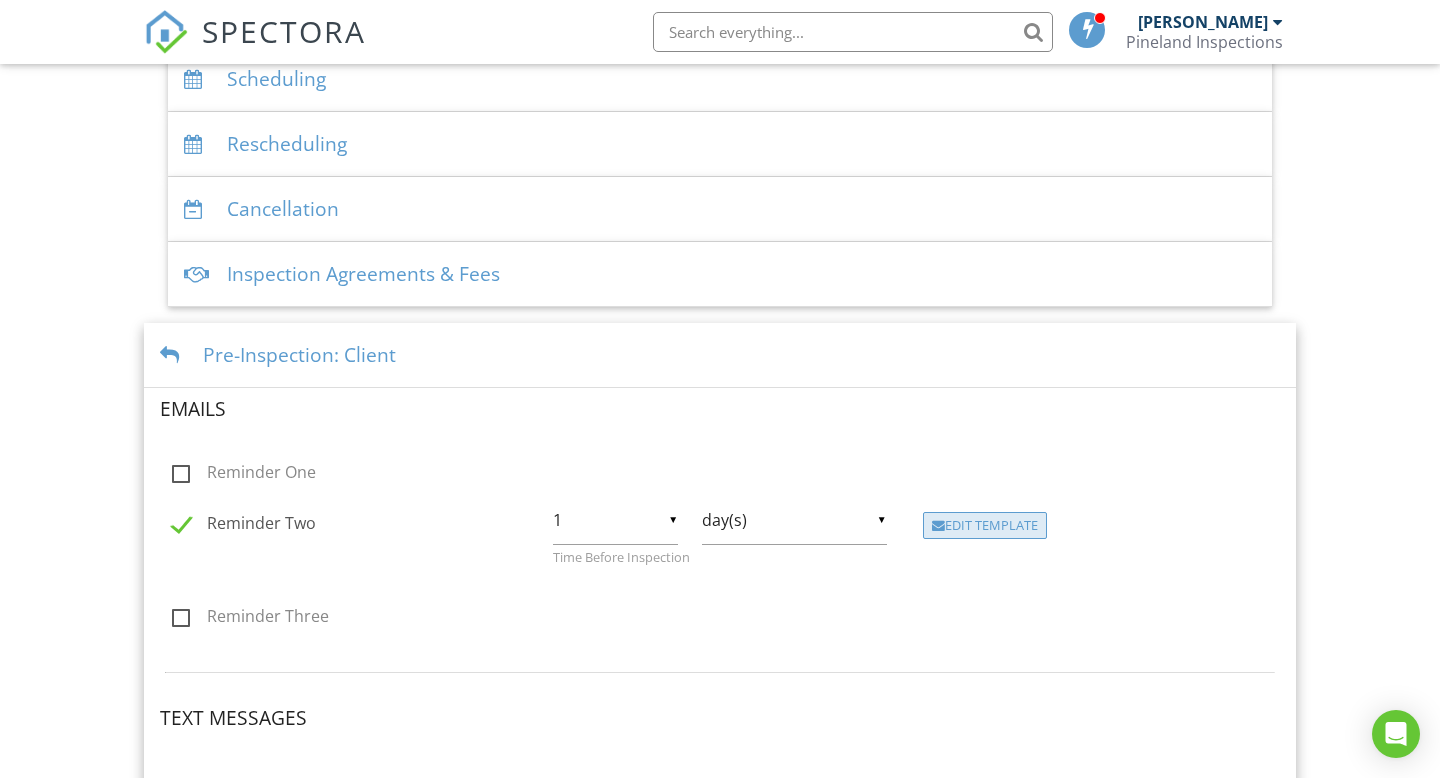 click on "Edit Template" at bounding box center [985, 526] 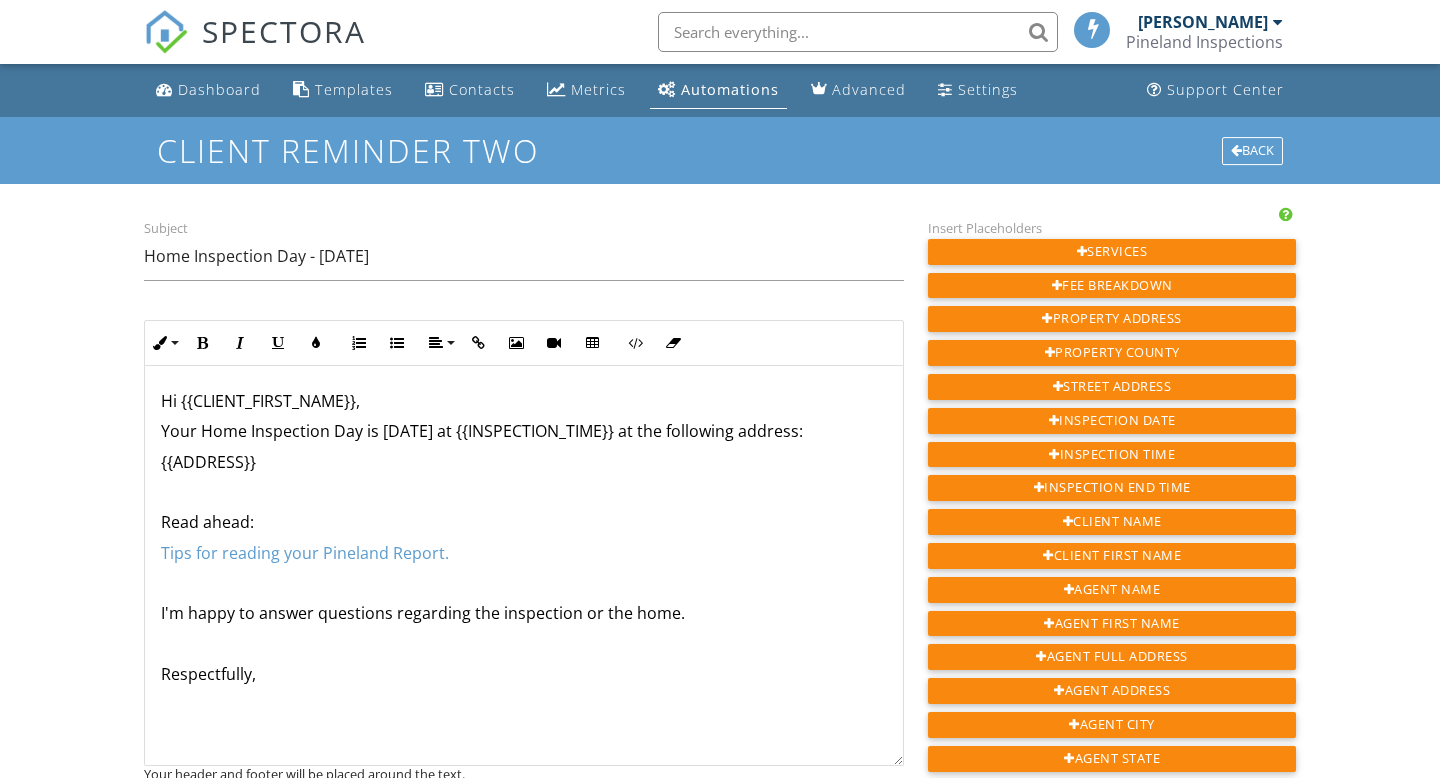 scroll, scrollTop: 0, scrollLeft: 0, axis: both 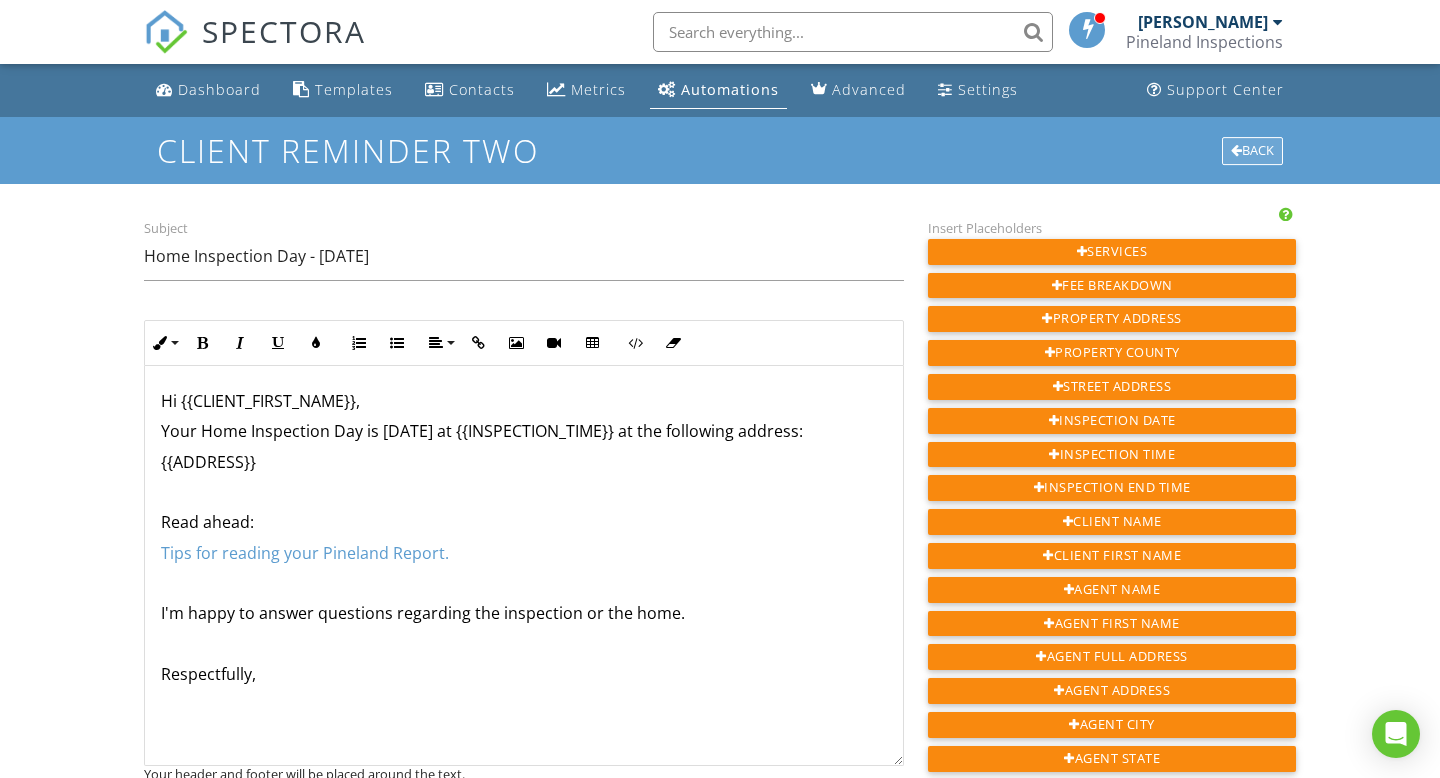 click on "Back" at bounding box center (1252, 151) 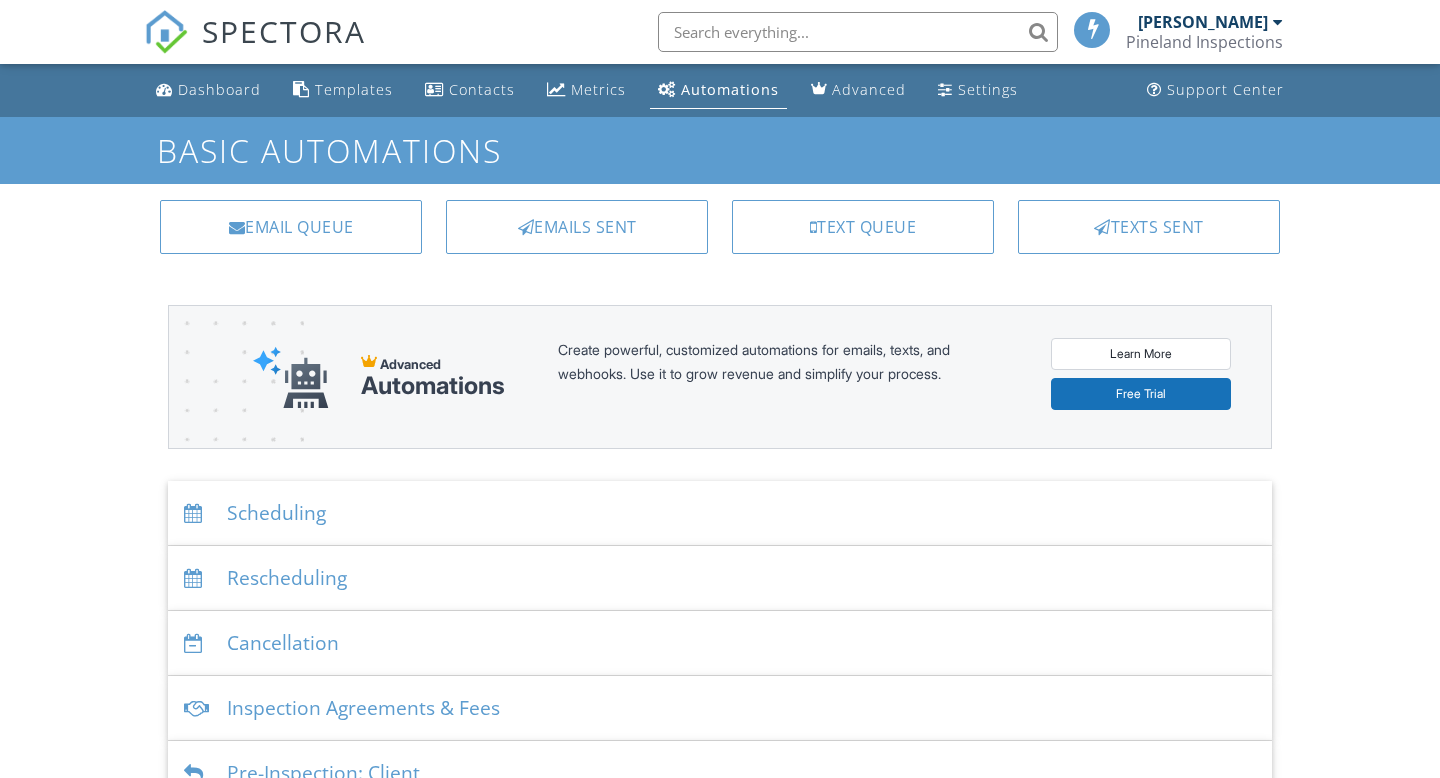 scroll, scrollTop: 0, scrollLeft: 0, axis: both 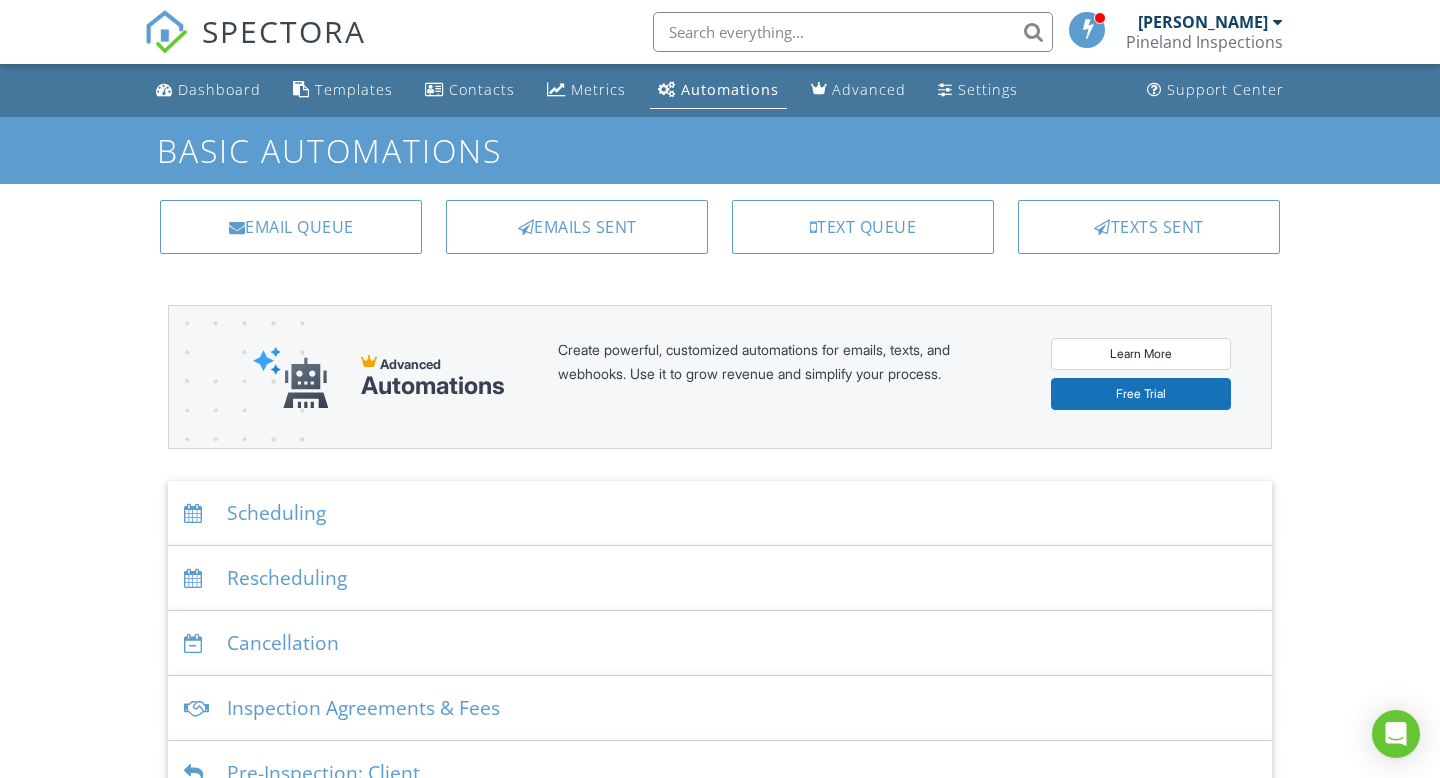 click on "Scheduling" at bounding box center (720, 513) 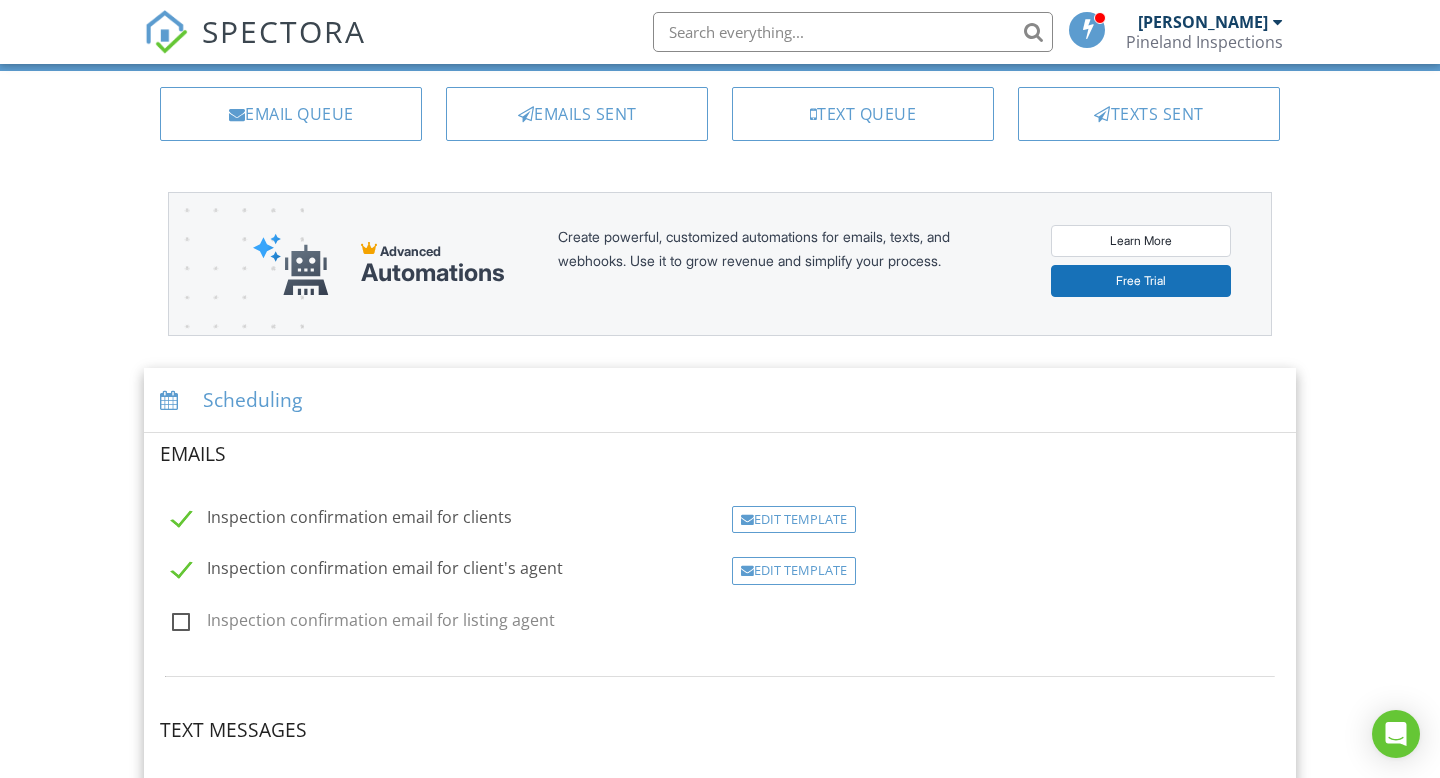 scroll, scrollTop: 122, scrollLeft: 0, axis: vertical 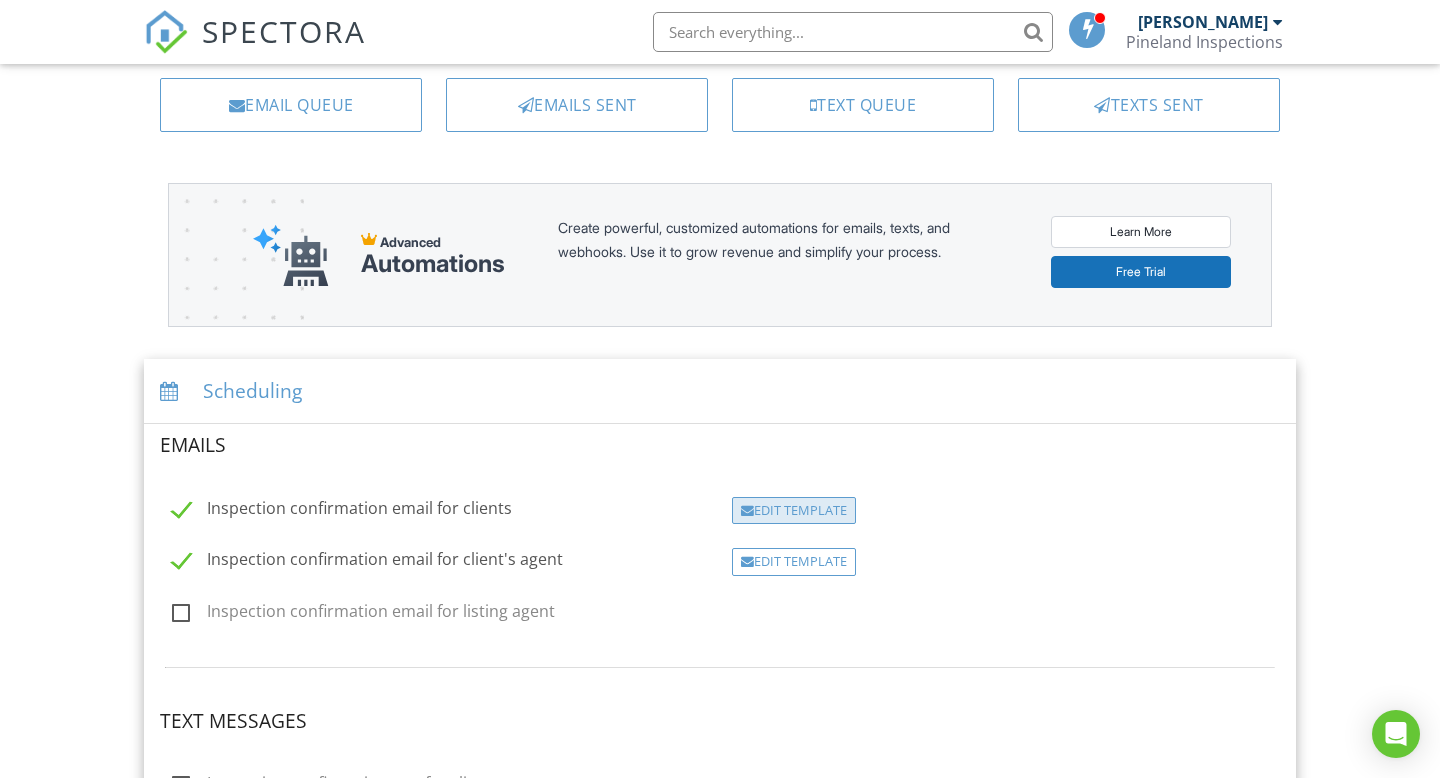 click on "Edit Template" at bounding box center [794, 511] 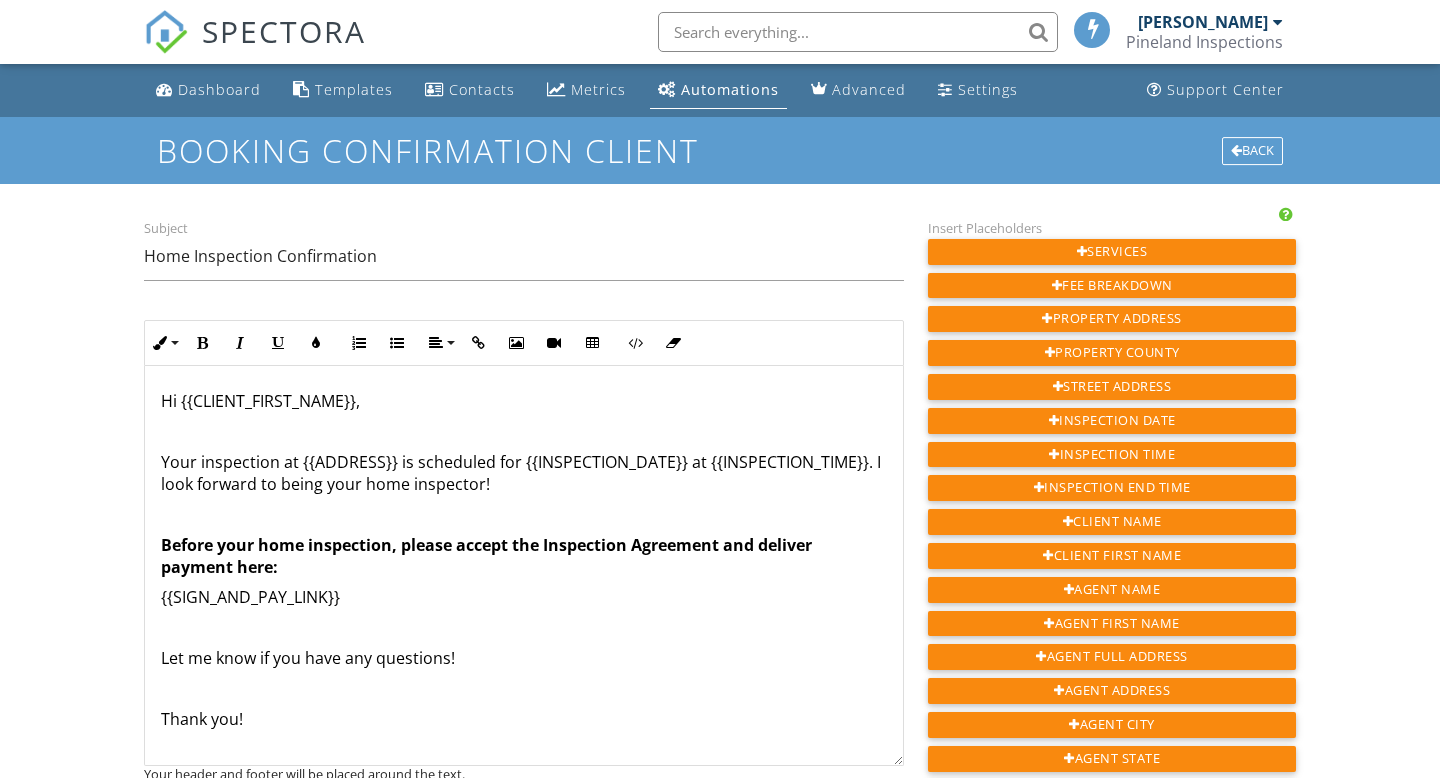 scroll, scrollTop: 0, scrollLeft: 0, axis: both 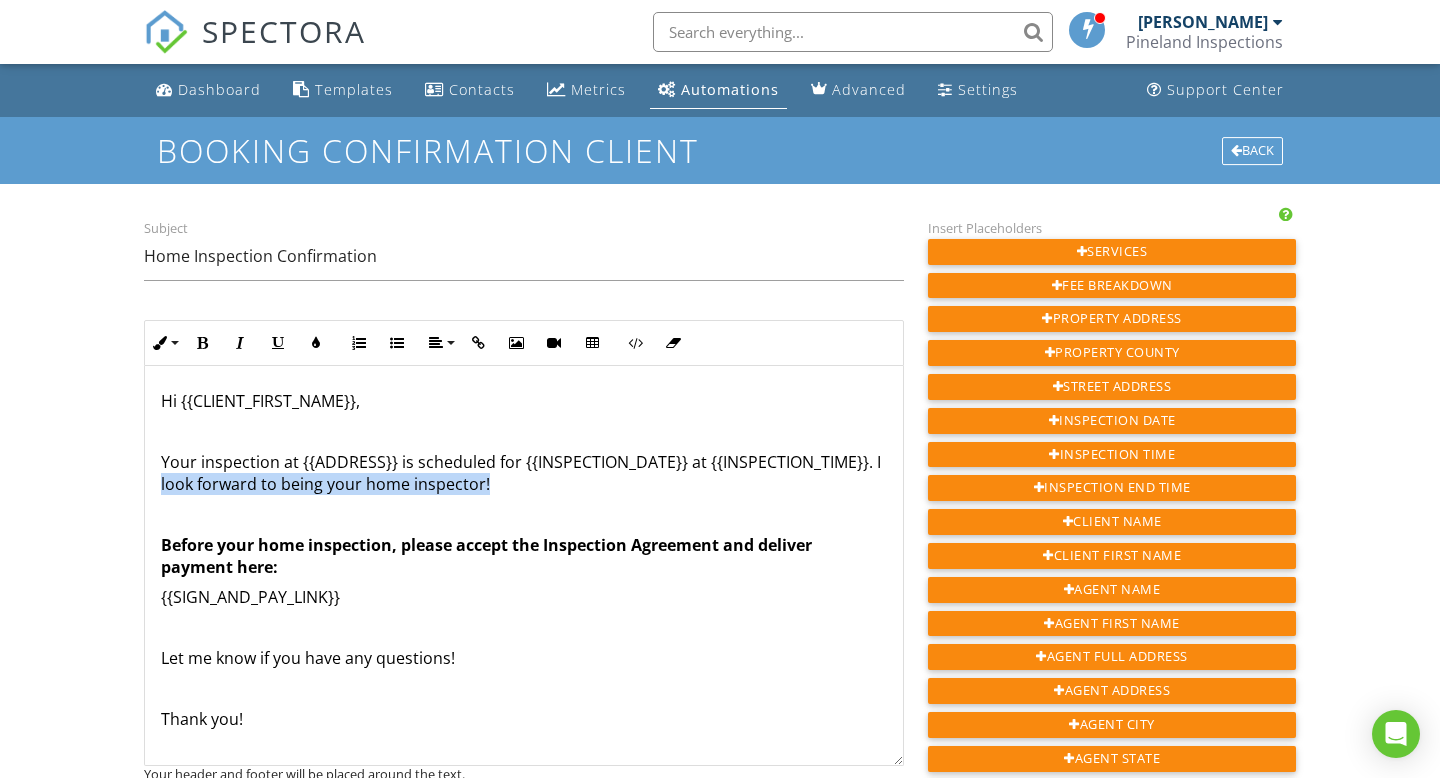 drag, startPoint x: 324, startPoint y: 481, endPoint x: 143, endPoint y: 480, distance: 181.00276 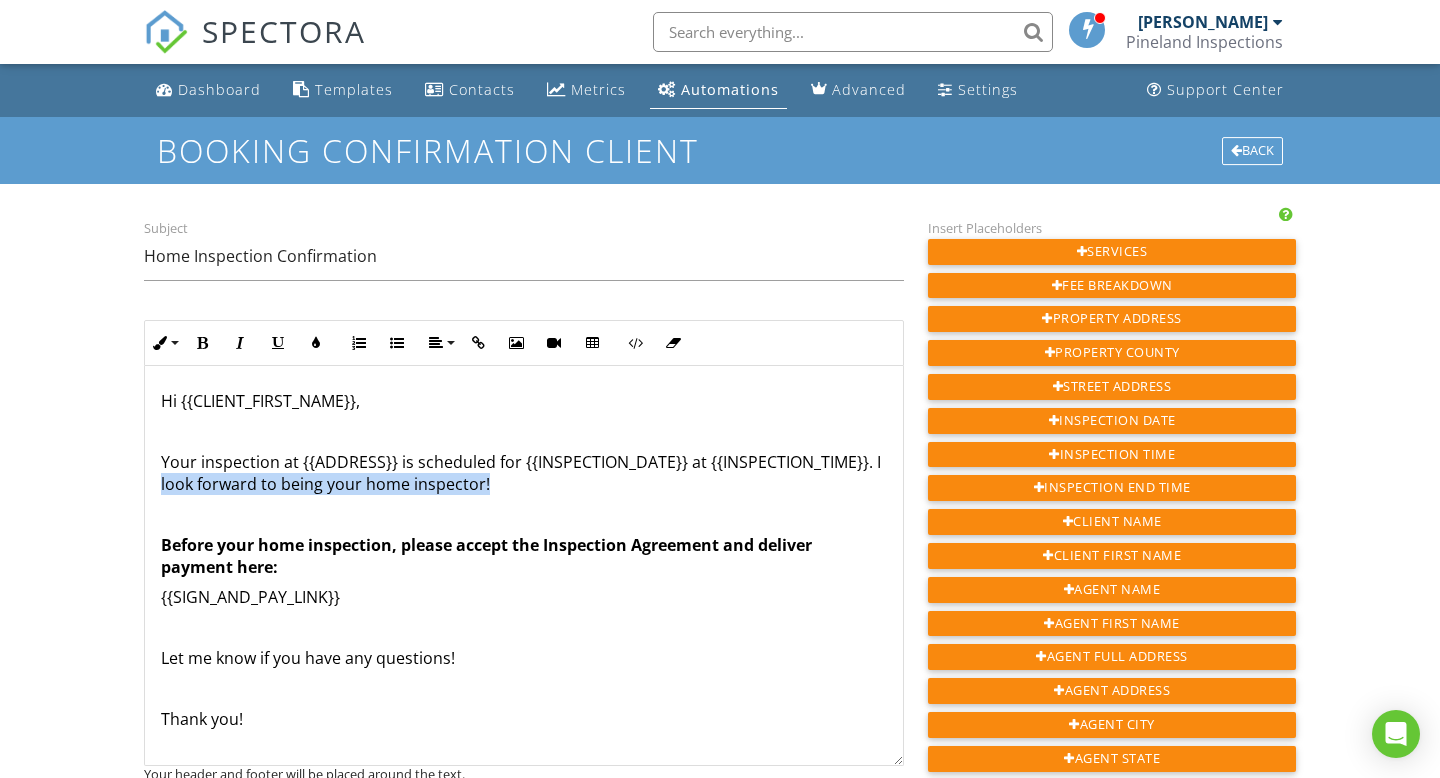 click on "Hi {{CLIENT_FIRST_NAME}}, Your inspection at {{ADDRESS}} is scheduled for {{INSPECTION_DATE}} at {{INSPECTION_TIME}}. I look forward to being your home inspector! Before your home inspection, please accept the Inspection Agreement and deliver payment here: {{SIGN_AND_PAY_LINK}} Let me know if you have any questions! Thank you!" at bounding box center [524, 590] 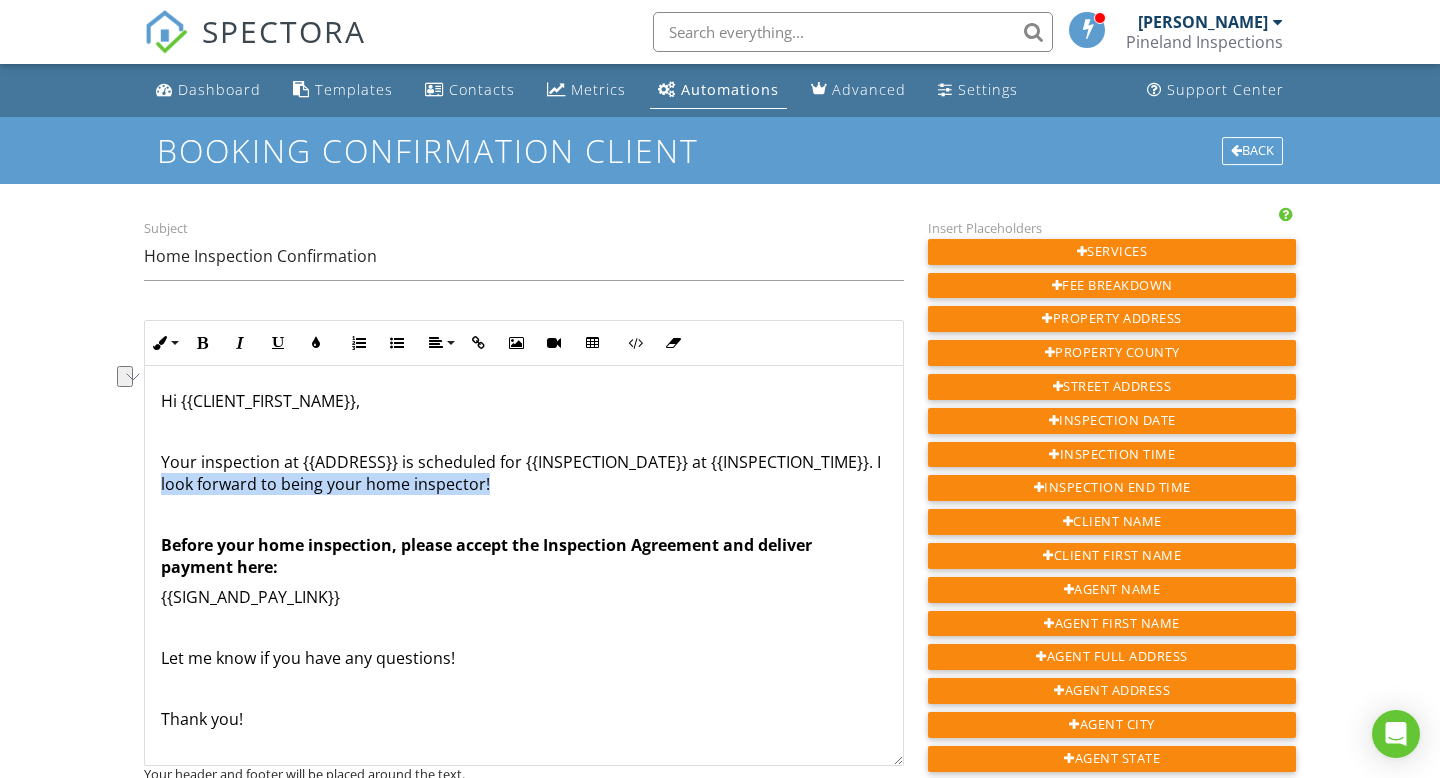 type 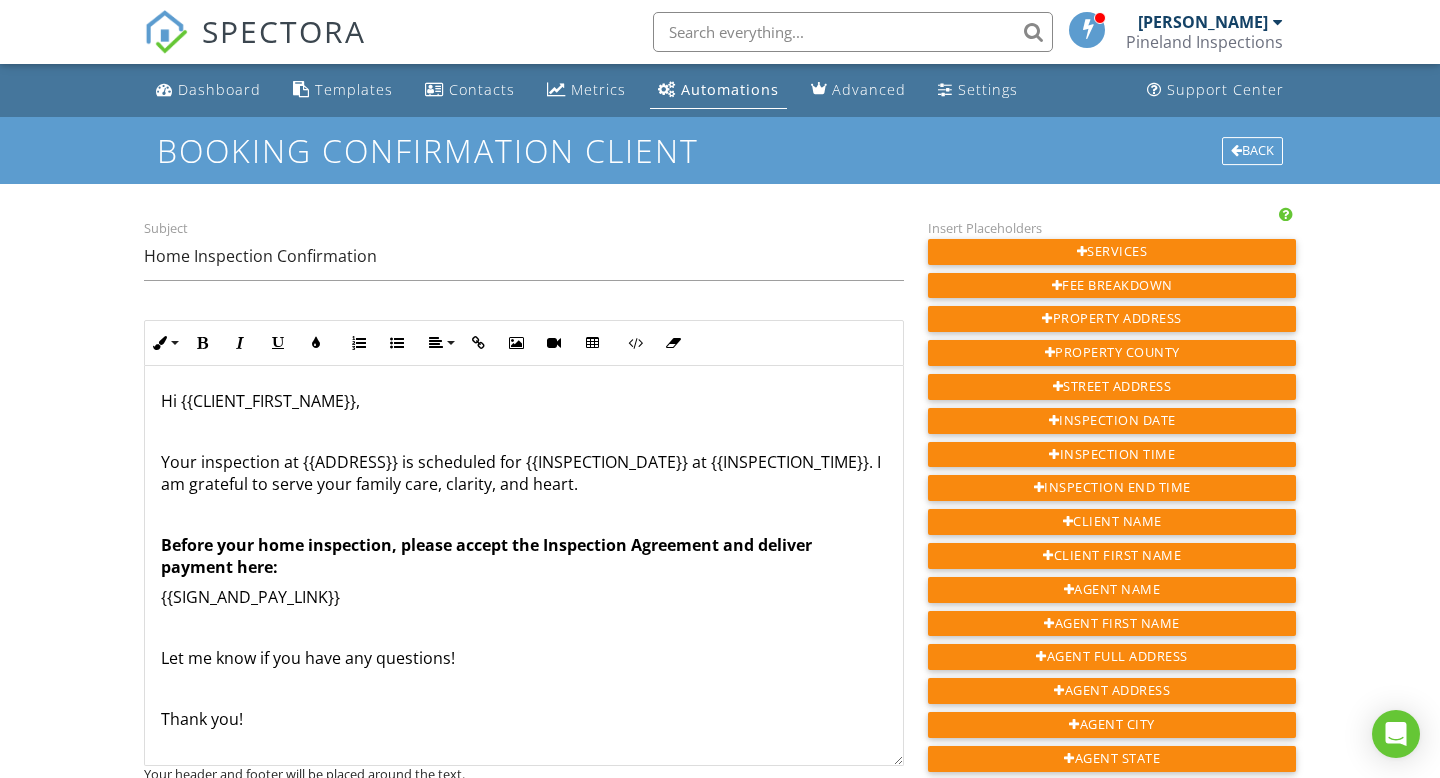 scroll, scrollTop: 30, scrollLeft: 0, axis: vertical 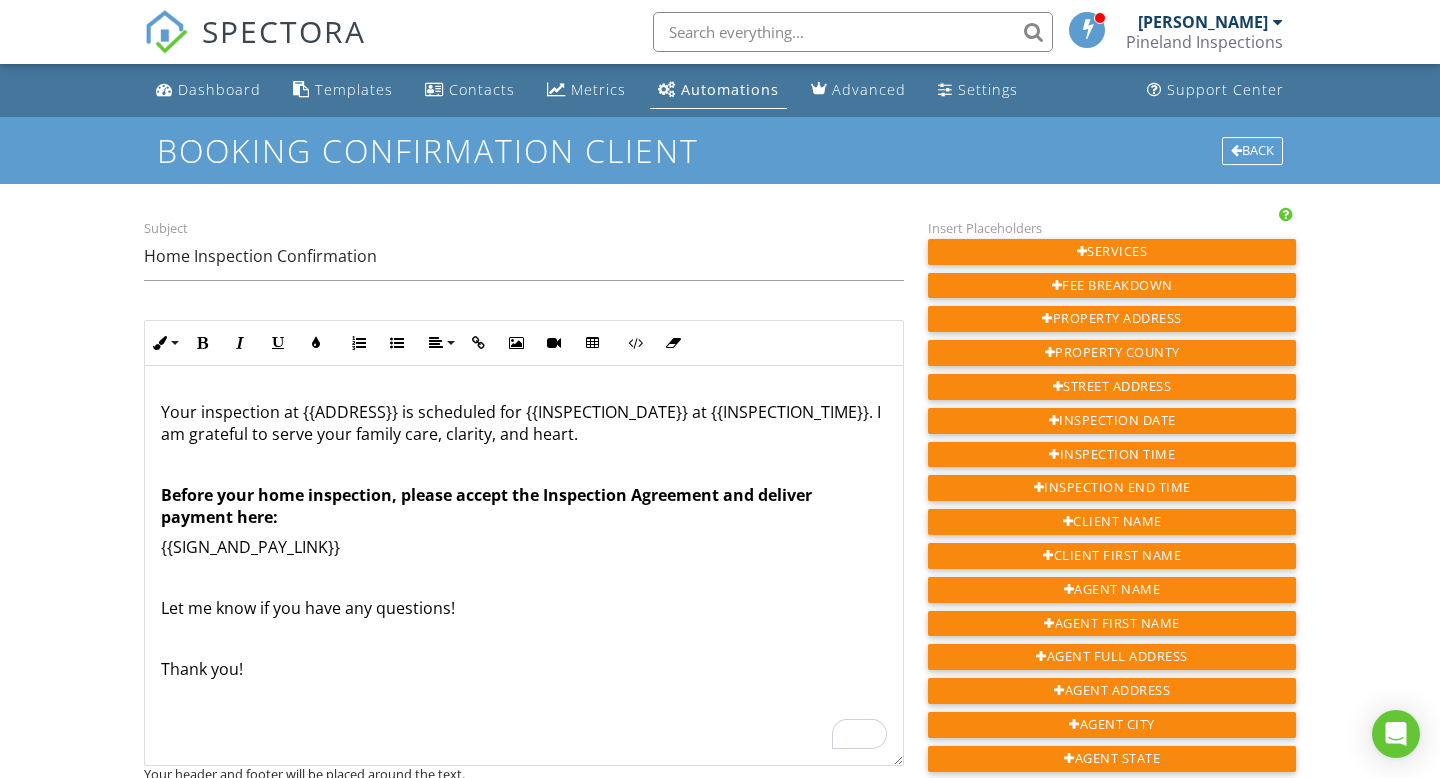 drag, startPoint x: 251, startPoint y: 434, endPoint x: 291, endPoint y: 424, distance: 41.231056 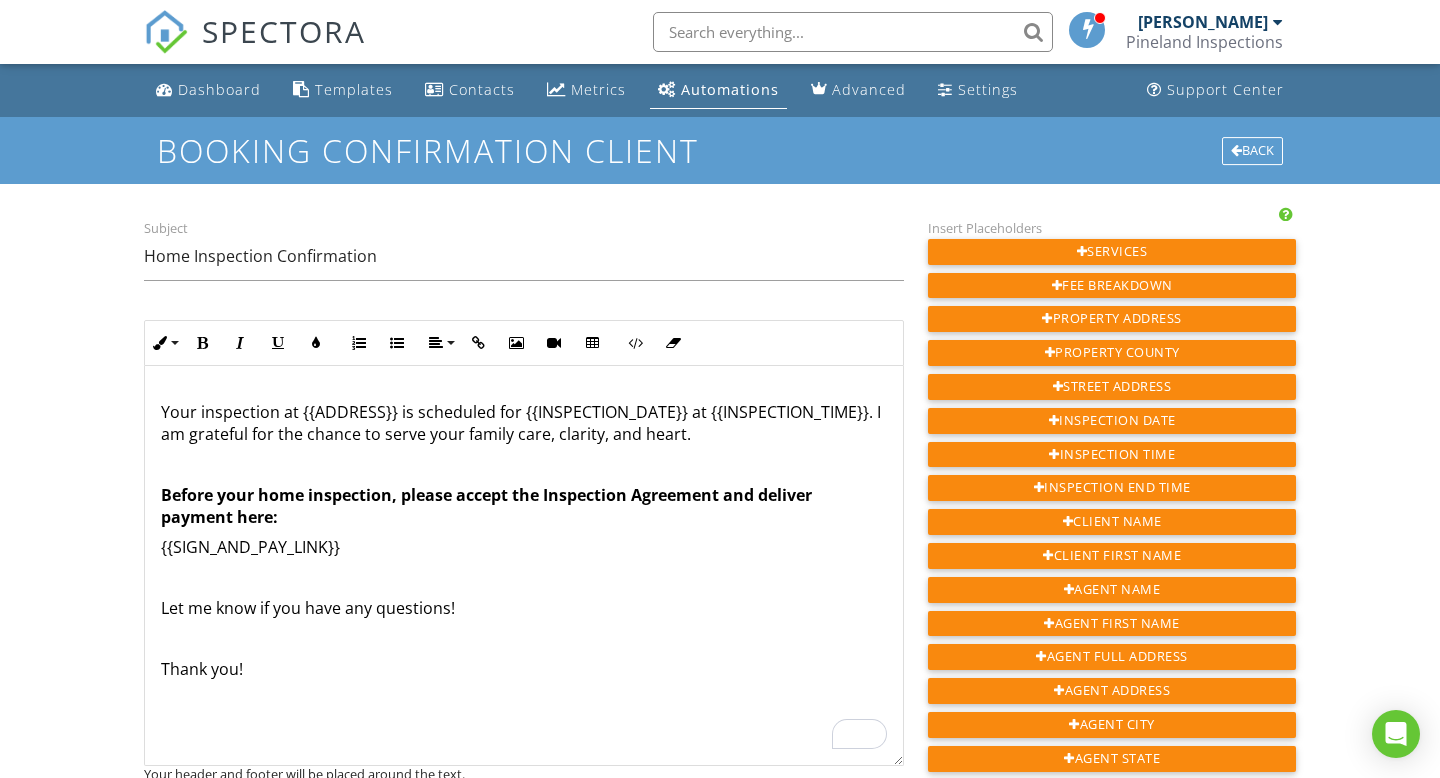 click on "Your inspection at {{ADDRESS}} is scheduled for {{INSPECTION_DATE}} at {{INSPECTION_TIME}}. I am grateful for the chance to serve your family care, clarity, and heart." at bounding box center [524, 423] 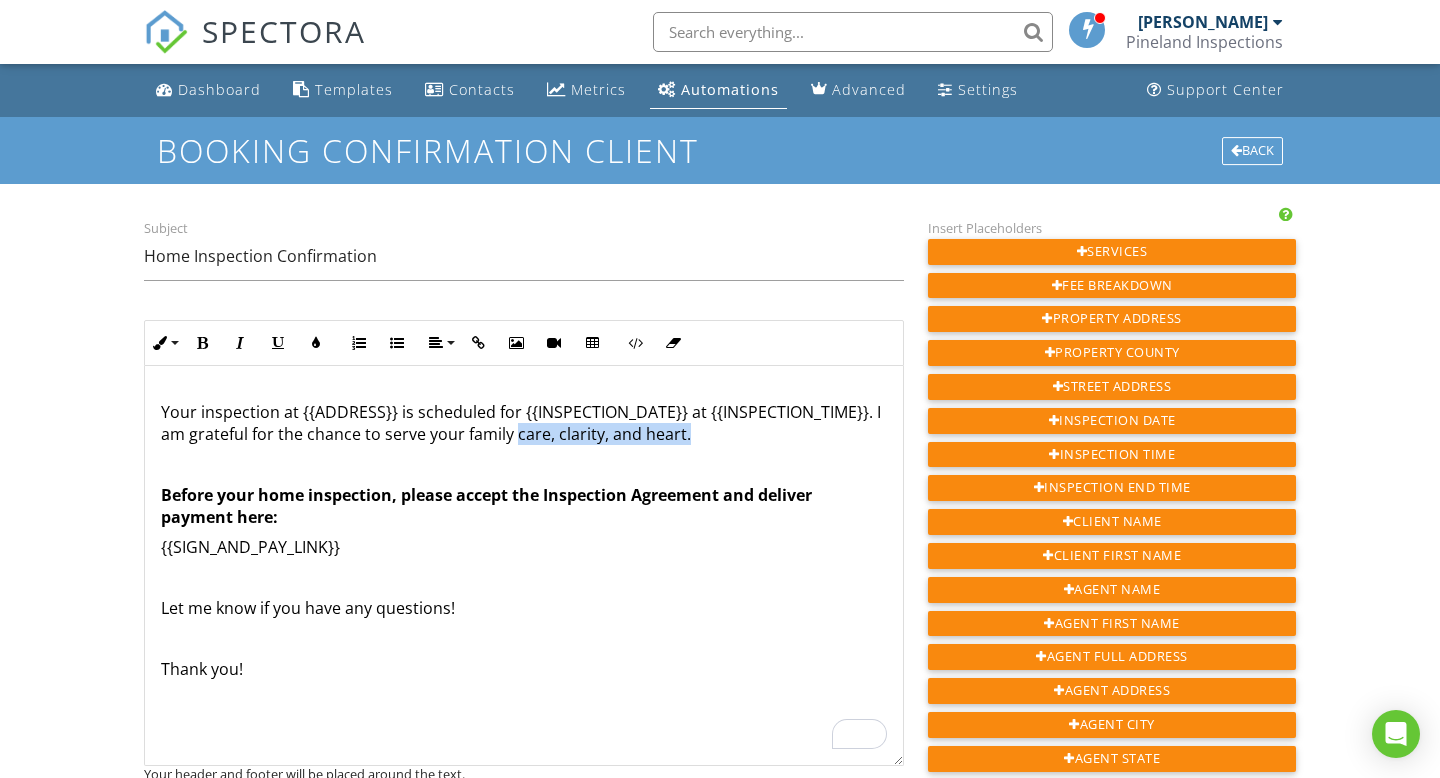 drag, startPoint x: 694, startPoint y: 428, endPoint x: 515, endPoint y: 434, distance: 179.10052 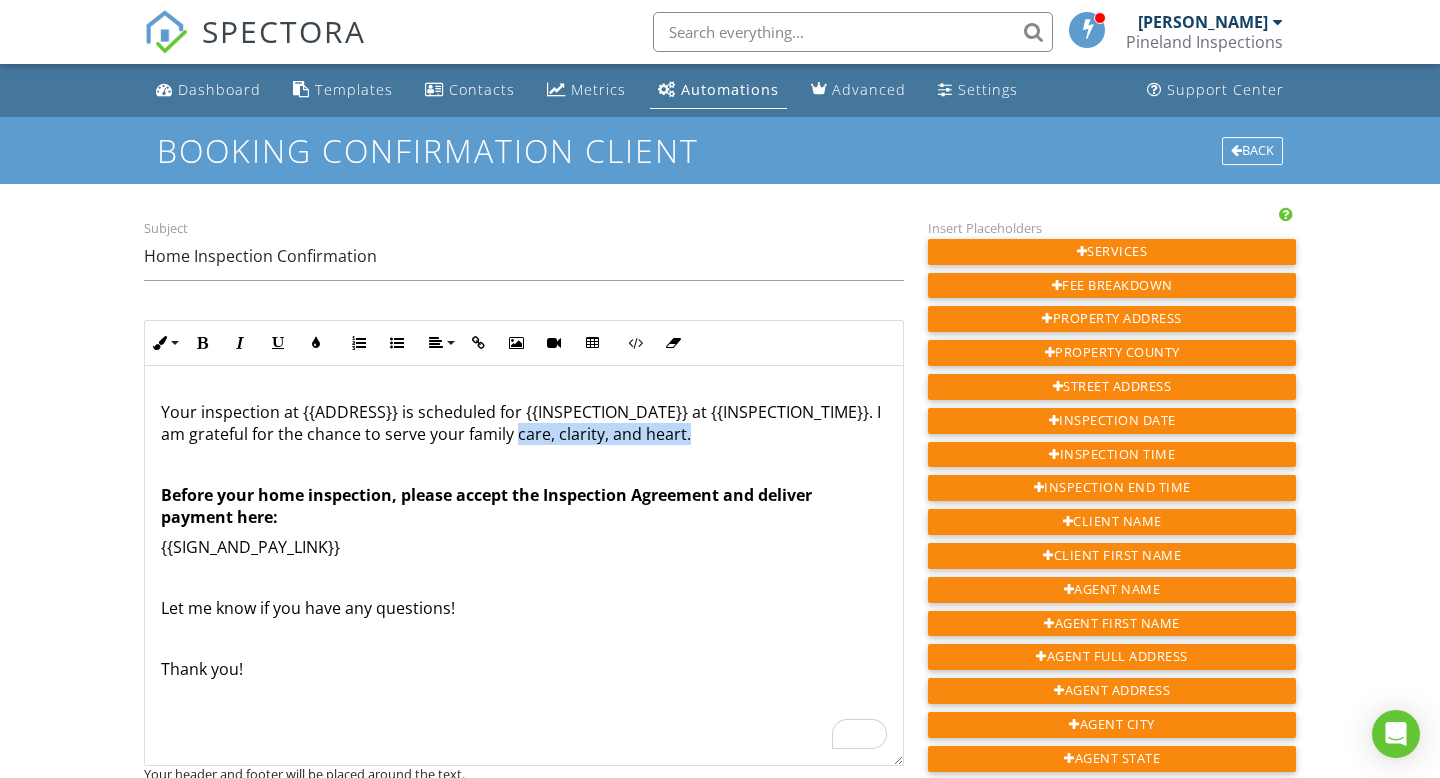click on "Your inspection at {{ADDRESS}} is scheduled for {{INSPECTION_DATE}} at {{INSPECTION_TIME}}. I am grateful for the chance to serve your family care, clarity, and heart." at bounding box center (524, 423) 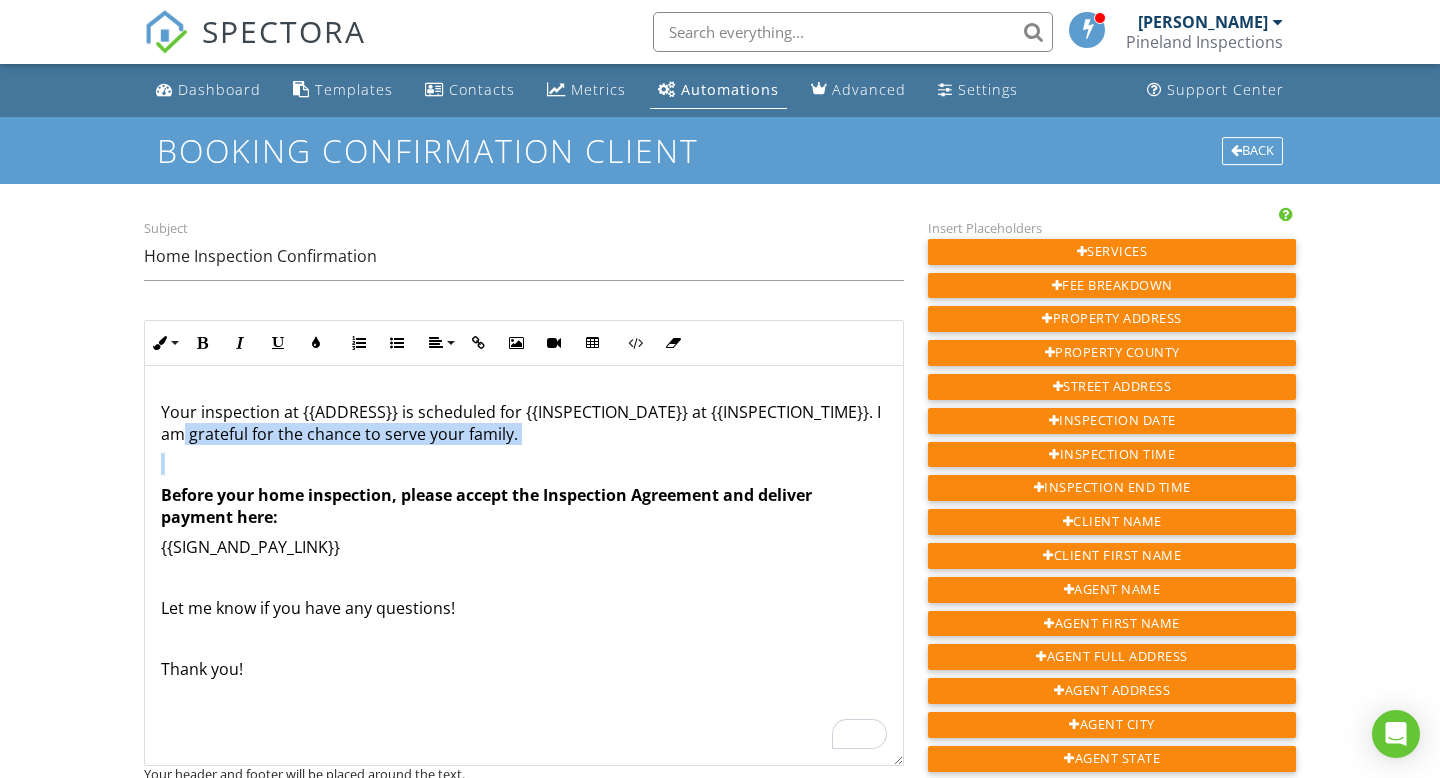 drag, startPoint x: 184, startPoint y: 429, endPoint x: 734, endPoint y: 467, distance: 551.31116 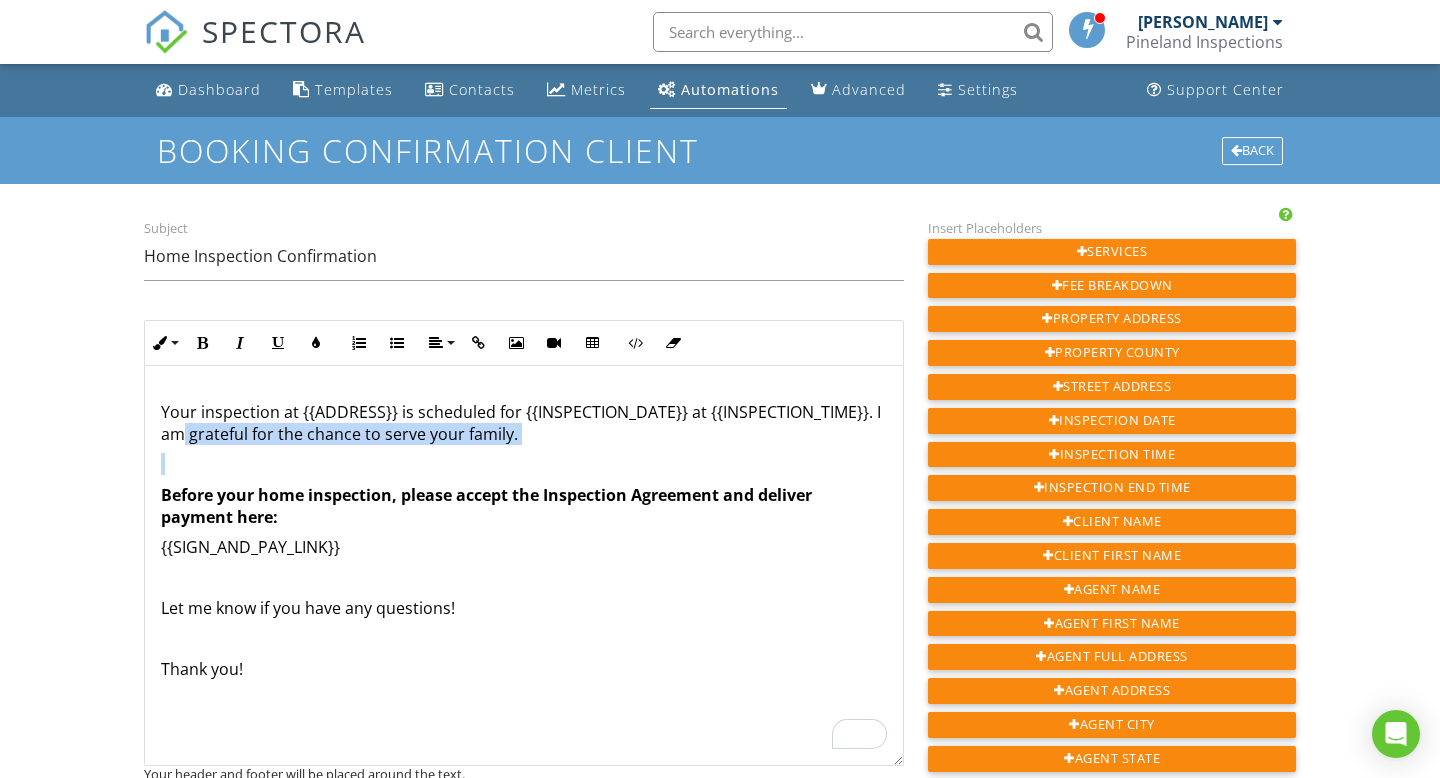 click on "Hi {{CLIENT_FIRST_NAME}}, Your inspection at {{ADDRESS}} is scheduled for {{INSPECTION_DATE}} at {{INSPECTION_TIME}}. I am grateful for the chance to serve your family. Before your home inspection, please accept the Inspection Agreement and deliver payment here: {{SIGN_AND_PAY_LINK}} Let me know if you have any questions! Thank you!" at bounding box center [524, 540] 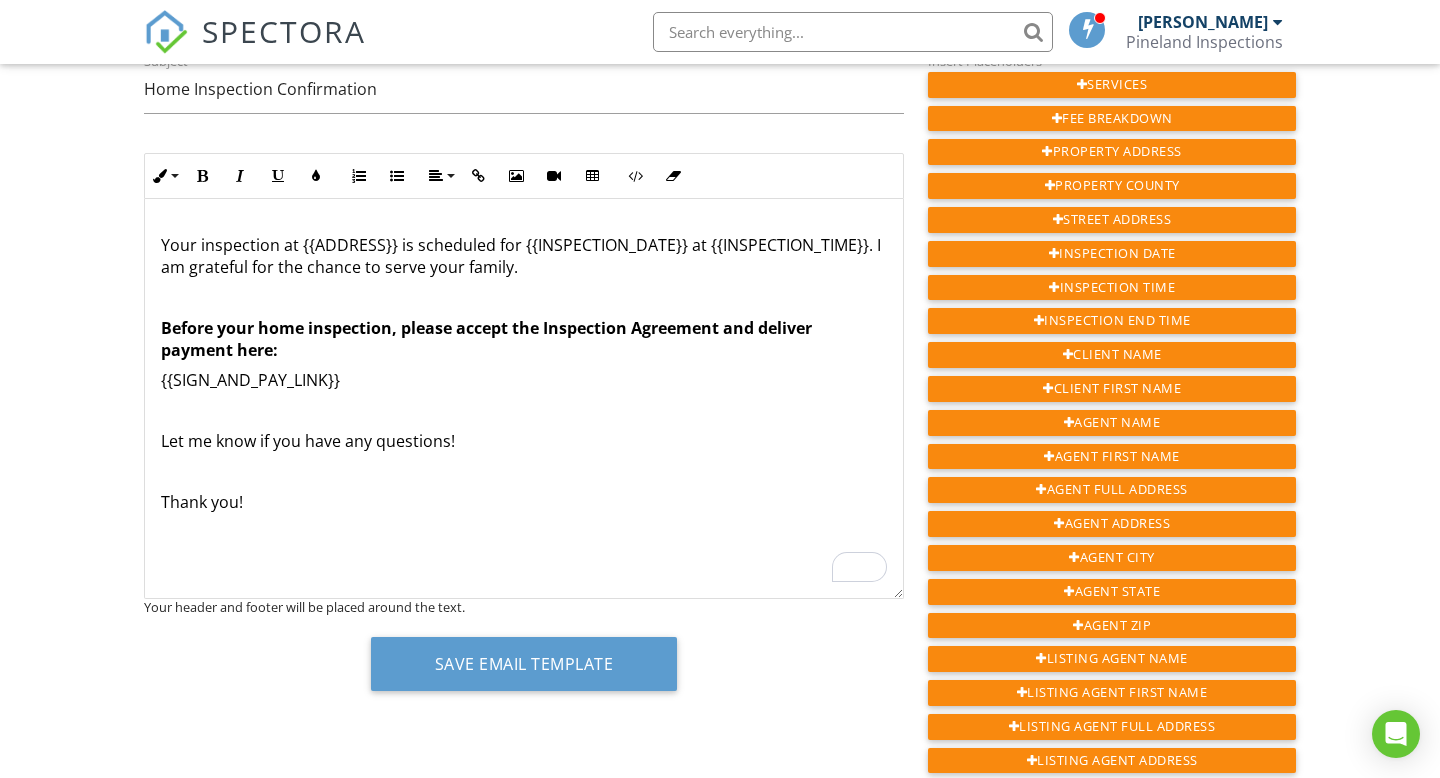 scroll, scrollTop: 168, scrollLeft: 0, axis: vertical 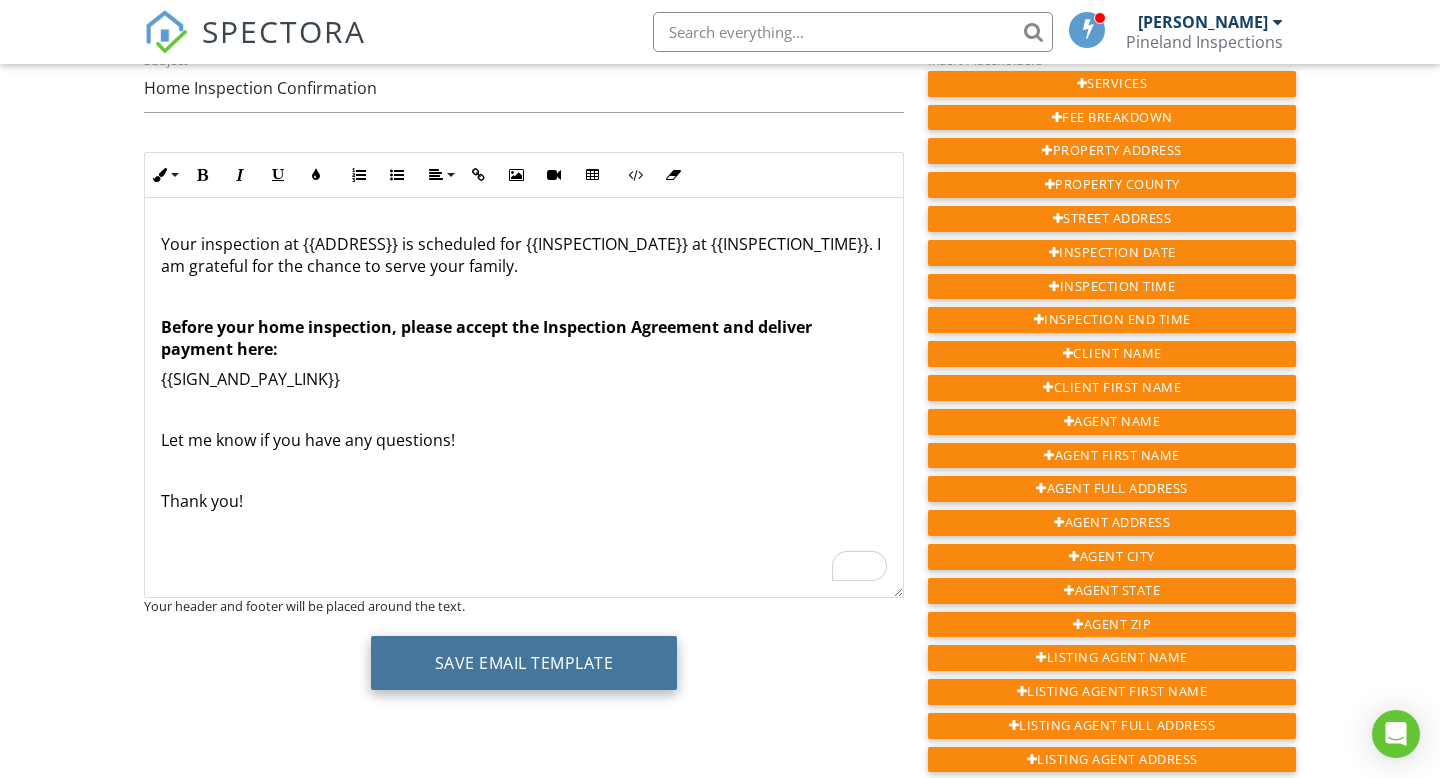 click on "Save Email Template" at bounding box center [524, 663] 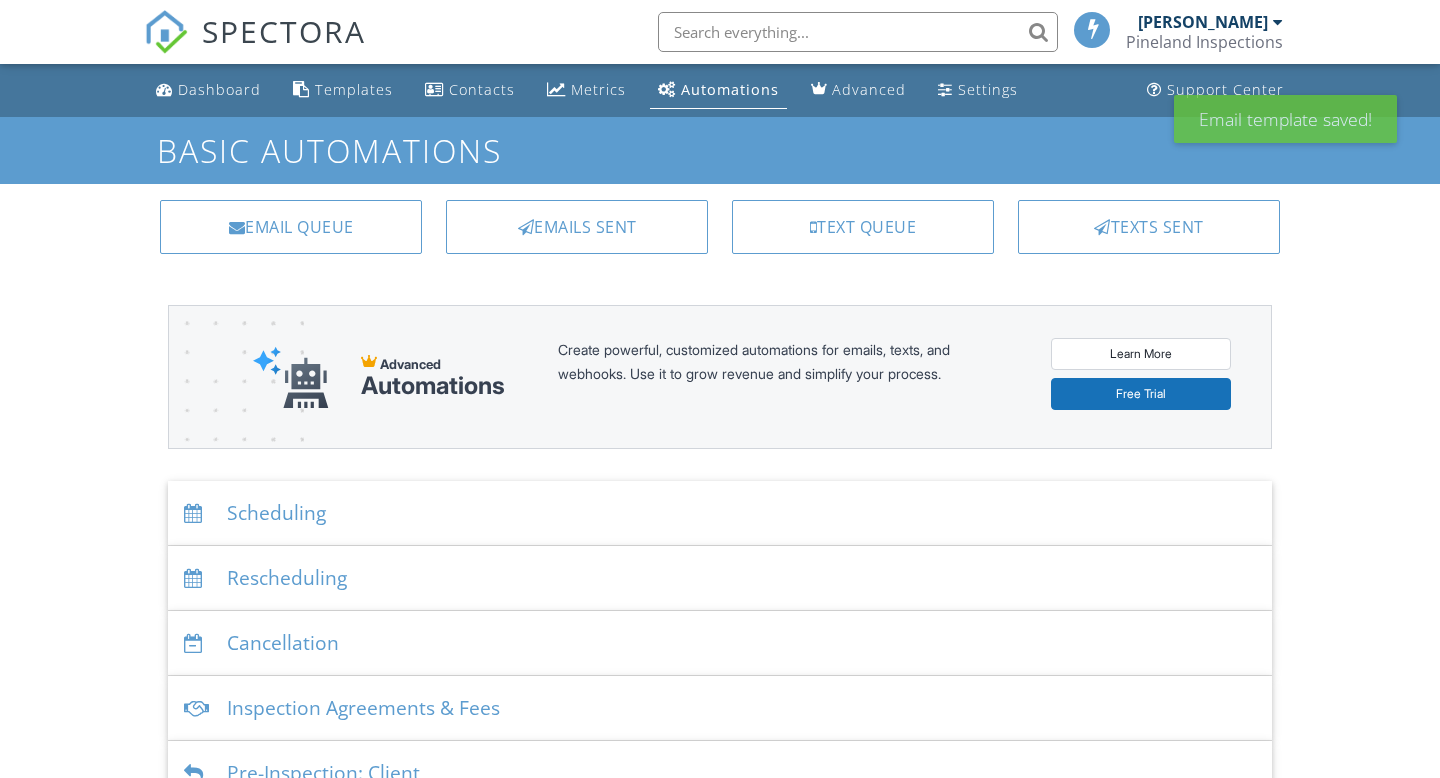scroll, scrollTop: 0, scrollLeft: 0, axis: both 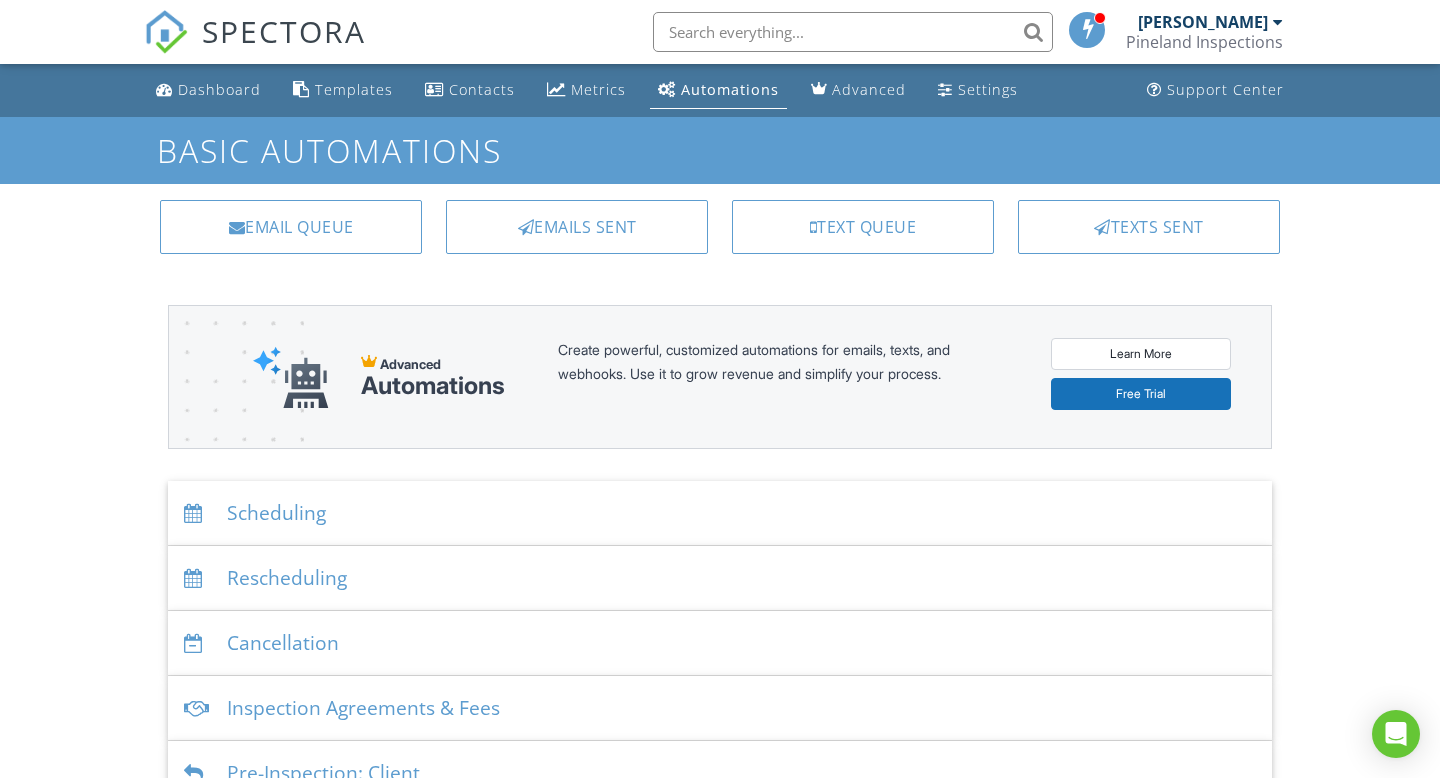 click on "Scheduling" at bounding box center [720, 513] 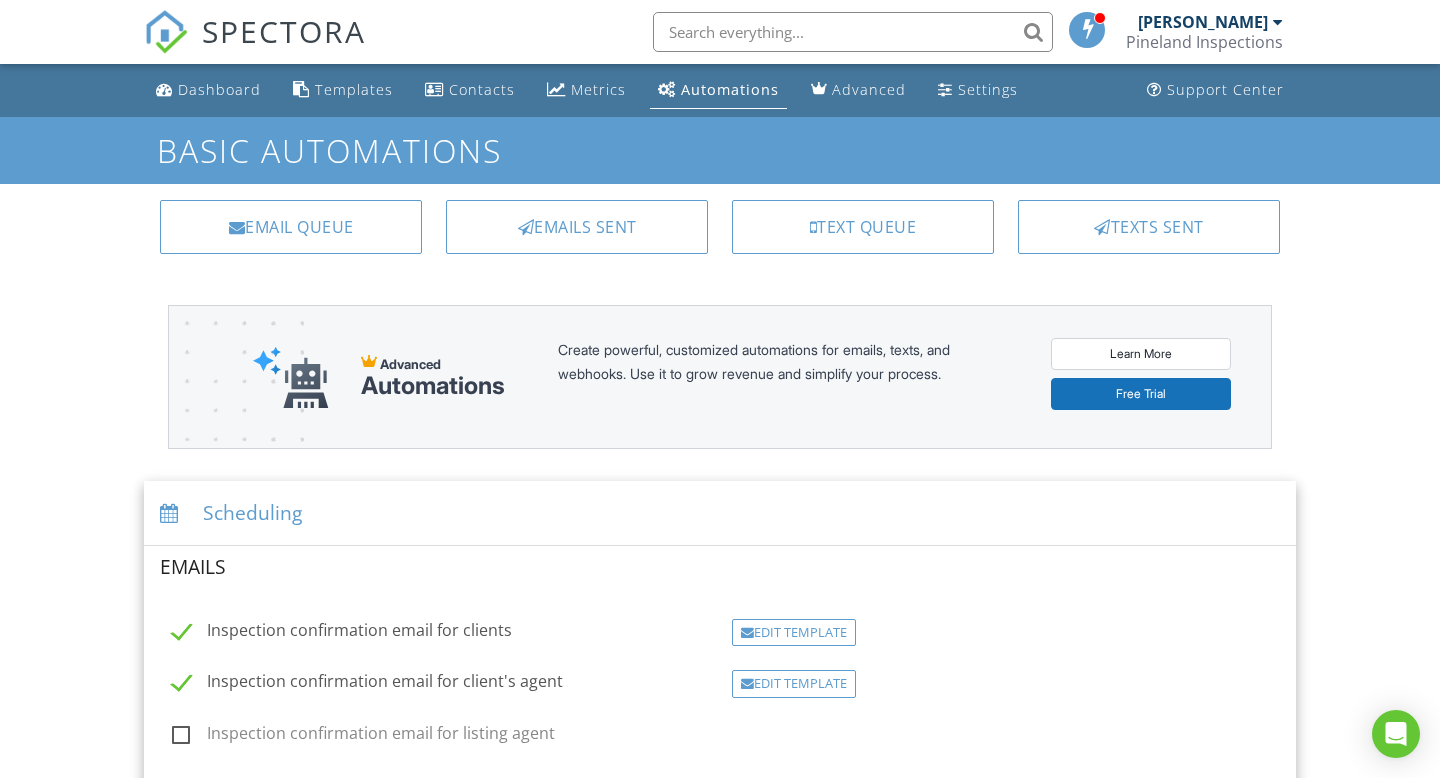 click on "Edit Template" at bounding box center (794, 684) 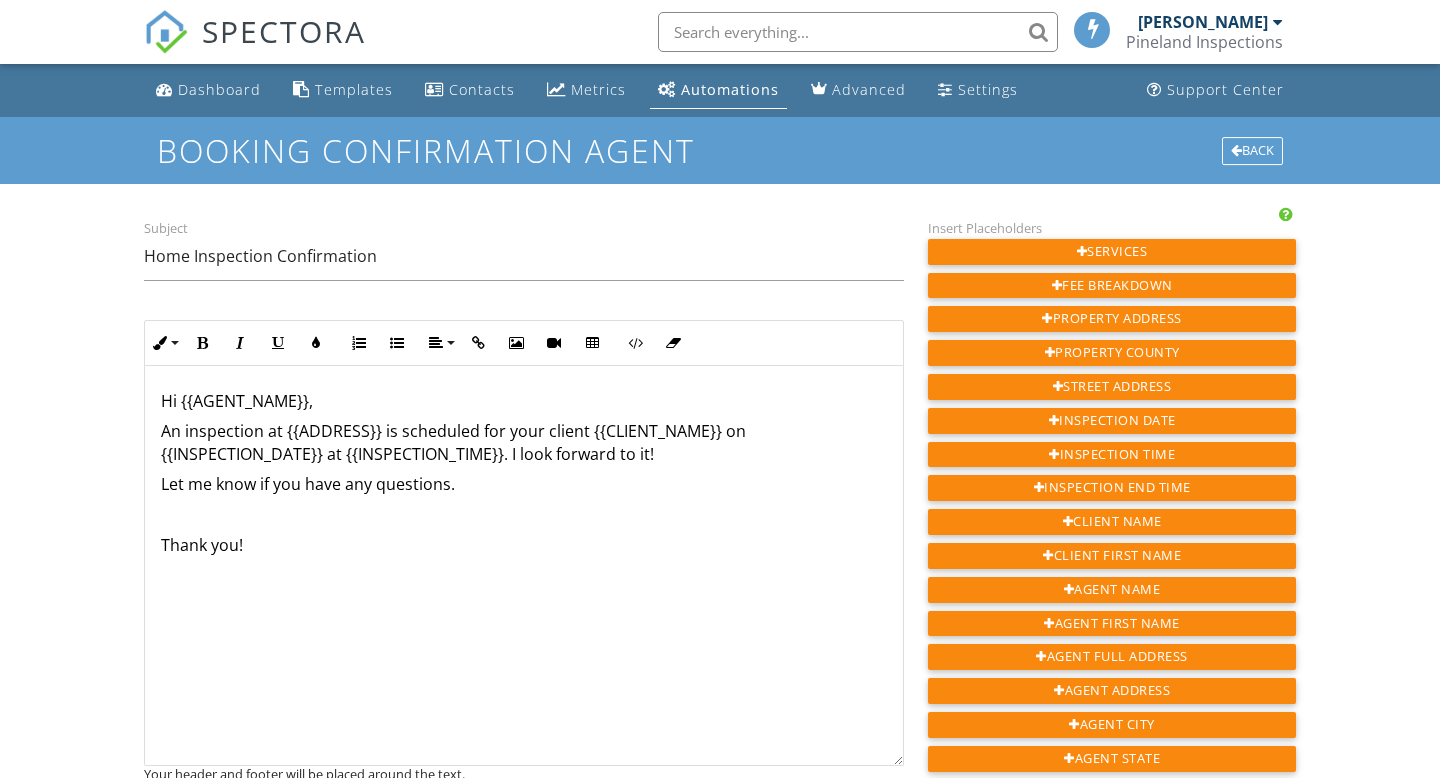 scroll, scrollTop: 0, scrollLeft: 0, axis: both 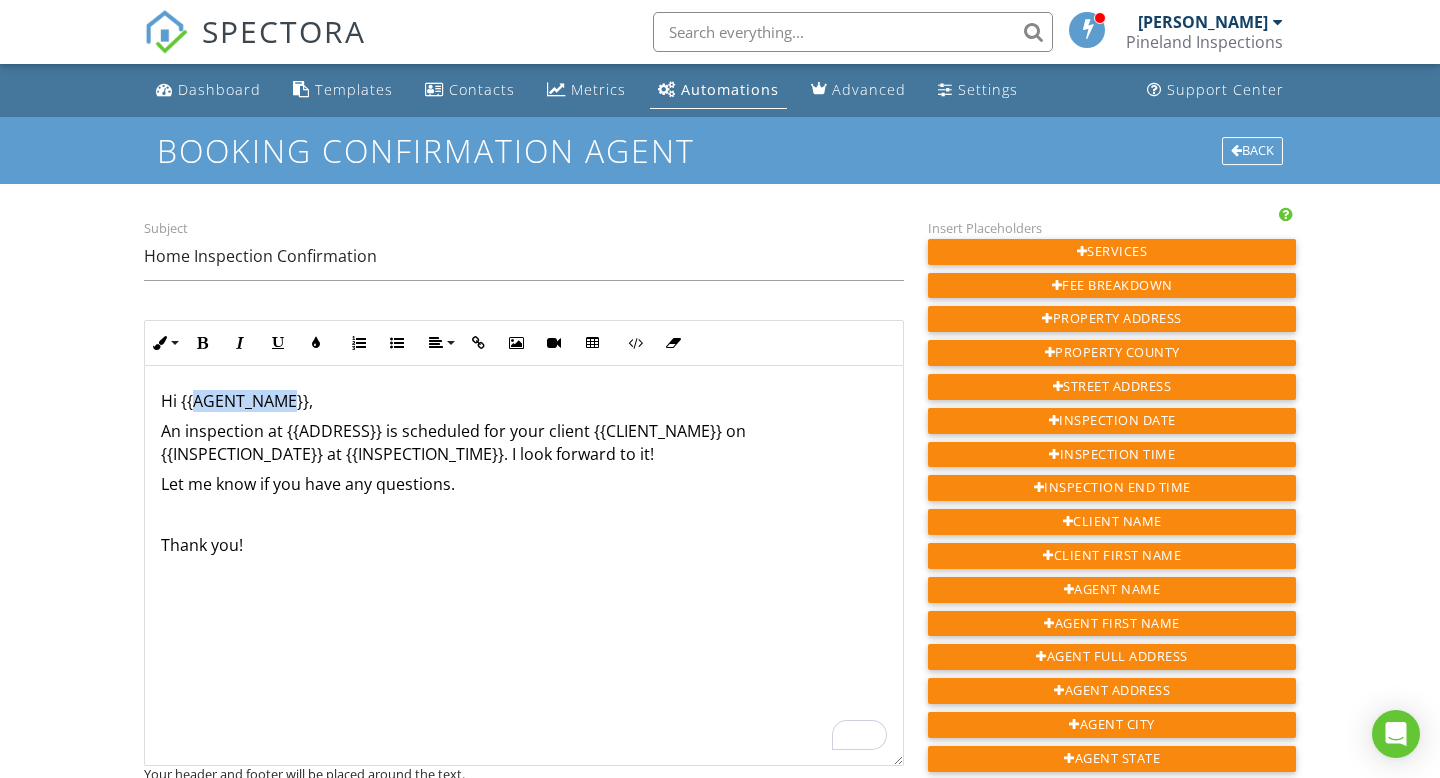 drag, startPoint x: 297, startPoint y: 401, endPoint x: 212, endPoint y: 400, distance: 85.00588 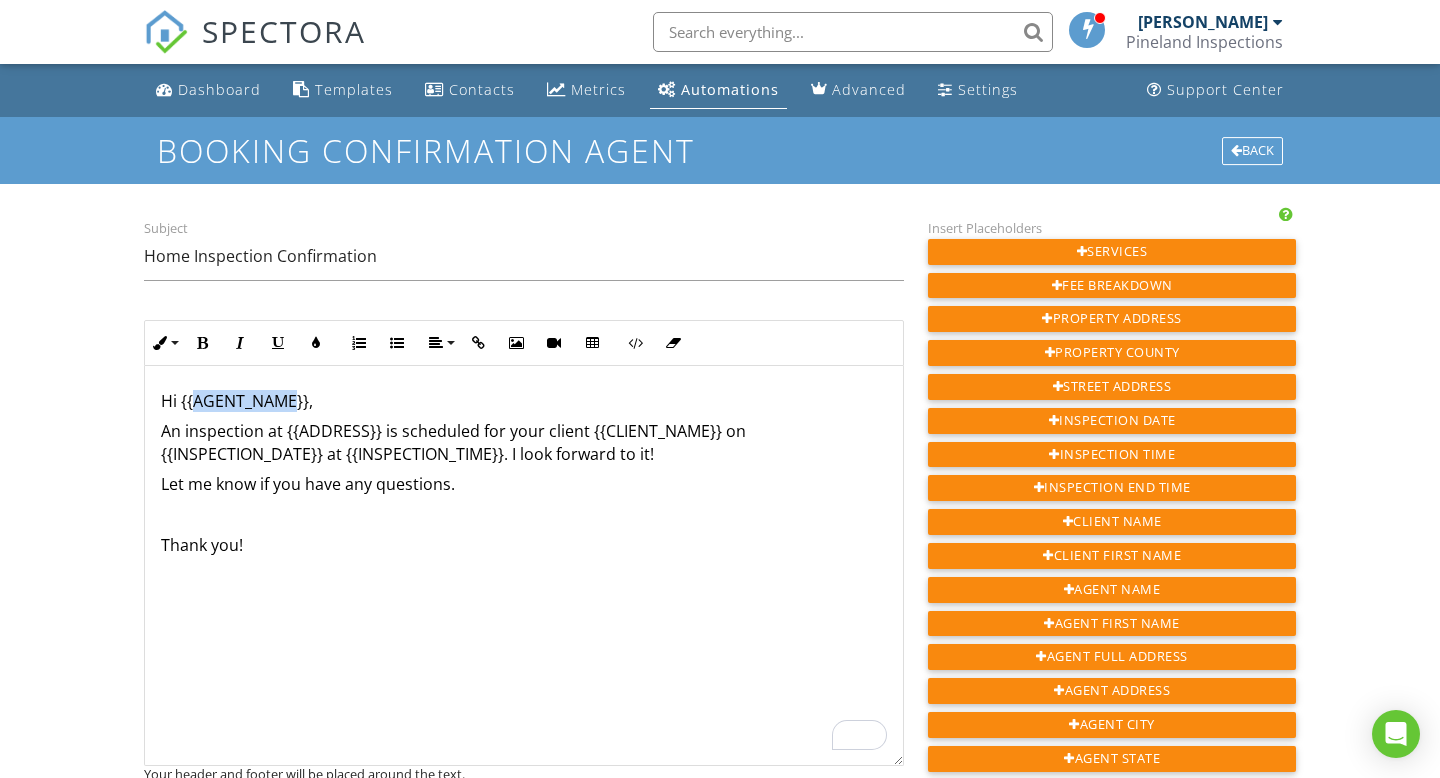 click on "Hi {{AGENT_NAME}}," at bounding box center (524, 401) 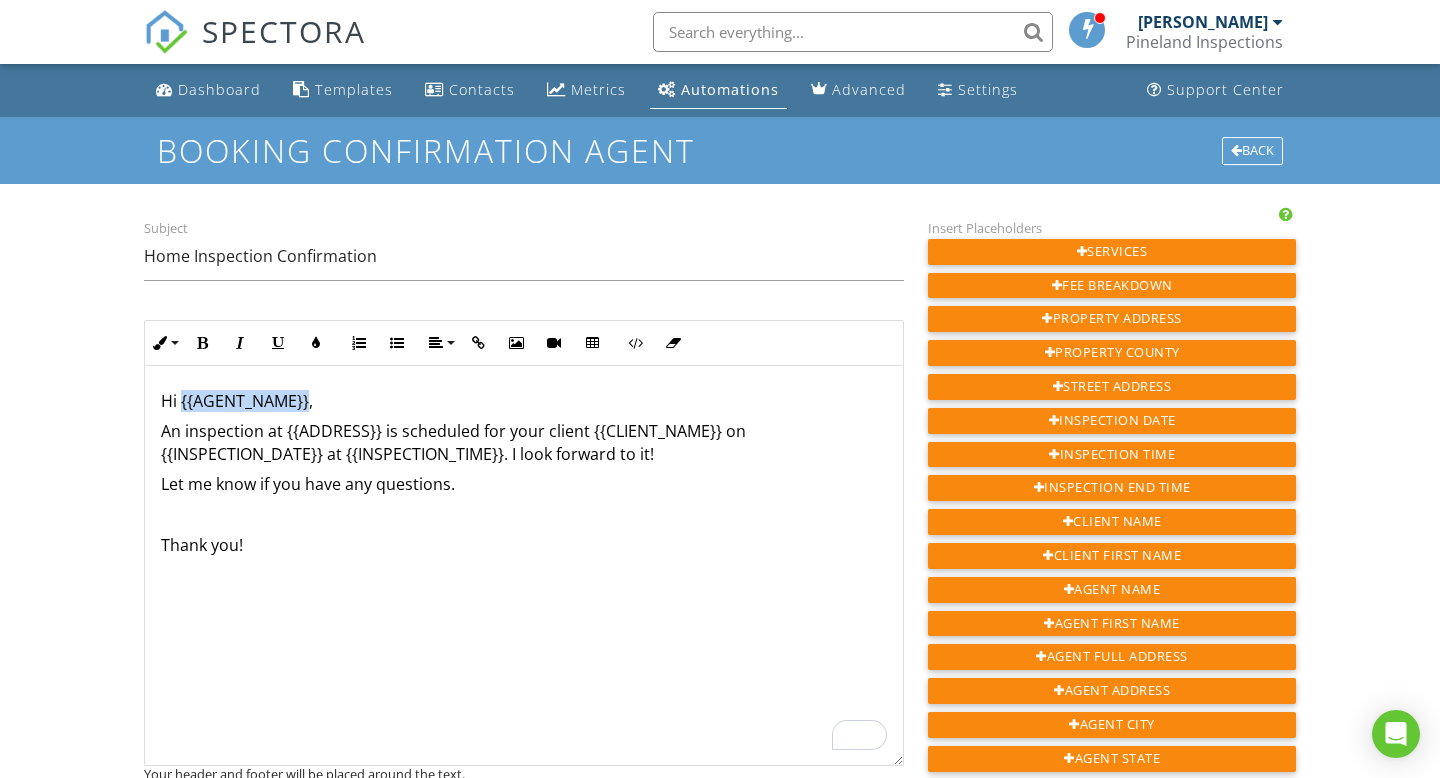 drag, startPoint x: 307, startPoint y: 395, endPoint x: 182, endPoint y: 391, distance: 125.06398 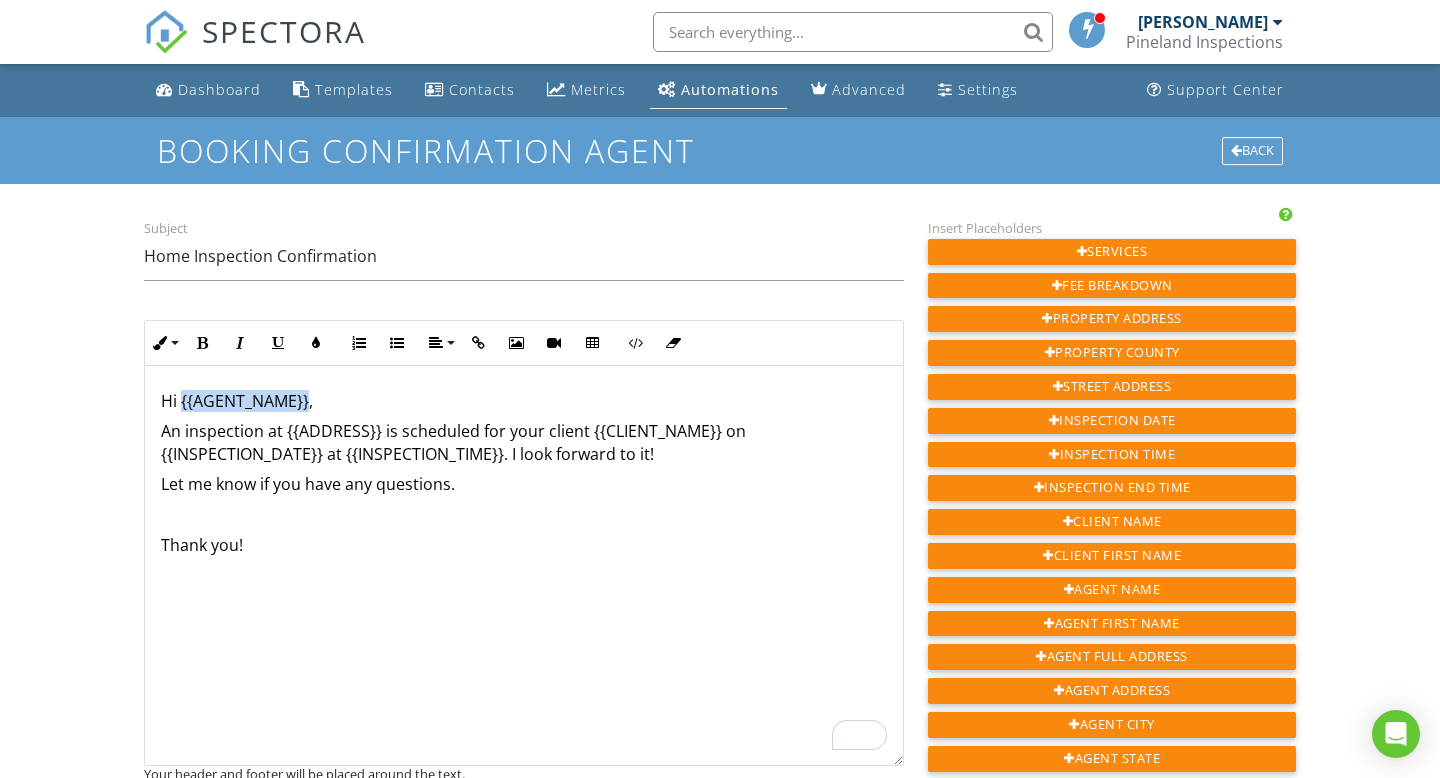 click on "Hi {{AGENT_NAME}}," at bounding box center [524, 401] 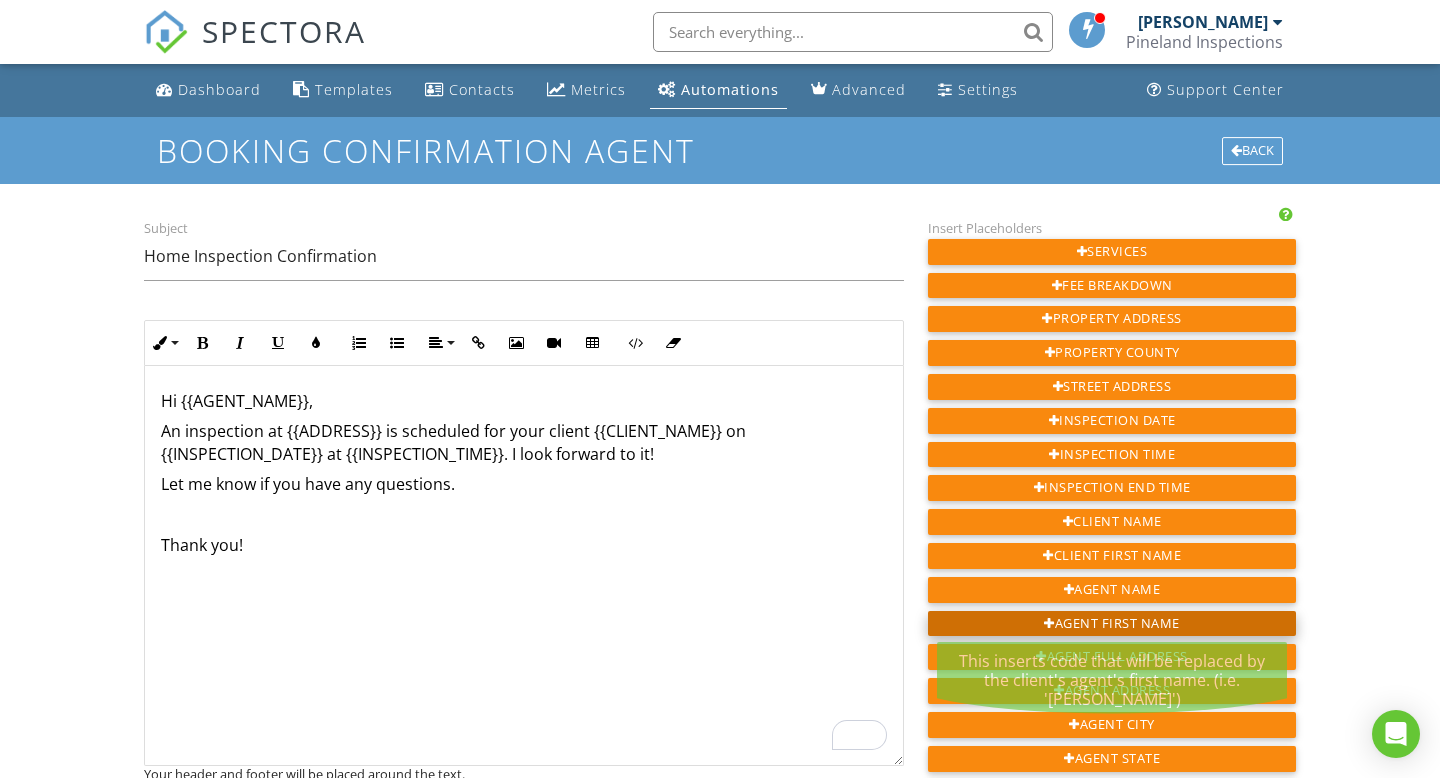 click on "Agent First Name" at bounding box center [1112, 624] 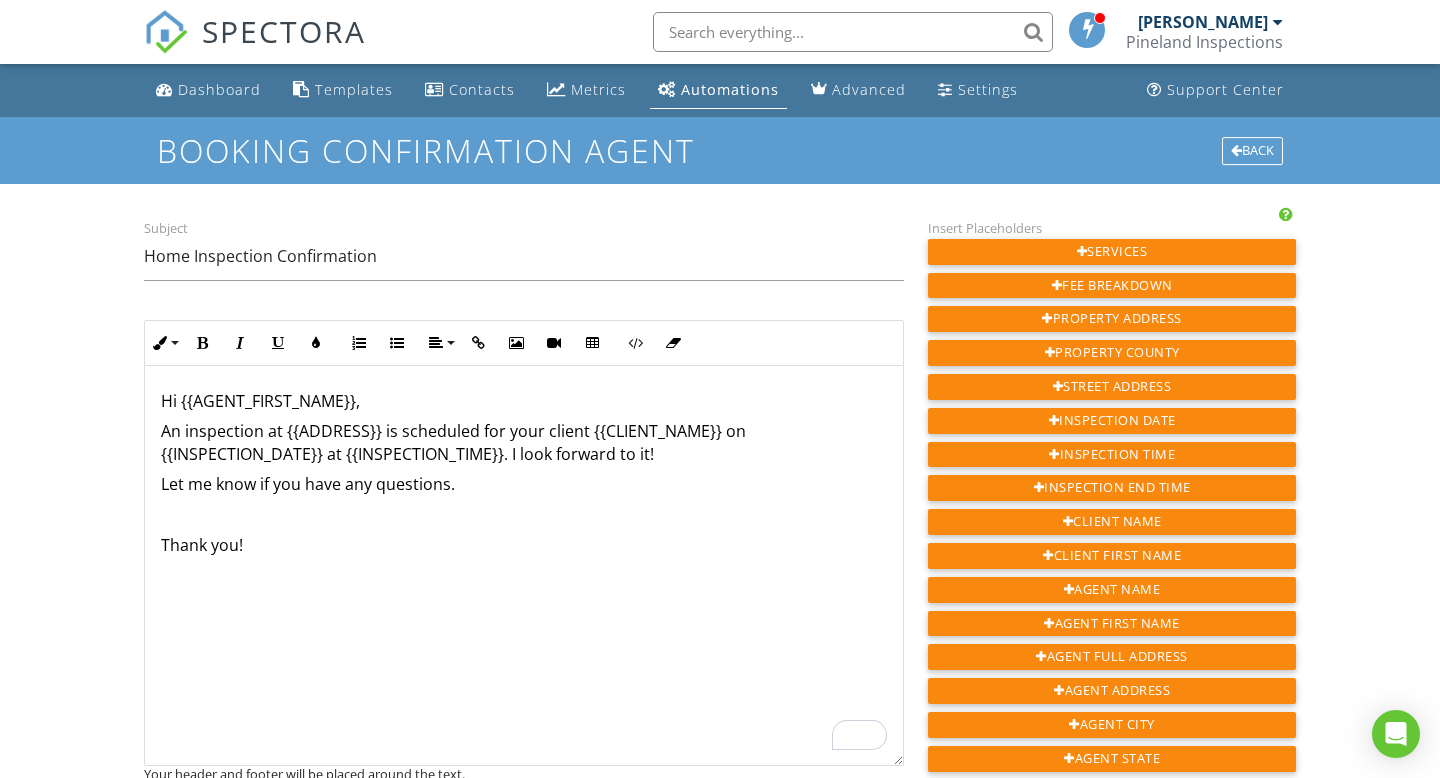 click on "Hi {{AGENT_FIRST_NAME}}," at bounding box center (524, 401) 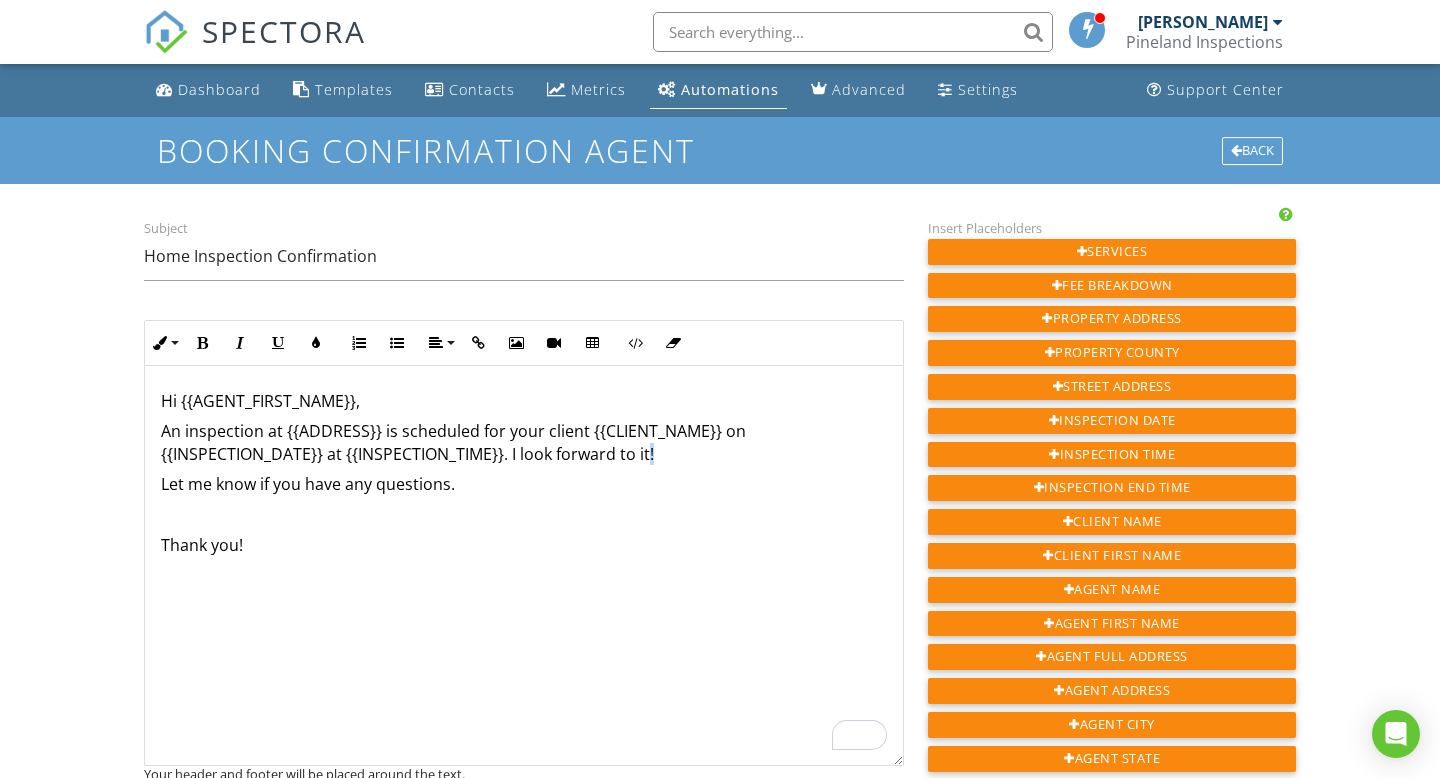 drag, startPoint x: 662, startPoint y: 454, endPoint x: 648, endPoint y: 450, distance: 14.56022 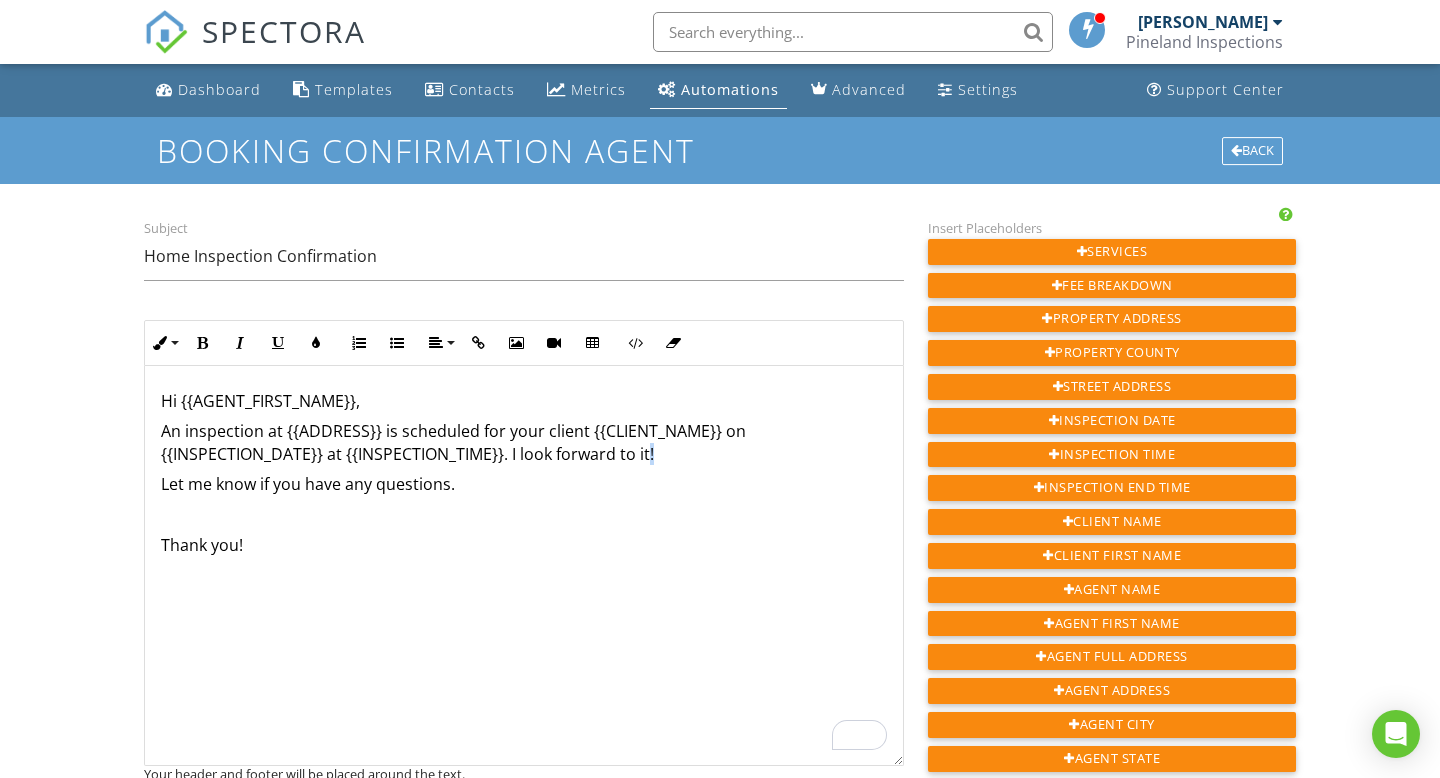 click on "An inspection at {{ADDRESS}} is scheduled for your client {{CLIENT_NAME}} on {{INSPECTION_DATE}} at {{INSPECTION_TIME}}. I look forward to it!" at bounding box center [524, 442] 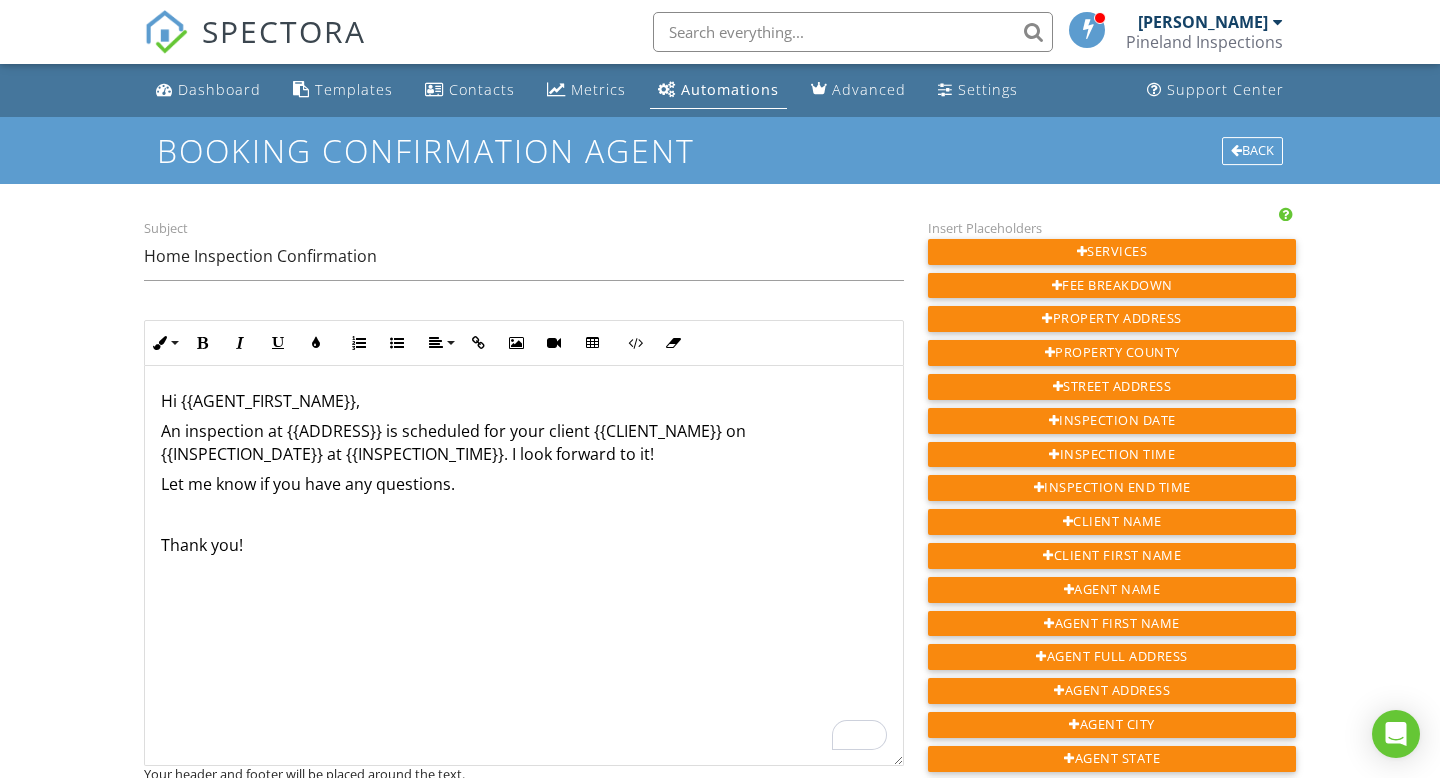 scroll, scrollTop: 1, scrollLeft: 0, axis: vertical 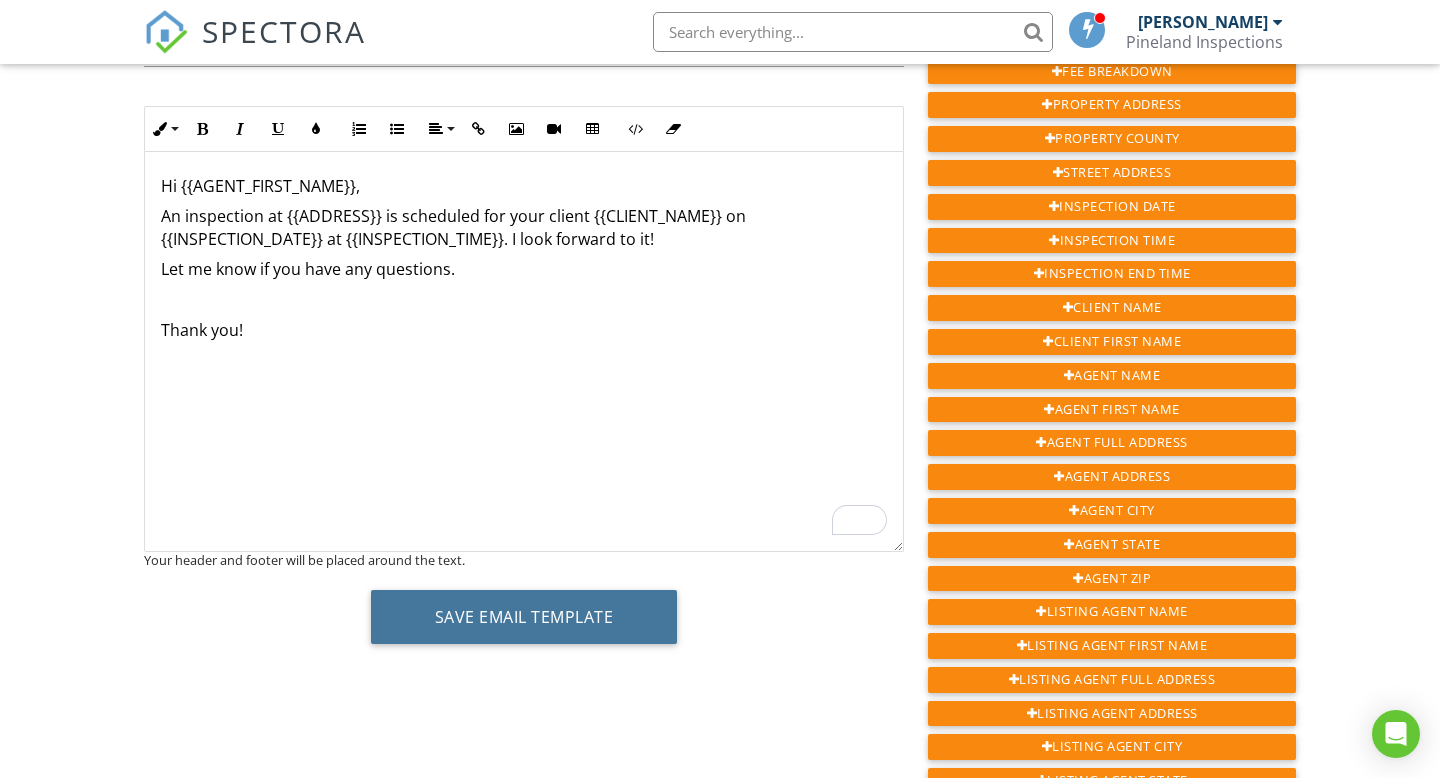 click on "Save Email Template" at bounding box center [524, 617] 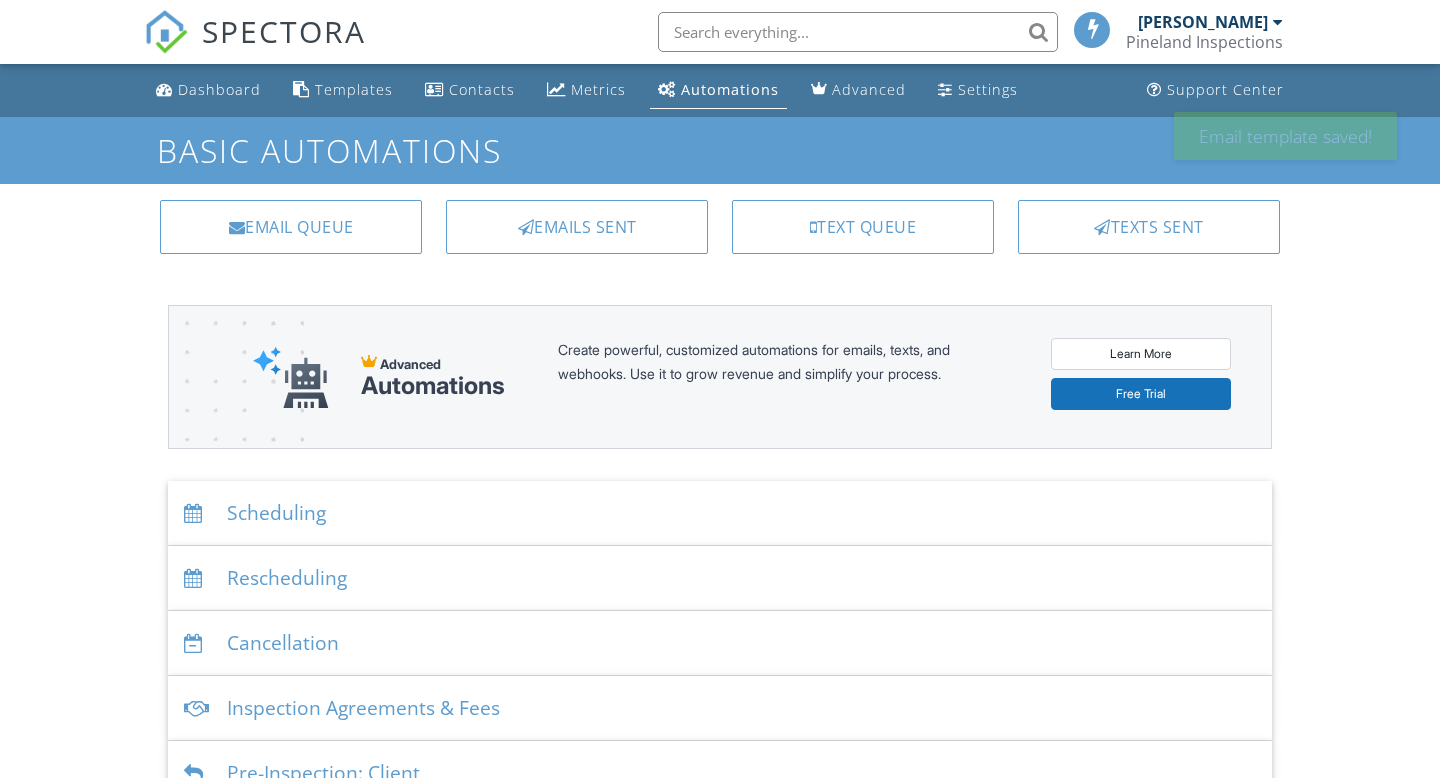 scroll, scrollTop: 0, scrollLeft: 0, axis: both 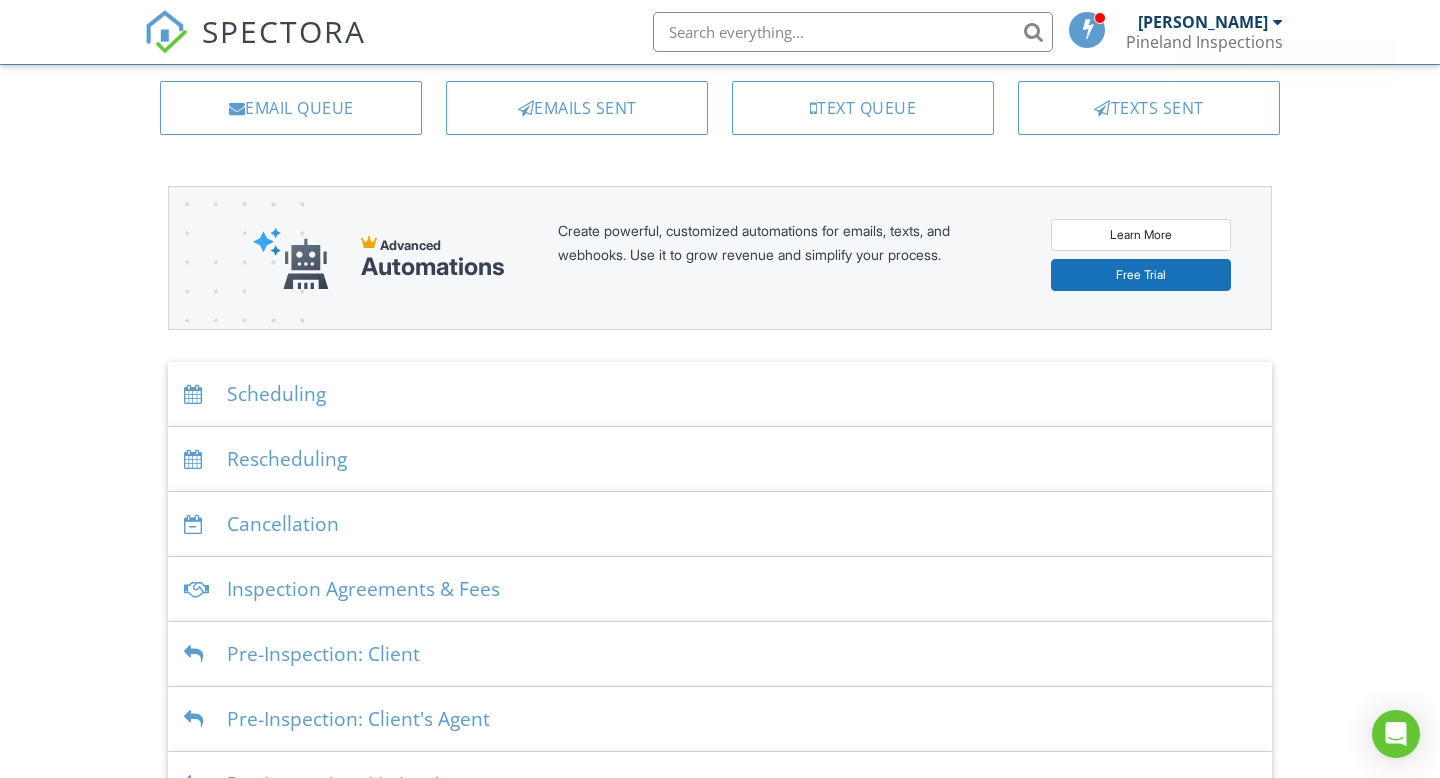 click on "Inspection Agreements & Fees" at bounding box center [720, 589] 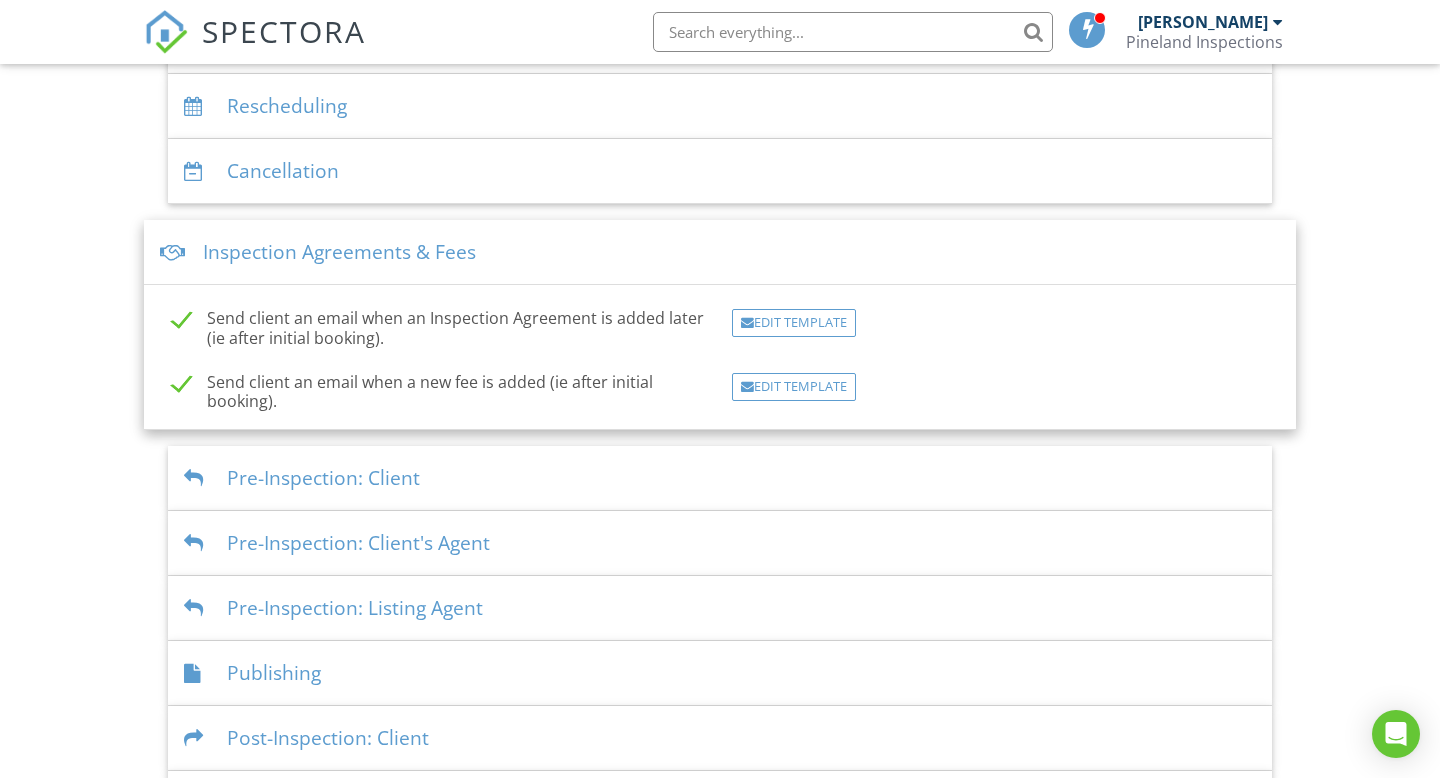 scroll, scrollTop: 475, scrollLeft: 0, axis: vertical 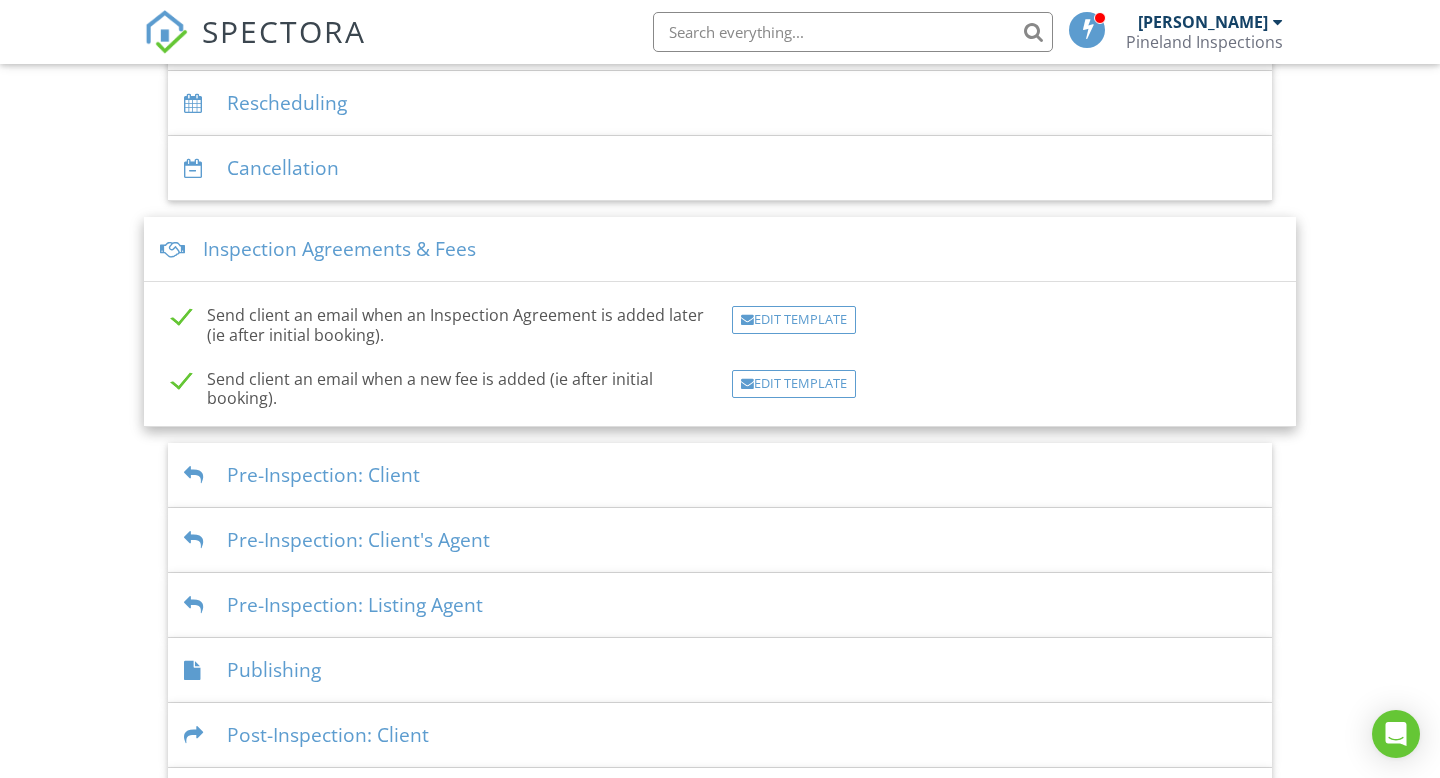 click on "Dashboard
Templates
Contacts
Metrics
Automations
Advanced
Settings
Support Center
Basic Automations
Email Queue
Emails Sent
Text Queue
Texts Sent
Advanced
Automations
Create powerful, customized automations for emails, texts, and webhooks.
Use it to grow revenue and simplify your process.
Learn More
Free Trial
Scheduling
Emails
Inspection confirmation email for clients
Edit Template
Inspection confirmation email for client's agent
Edit Template
Inspection confirmation email for listing agent
Edit Template
Text Messages
Inspection confirmation text for clients
Edit Template
Inspection confirmation text for client's agent
Edit Template" at bounding box center [720, 243] 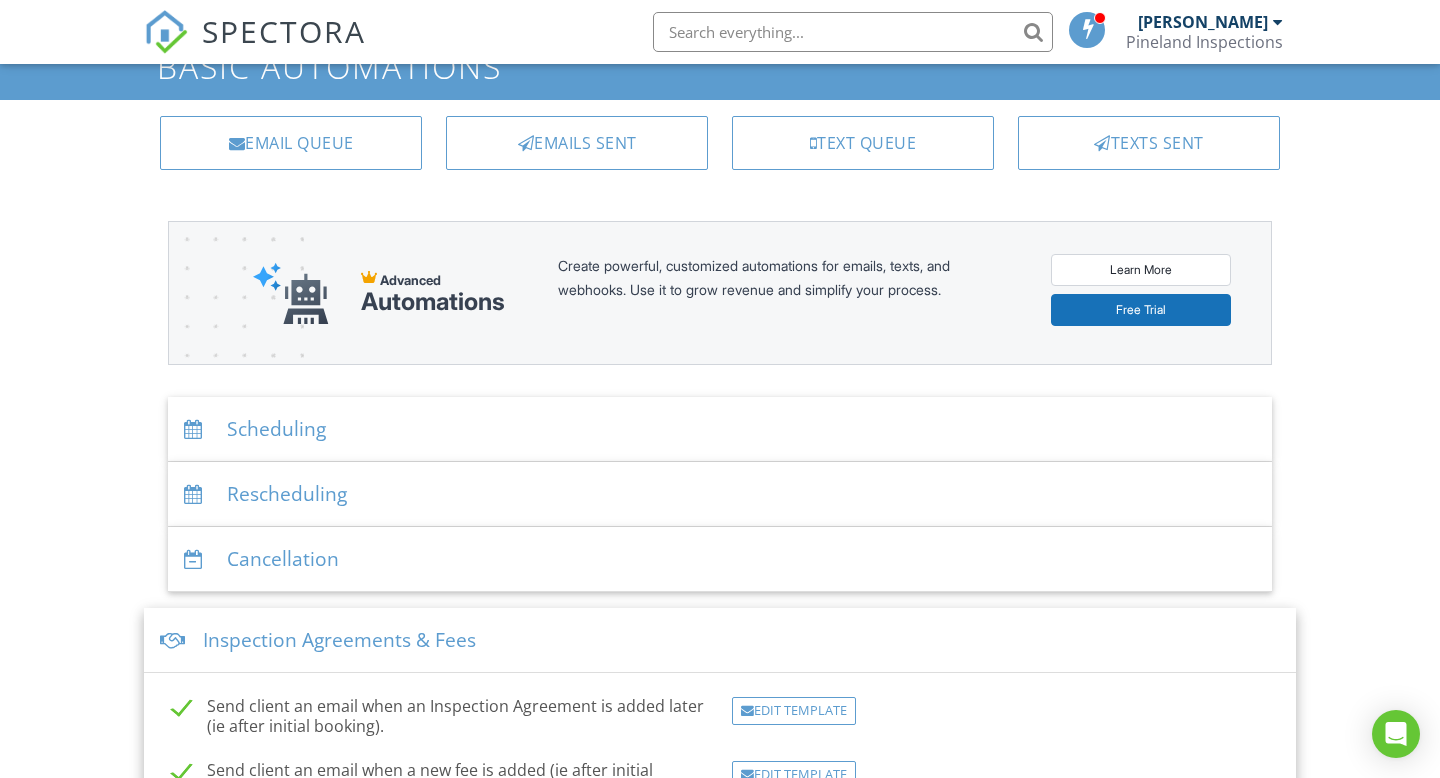scroll, scrollTop: 0, scrollLeft: 0, axis: both 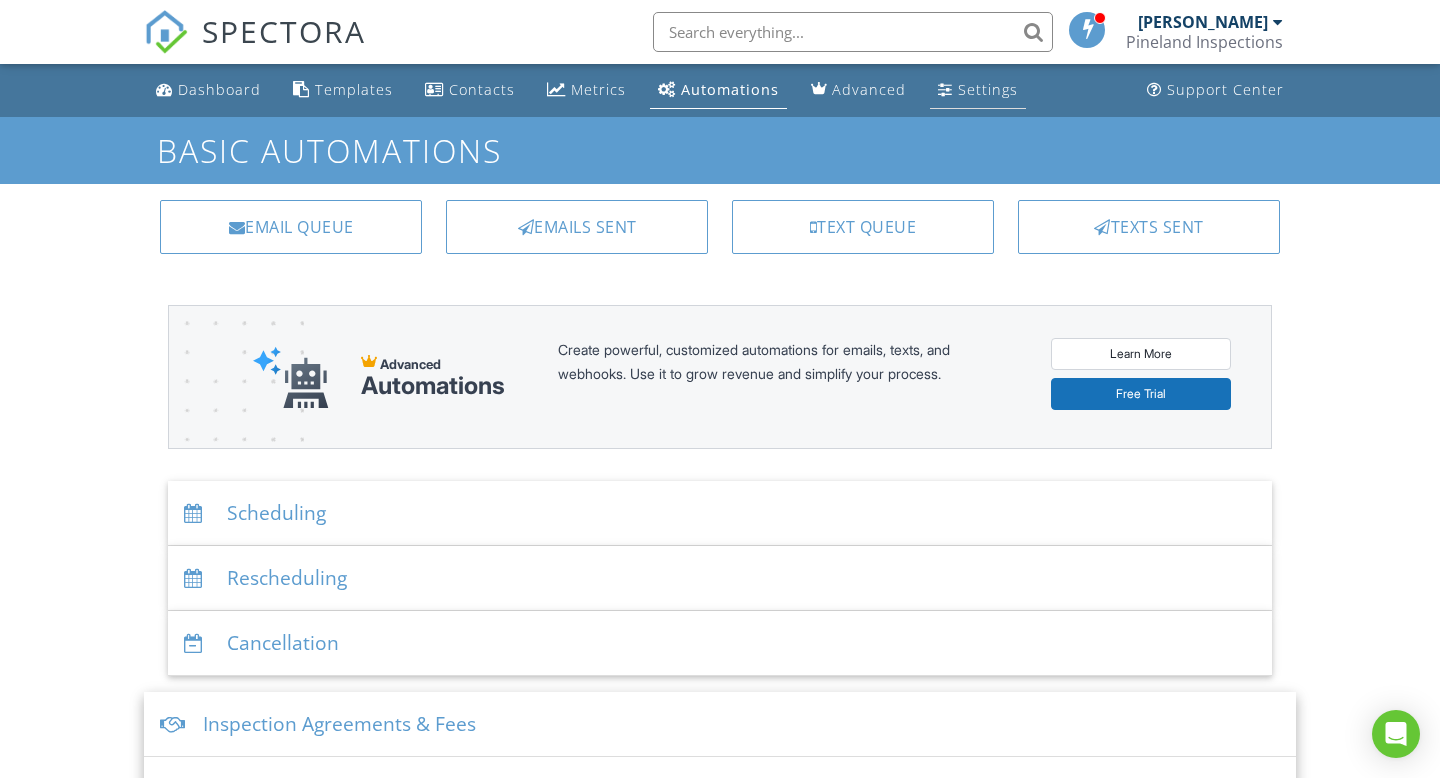 click on "Settings" at bounding box center [988, 89] 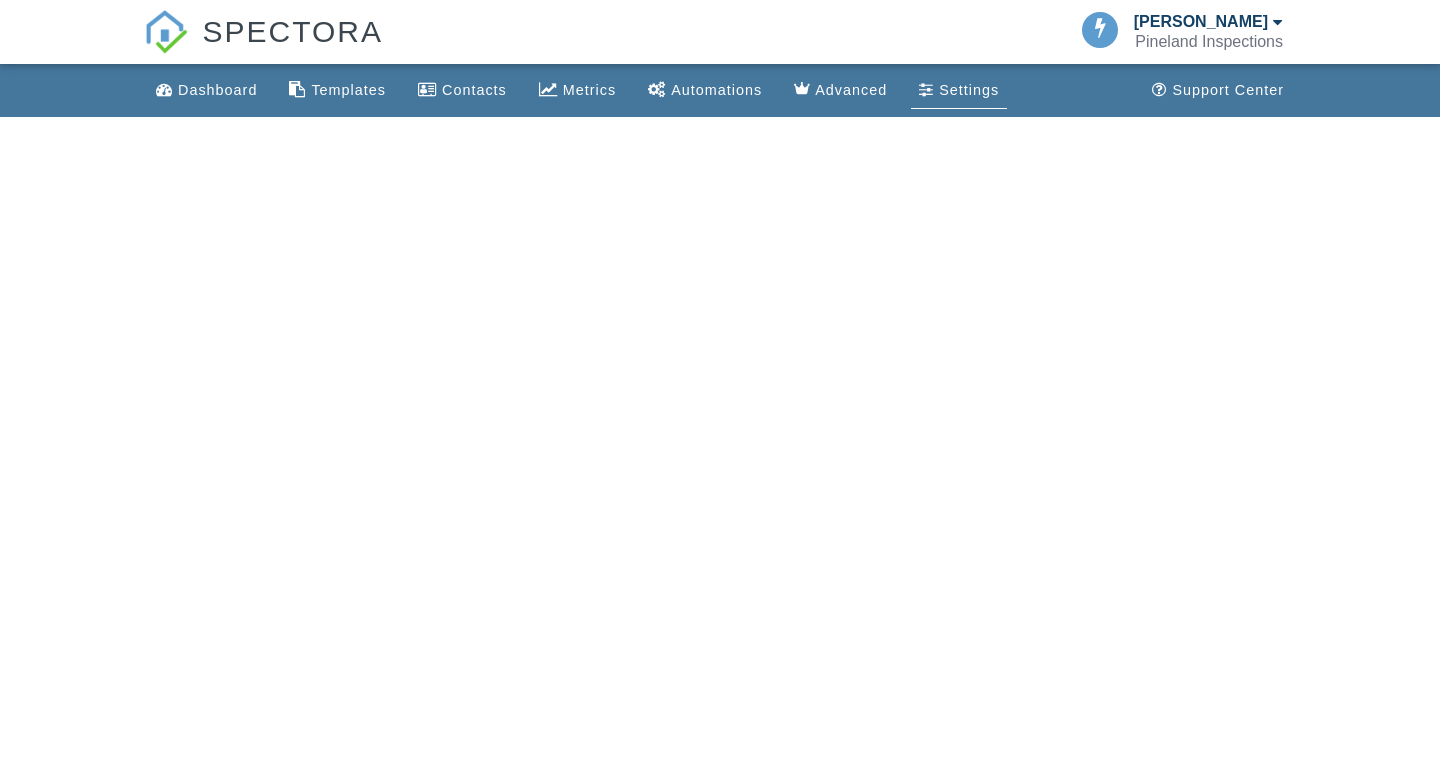 scroll, scrollTop: 0, scrollLeft: 0, axis: both 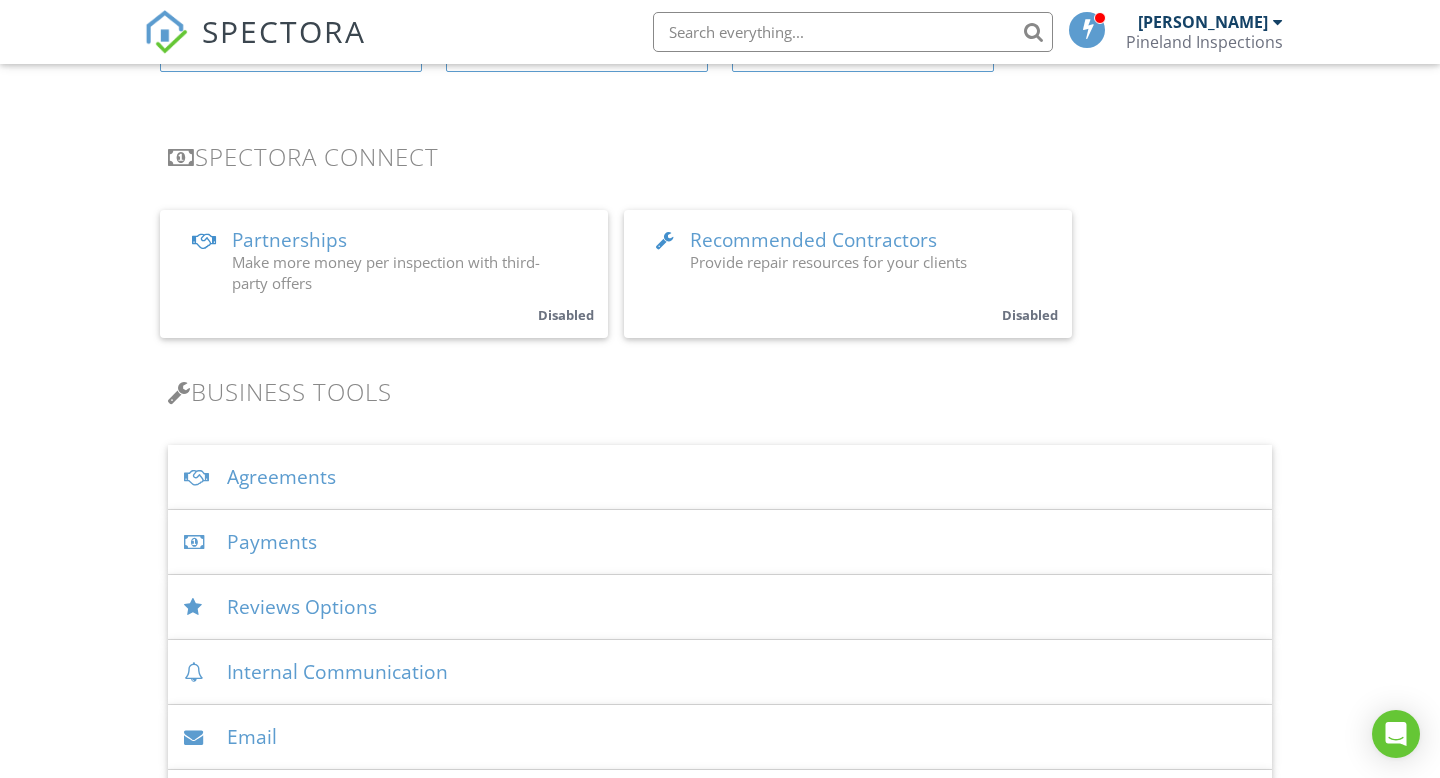 click on "Agreements" at bounding box center (720, 477) 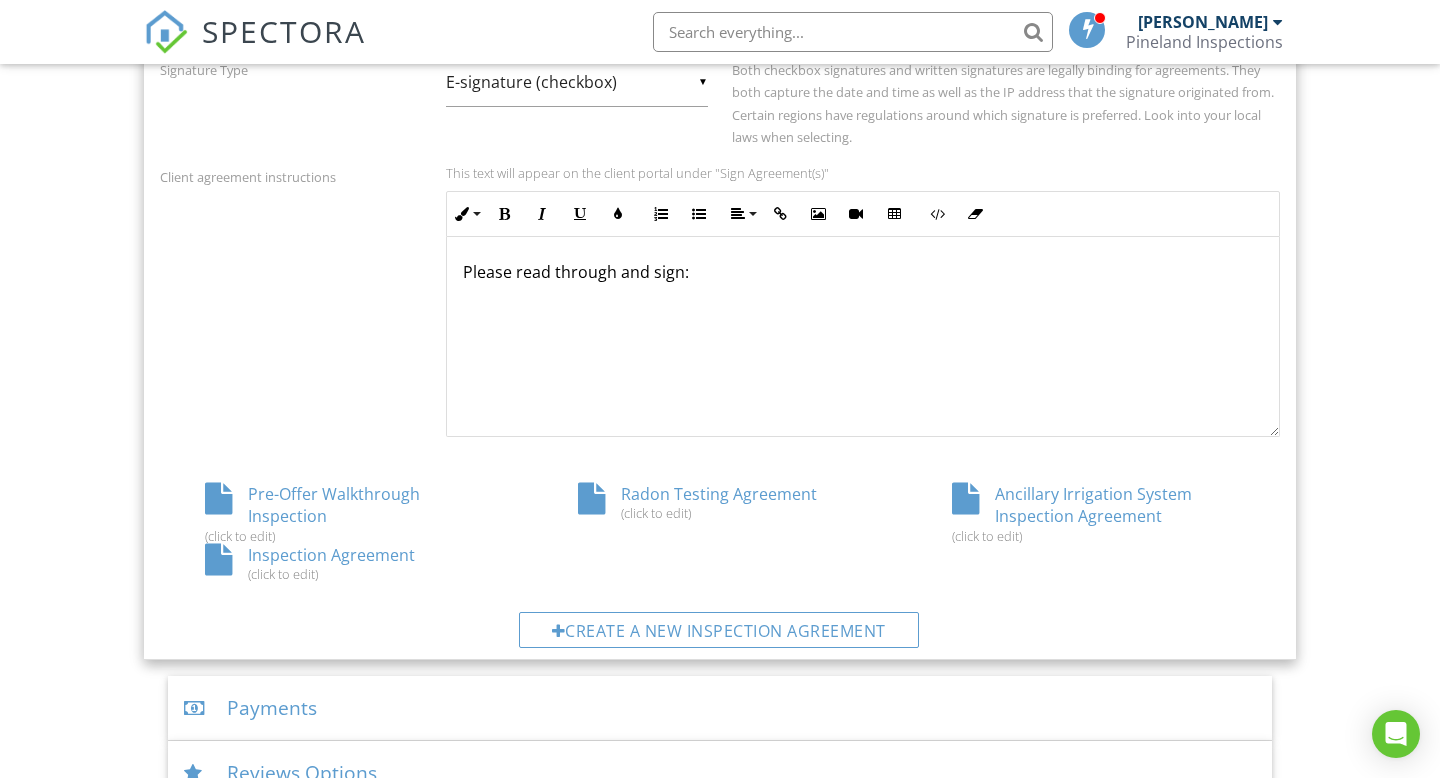 scroll, scrollTop: 840, scrollLeft: 0, axis: vertical 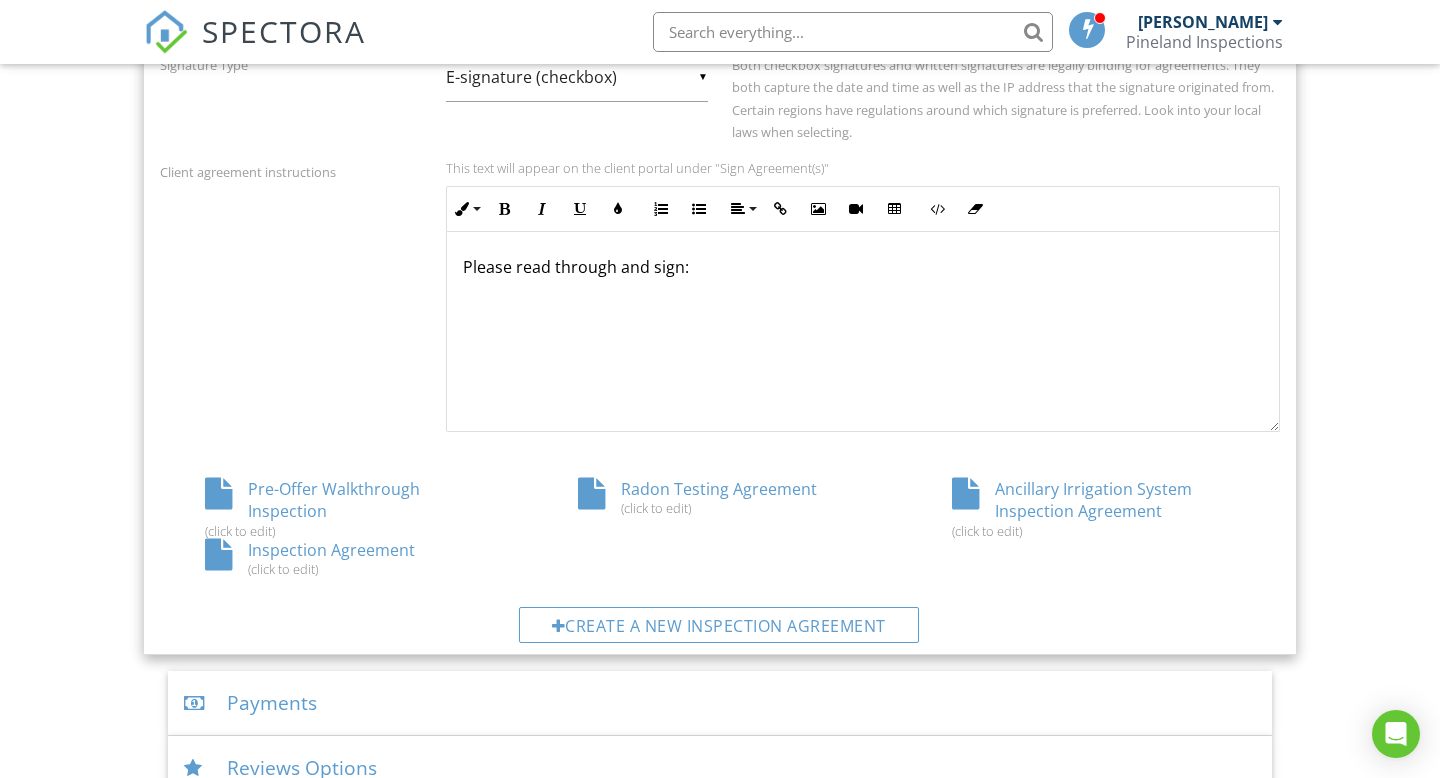 click on "Radon Testing Agreement
(click to edit)" at bounding box center [719, 497] 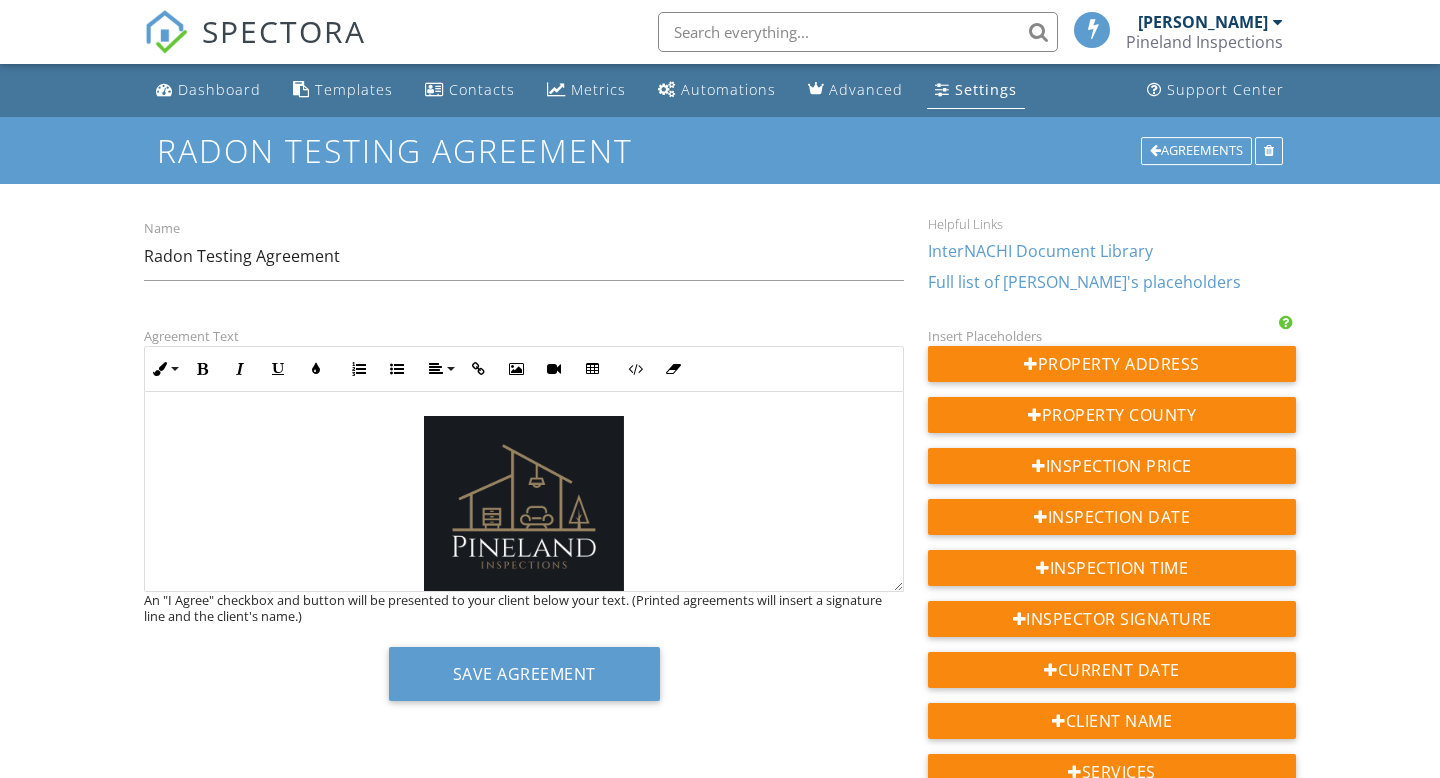 scroll, scrollTop: 0, scrollLeft: 0, axis: both 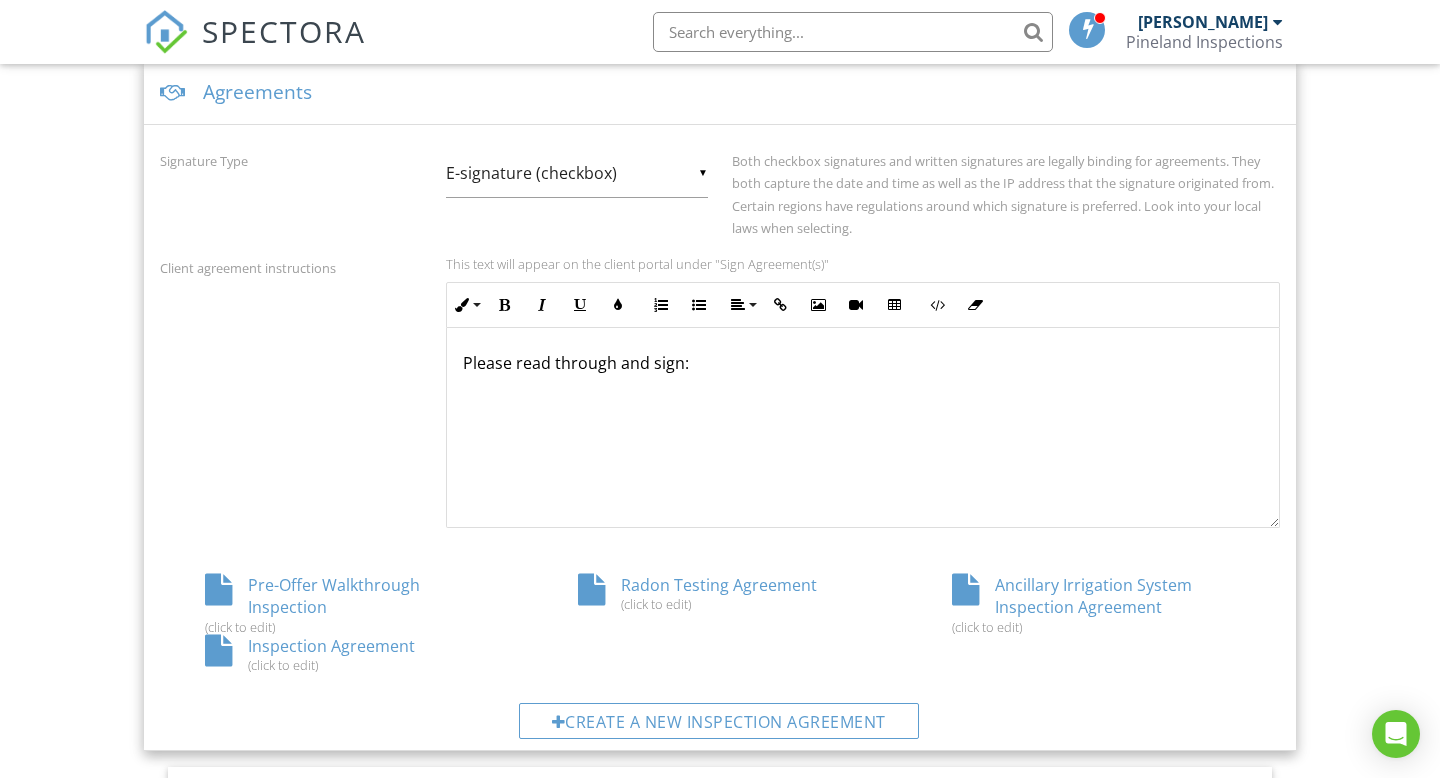 click on "Radon Testing Agreement
(click to edit)" at bounding box center [719, 593] 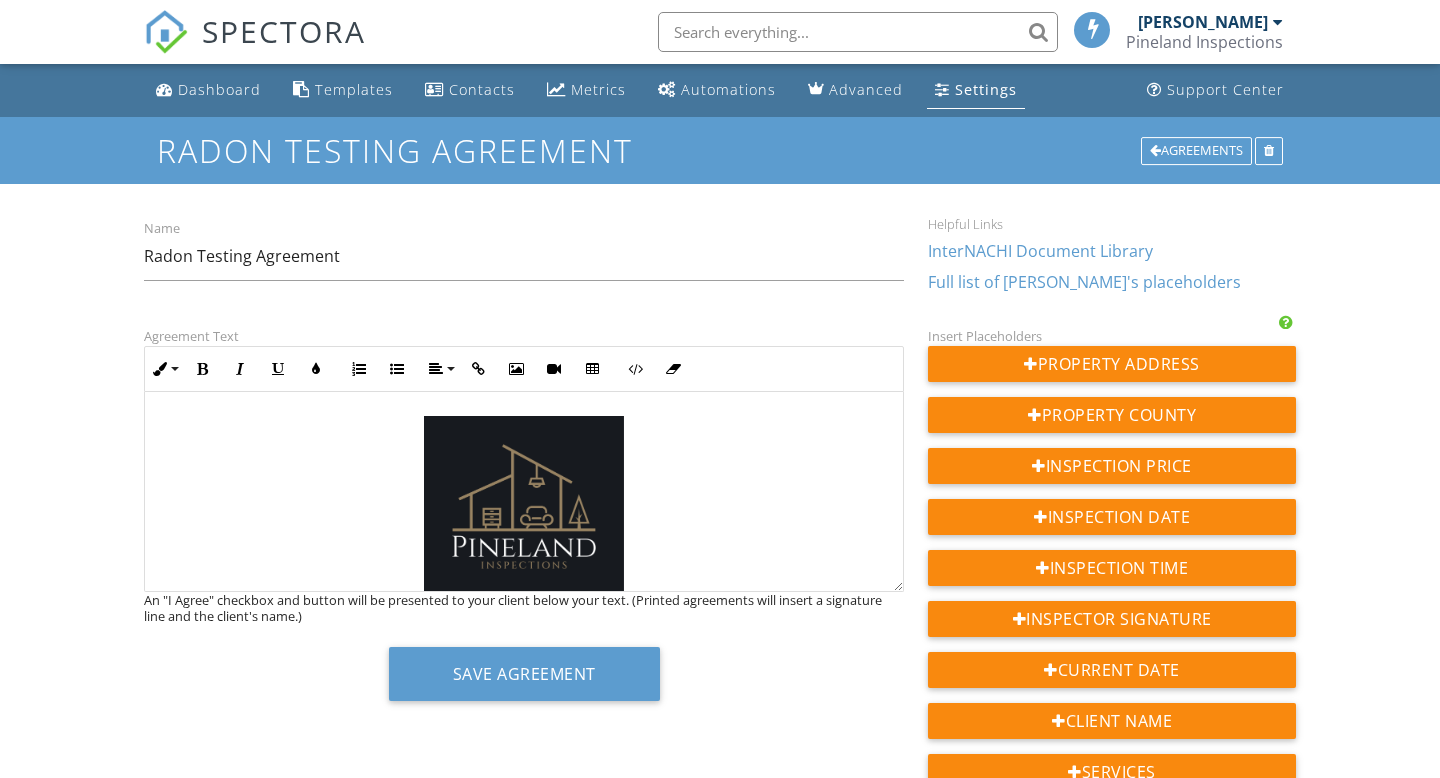 scroll, scrollTop: 0, scrollLeft: 0, axis: both 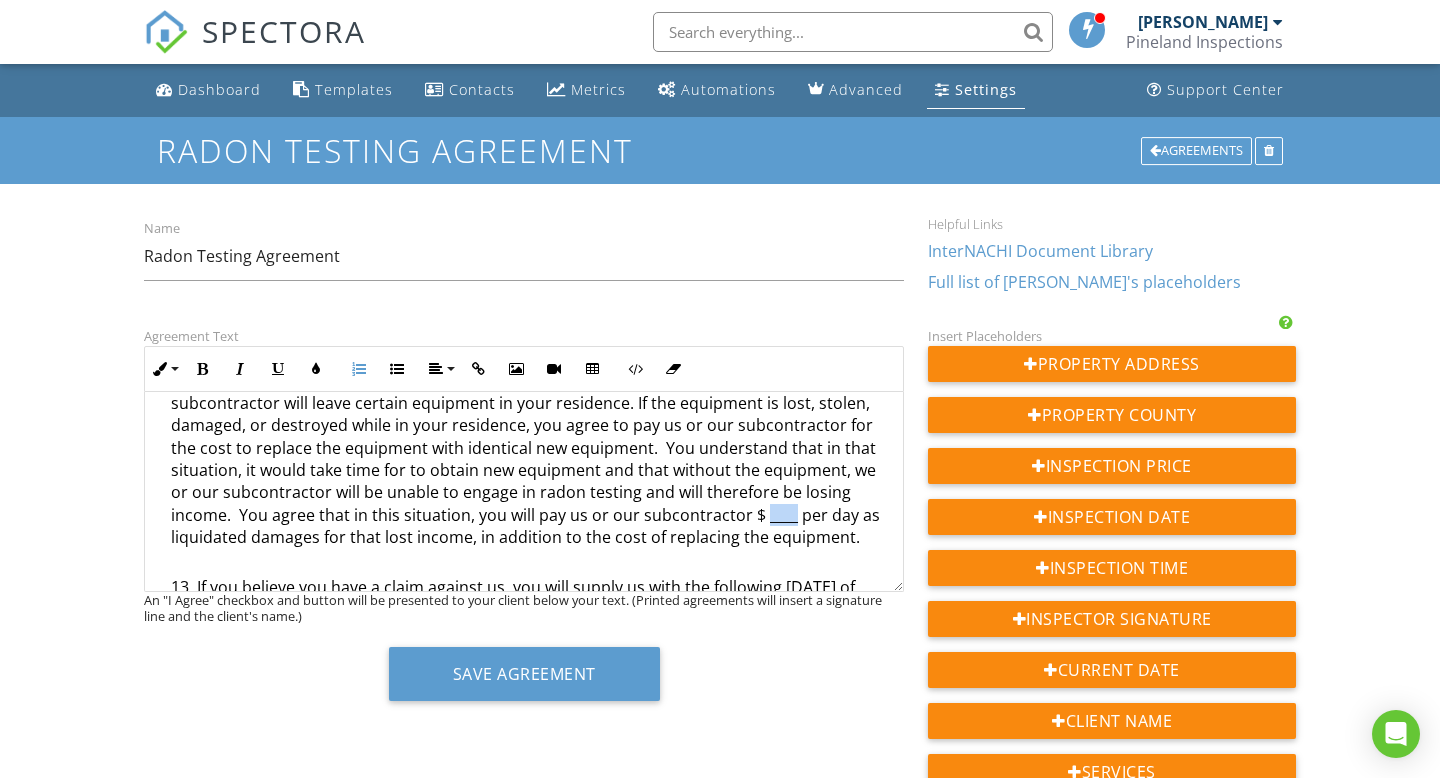 drag, startPoint x: 789, startPoint y: 514, endPoint x: 768, endPoint y: 514, distance: 21 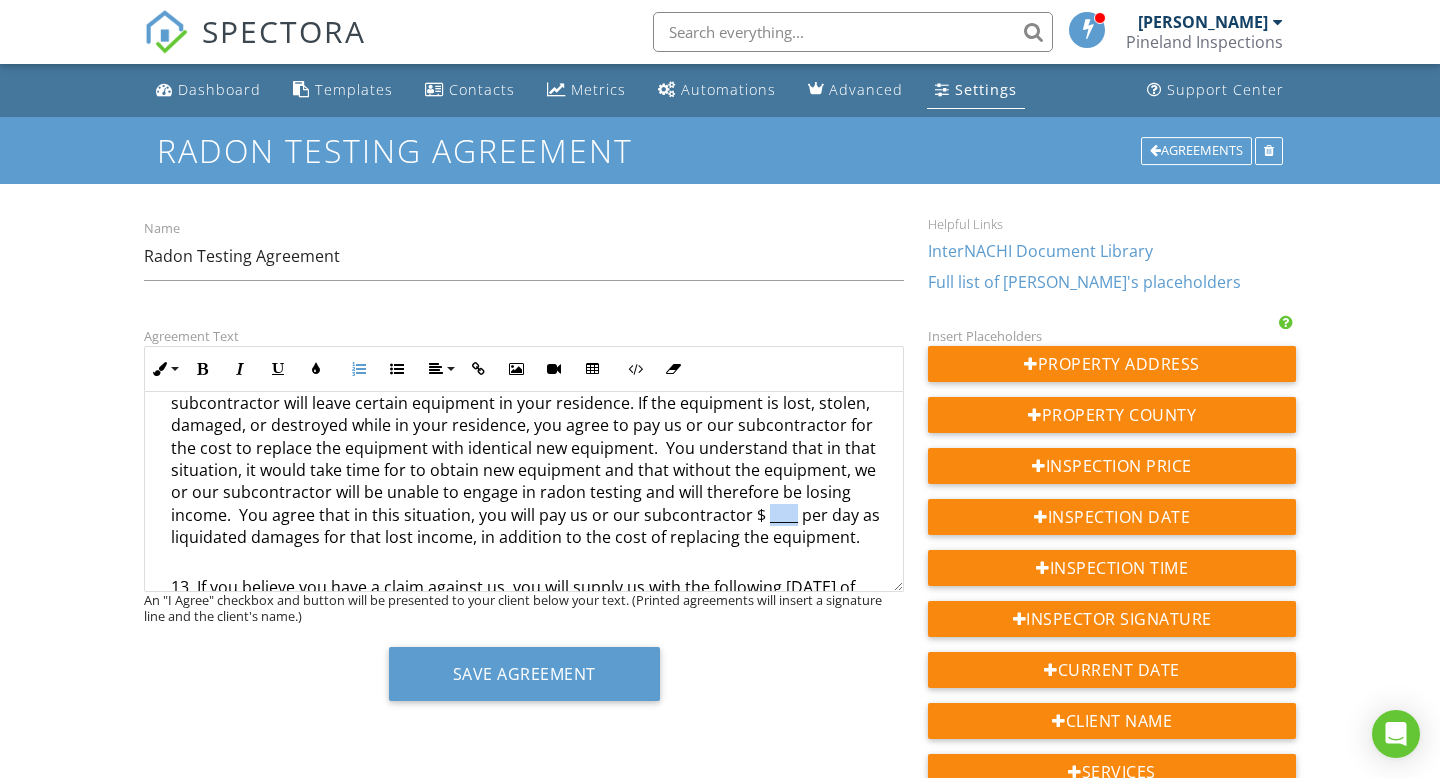 click on "If you are the property owner, you understand that, as part of our radon testing, we or our subcontractor will leave certain equipment in your residence. If the equipment is lost, stolen, damaged, or destroyed while in your residence, you agree to pay us or our subcontractor for the cost to replace the equipment with identical new equipment.  You understand that in that situation, it would take time for to obtain new equipment and that without the equipment, we or our subcontractor will be unable to engage in radon testing and will therefore be losing income.  You agree that in this situation, you will pay us or our subcontractor $ ____ per day as liquidated damages for that lost income, in addition to the cost of replacing the equipment." at bounding box center [529, 472] 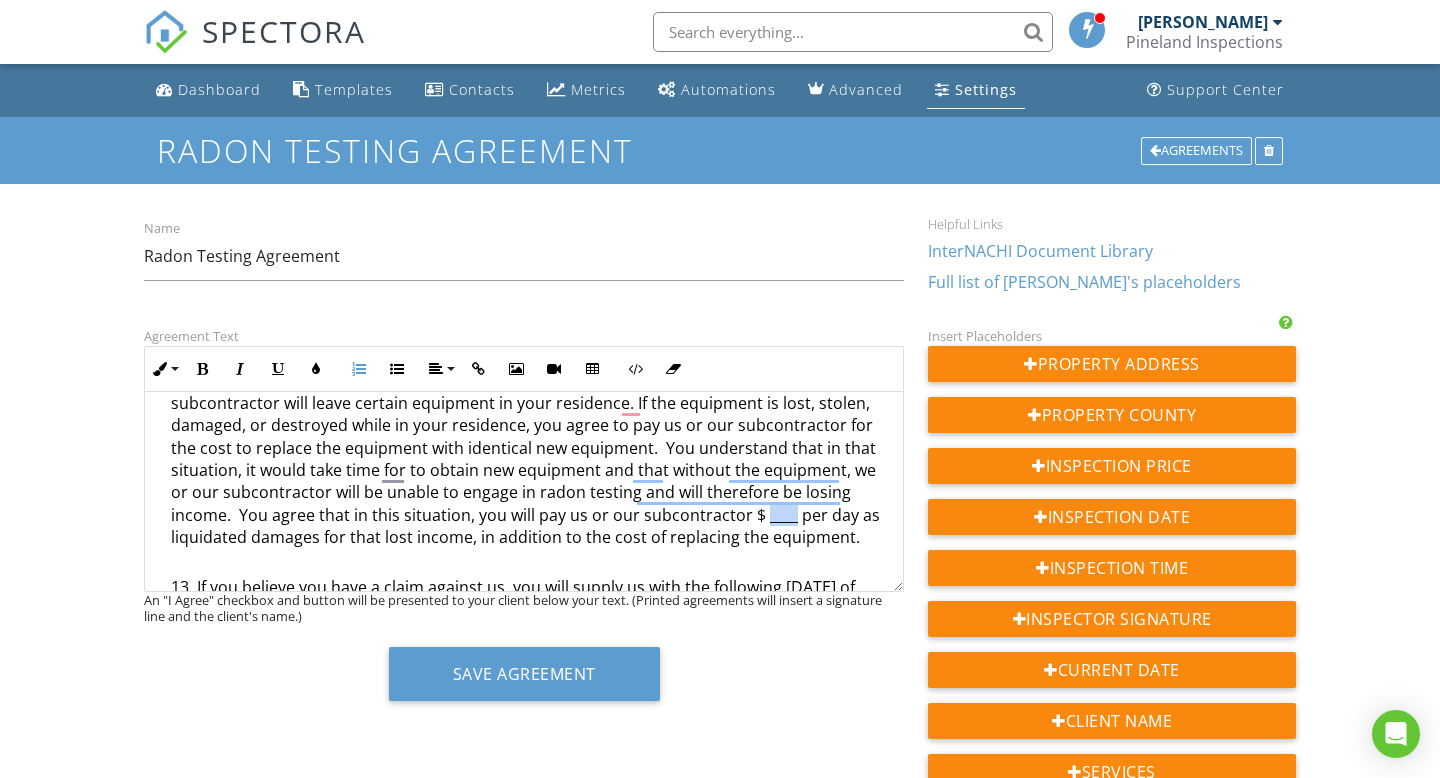 scroll, scrollTop: 1693, scrollLeft: 0, axis: vertical 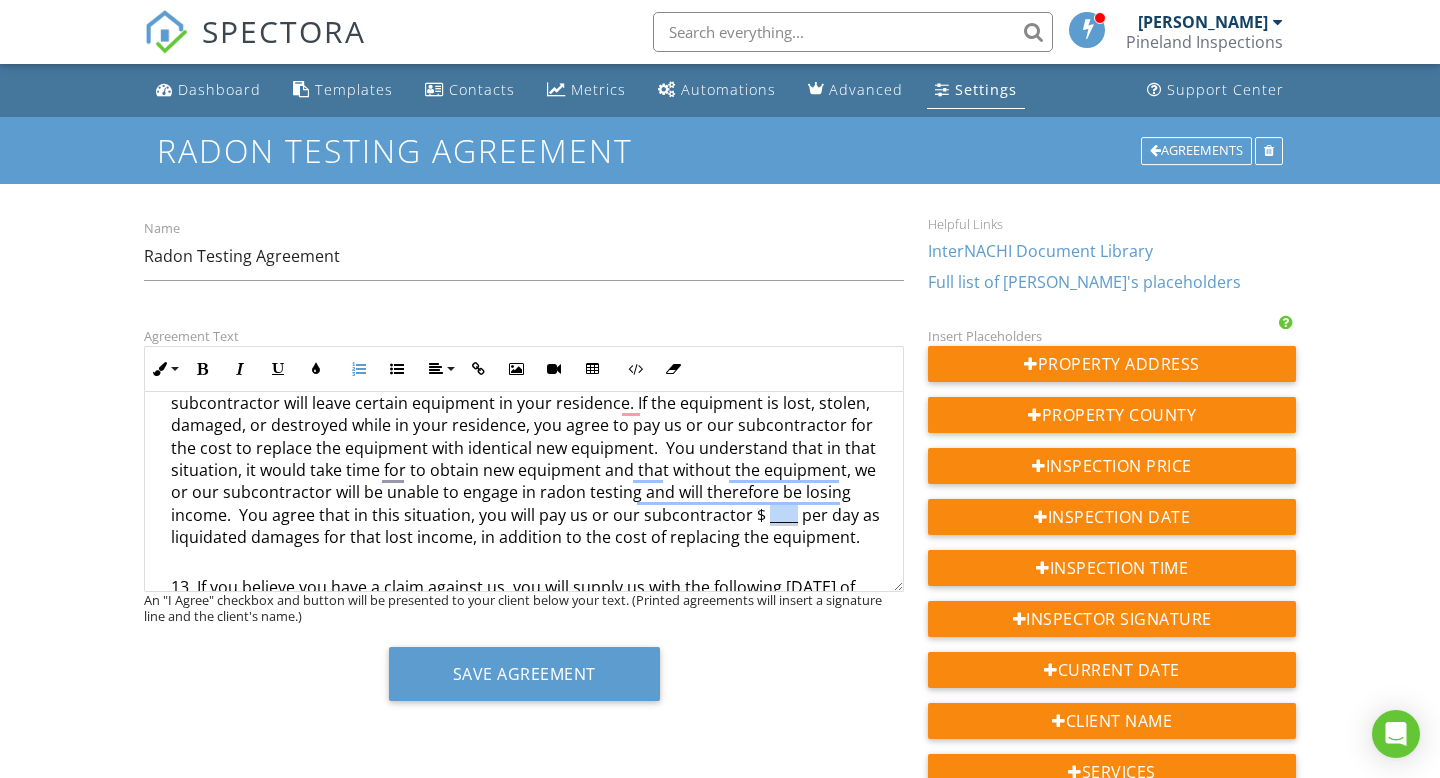 type 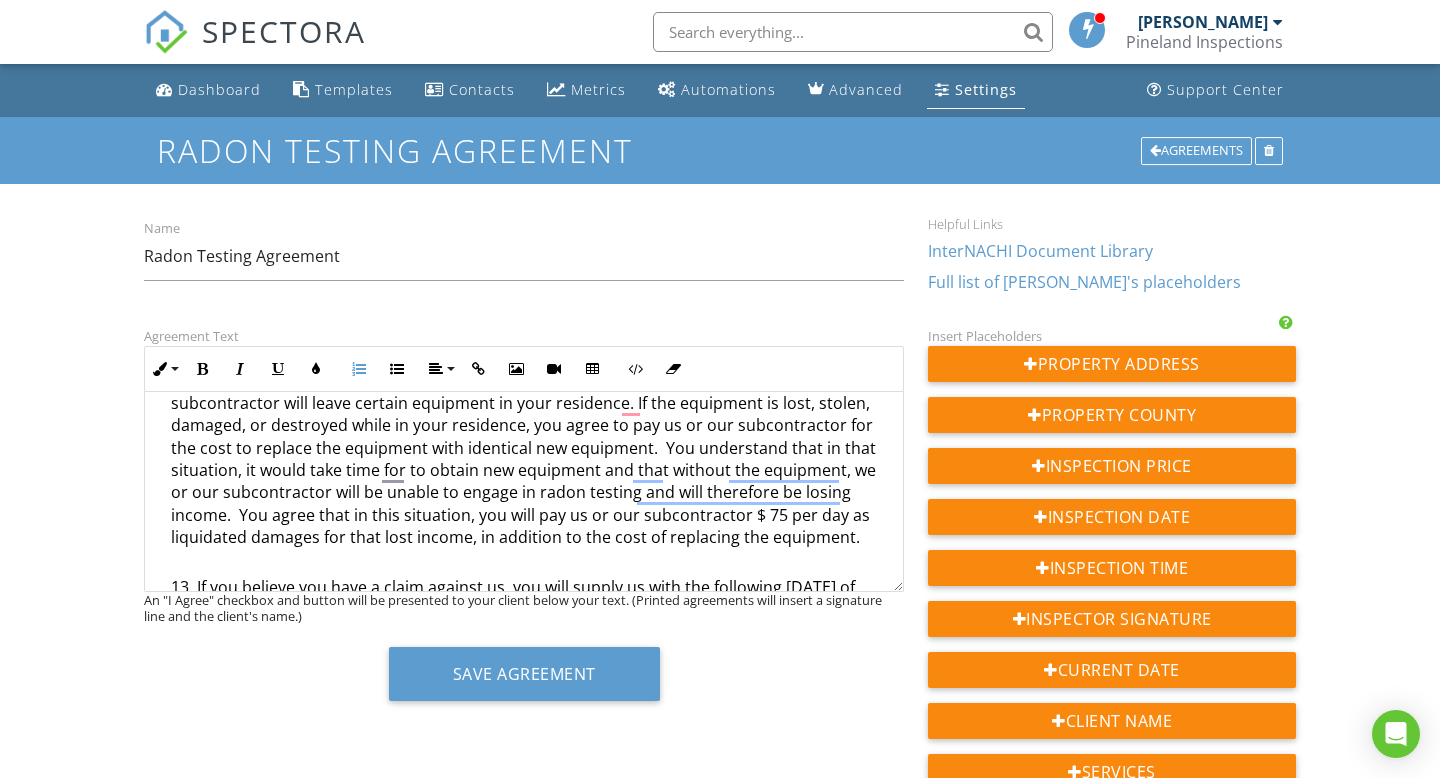 scroll, scrollTop: 1725, scrollLeft: 0, axis: vertical 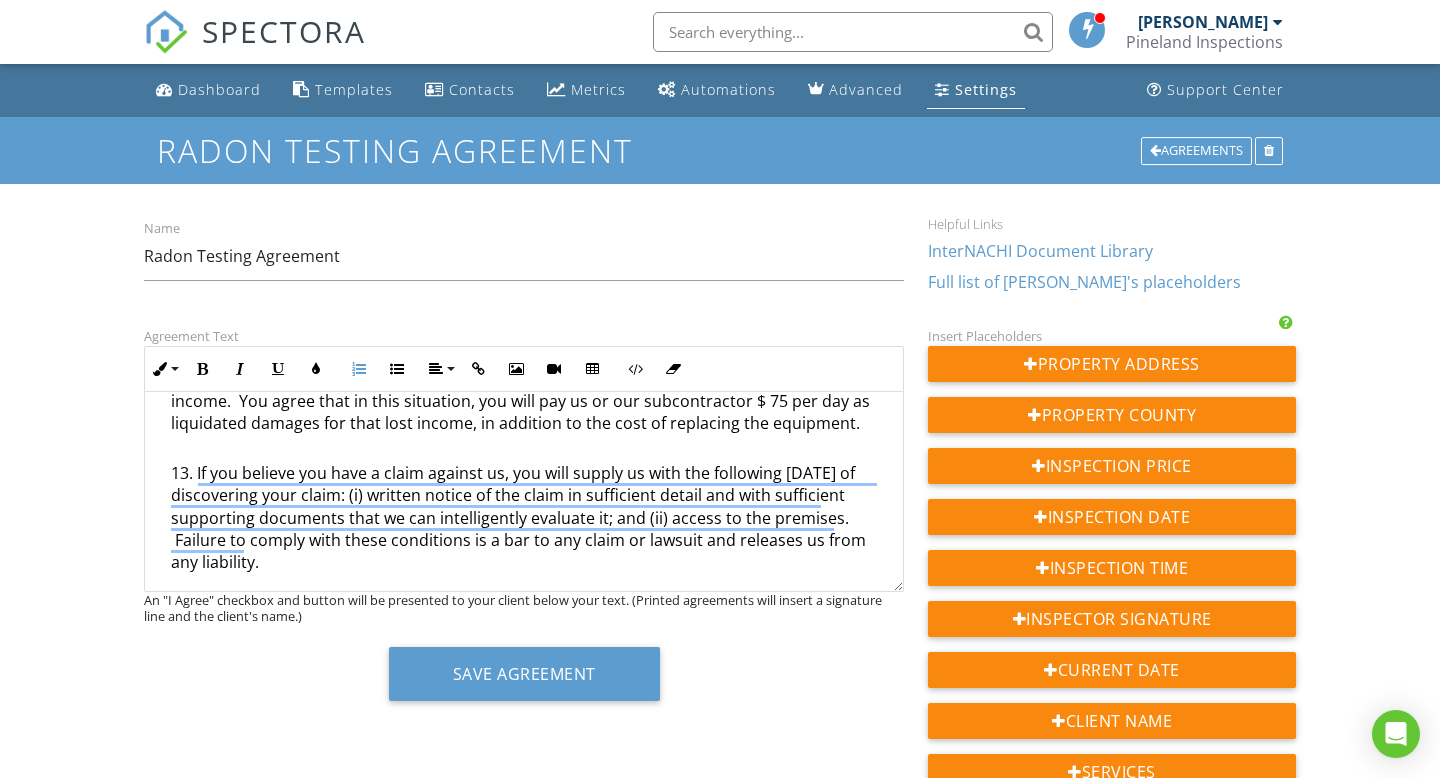 click on "If you are the property owner, you understand that, as part of our radon testing, we or our subcontractor will leave certain equipment in your residence. If the equipment is lost, stolen, damaged, or destroyed while in your residence, you agree to pay us or our subcontractor for the cost to replace the equipment with identical new equipment.  You understand that in that situation, it would take time for to obtain new equipment and that without the equipment, we or our subcontractor will be unable to engage in radon testing and will therefore be losing income.  You agree that in this situation, you will pay us or our subcontractor $ 75 per day as liquidated damages for that lost income, in addition to the cost of replacing the equipment." at bounding box center (529, 358) 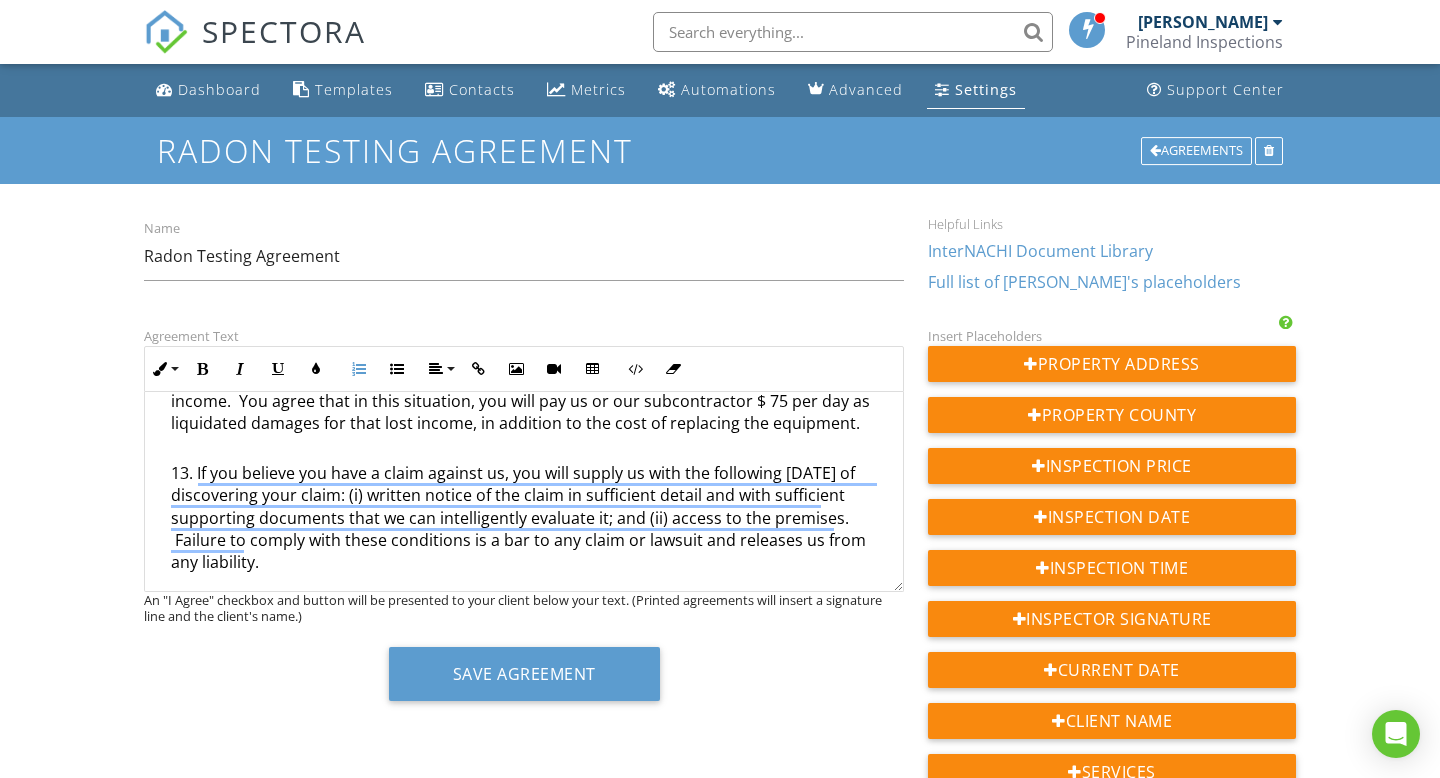 scroll, scrollTop: 1880, scrollLeft: 0, axis: vertical 